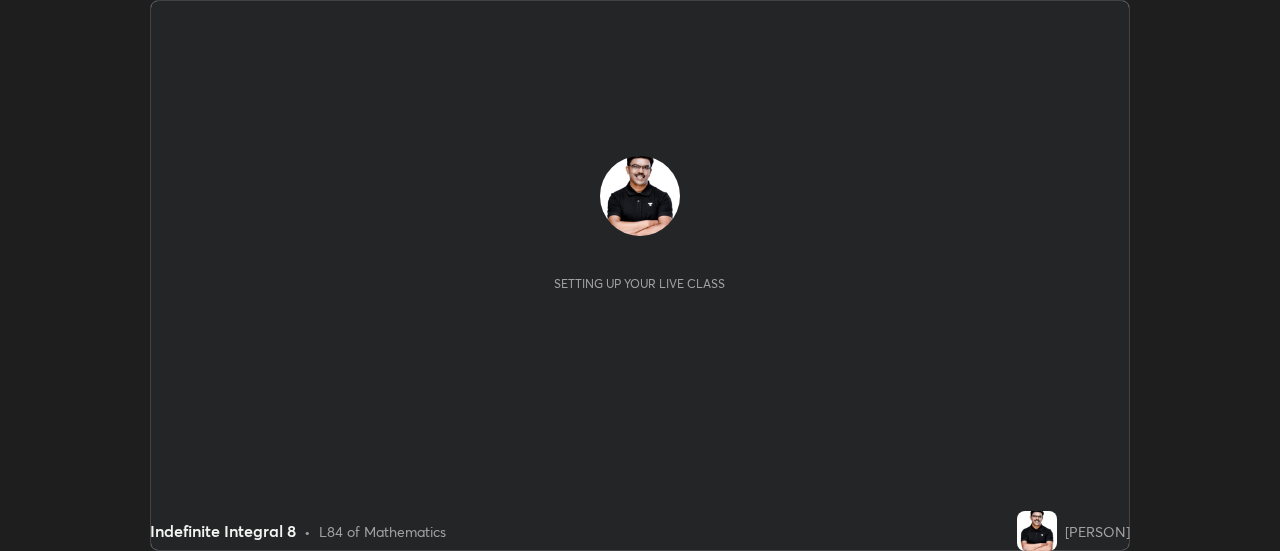 scroll, scrollTop: 0, scrollLeft: 0, axis: both 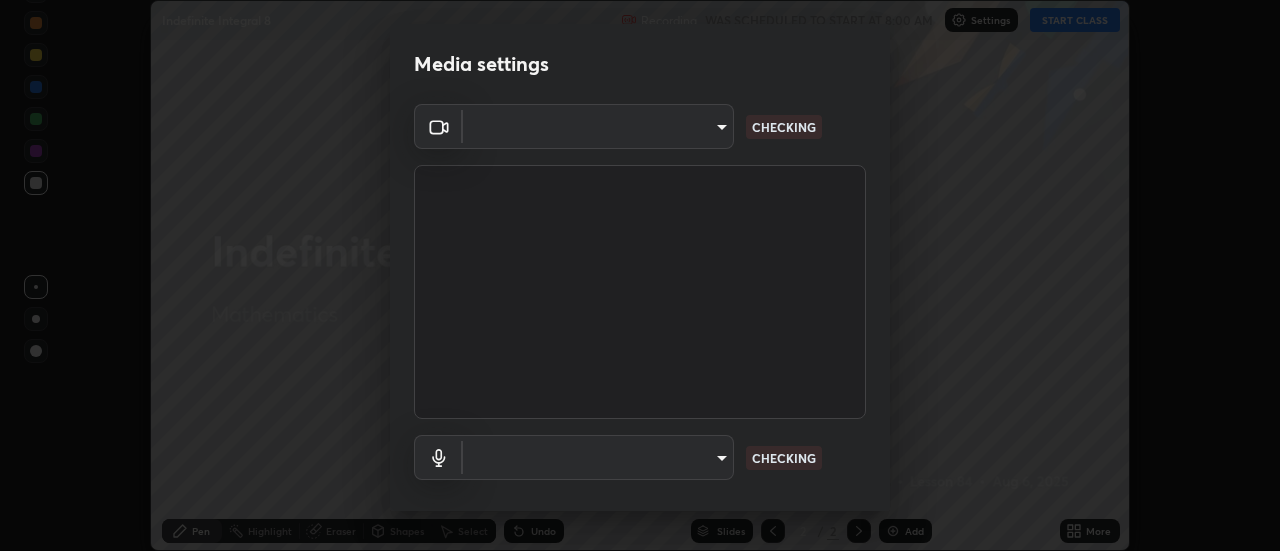 type on "4a99d6bca69bbdd202d3e351d44e5ccc04c012061a427bef120972fbb6fcb4fc" 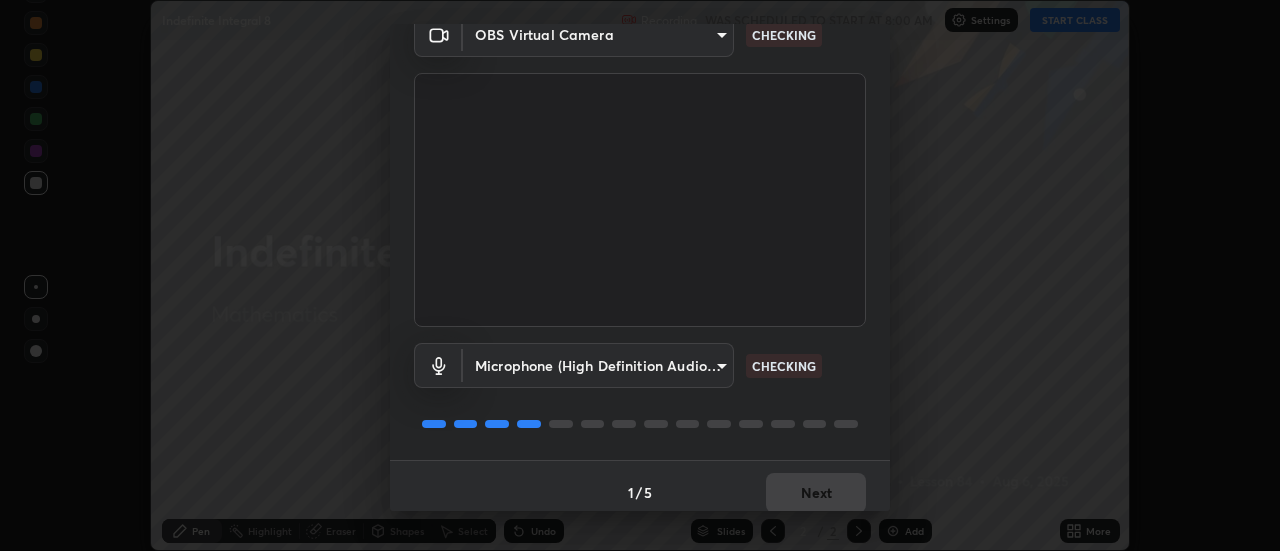 scroll, scrollTop: 105, scrollLeft: 0, axis: vertical 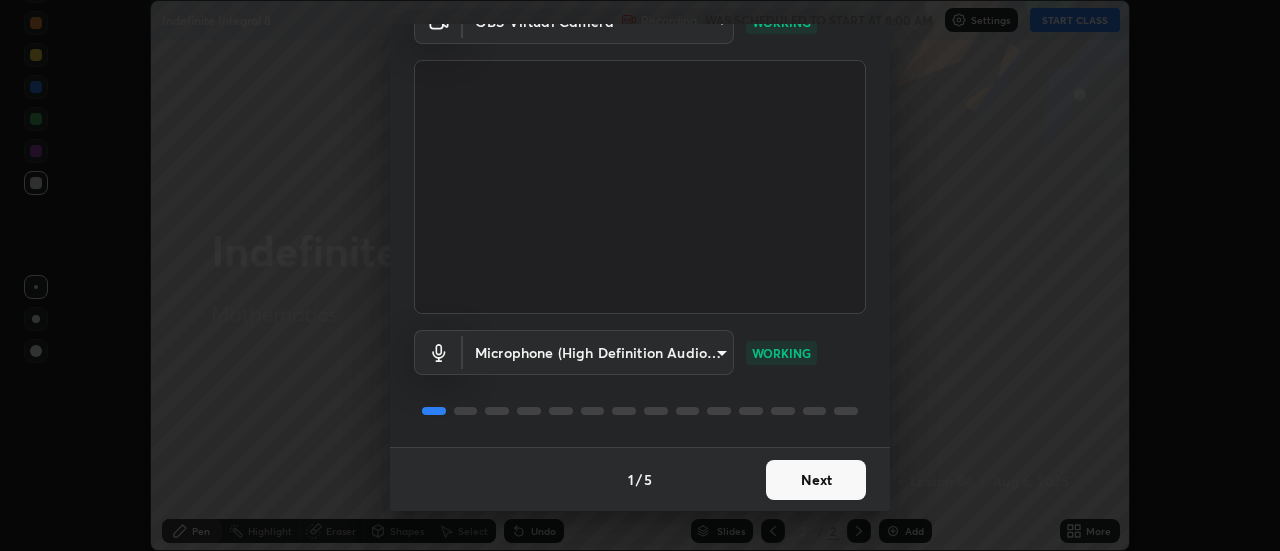 click on "Next" at bounding box center [816, 480] 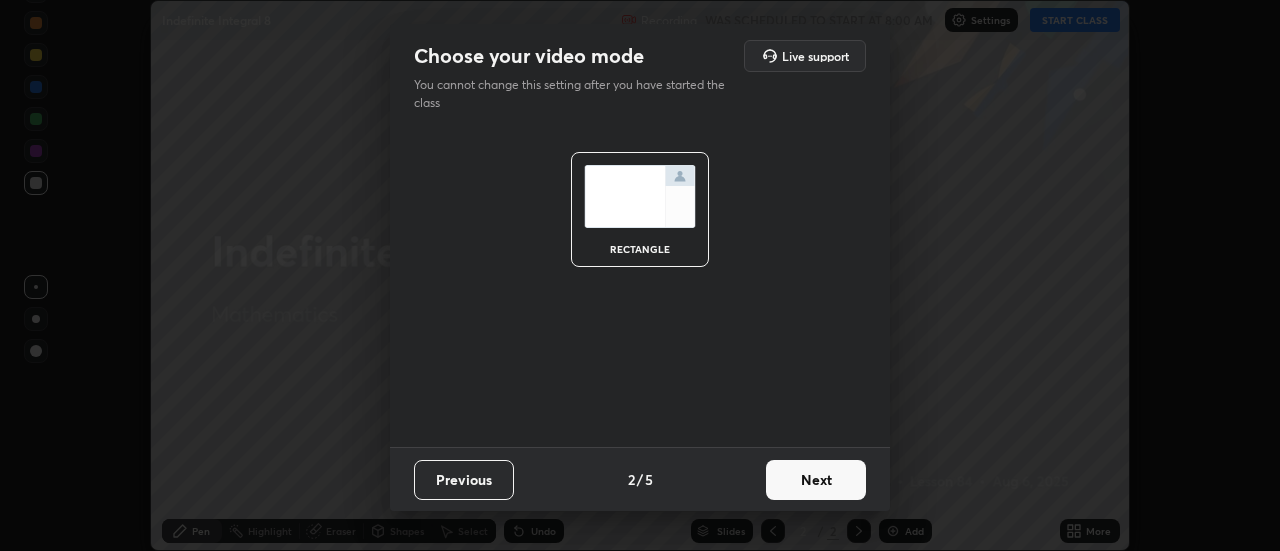 scroll, scrollTop: 0, scrollLeft: 0, axis: both 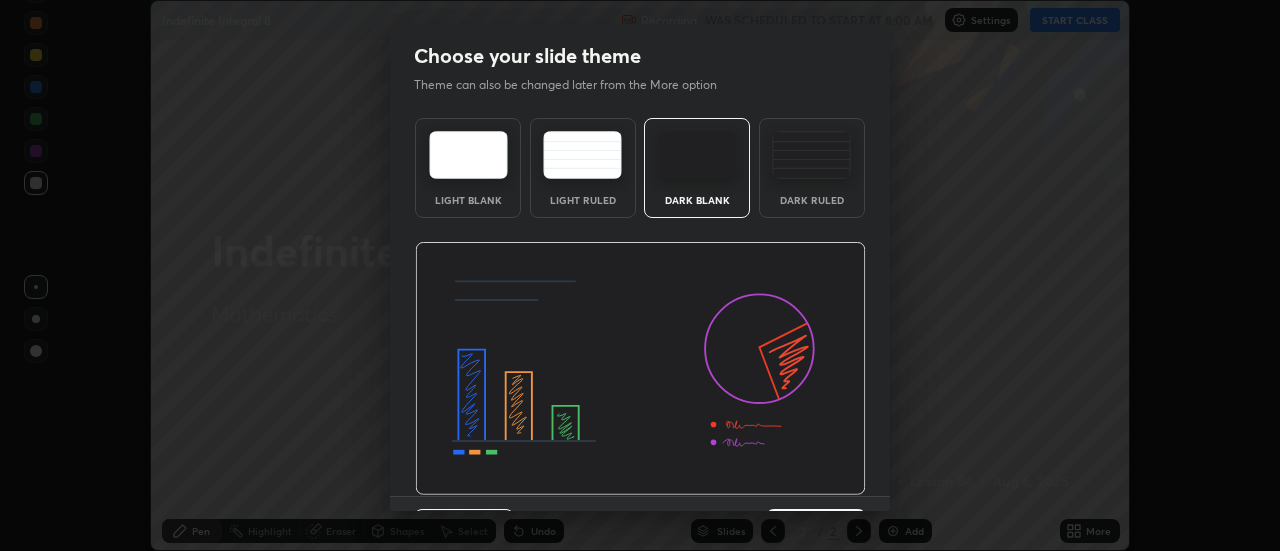click at bounding box center (640, 369) 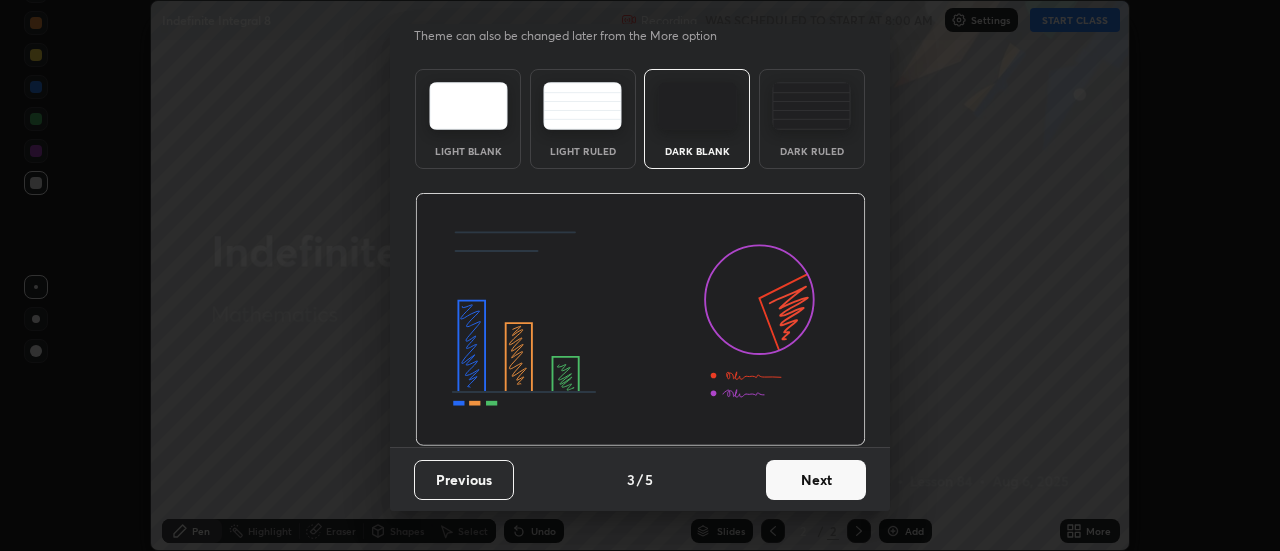 click on "Next" at bounding box center (816, 480) 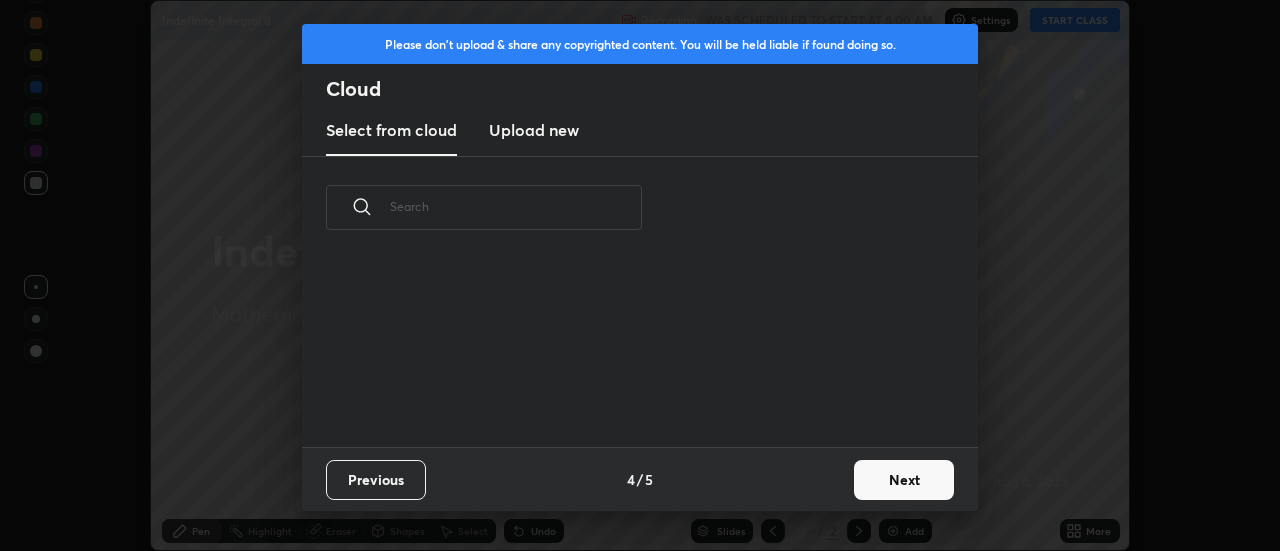 scroll, scrollTop: 0, scrollLeft: 0, axis: both 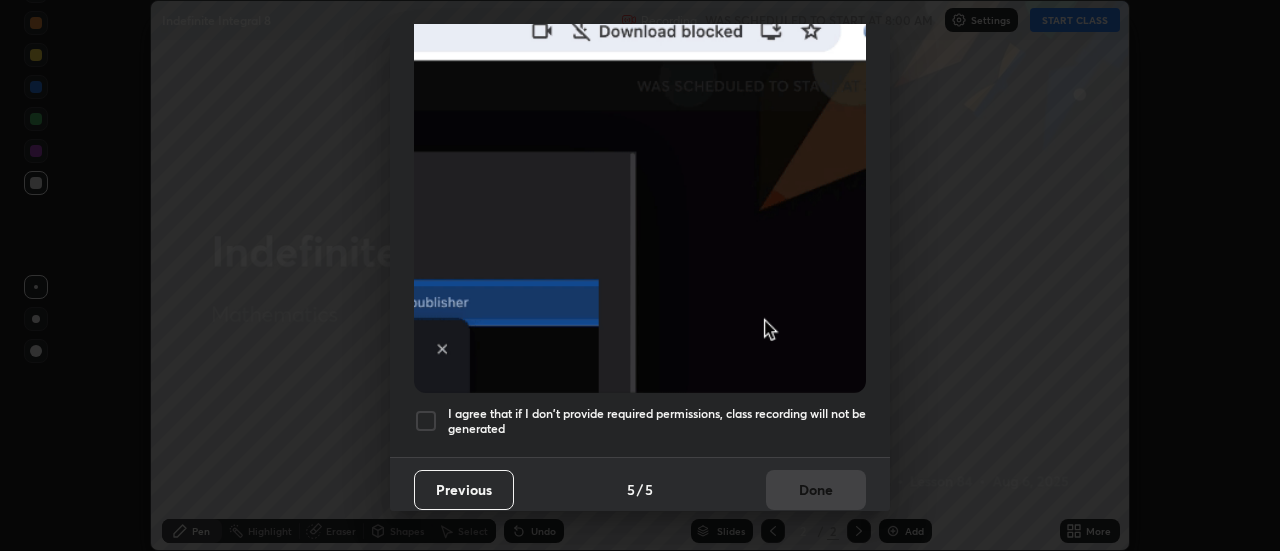 click at bounding box center (426, 421) 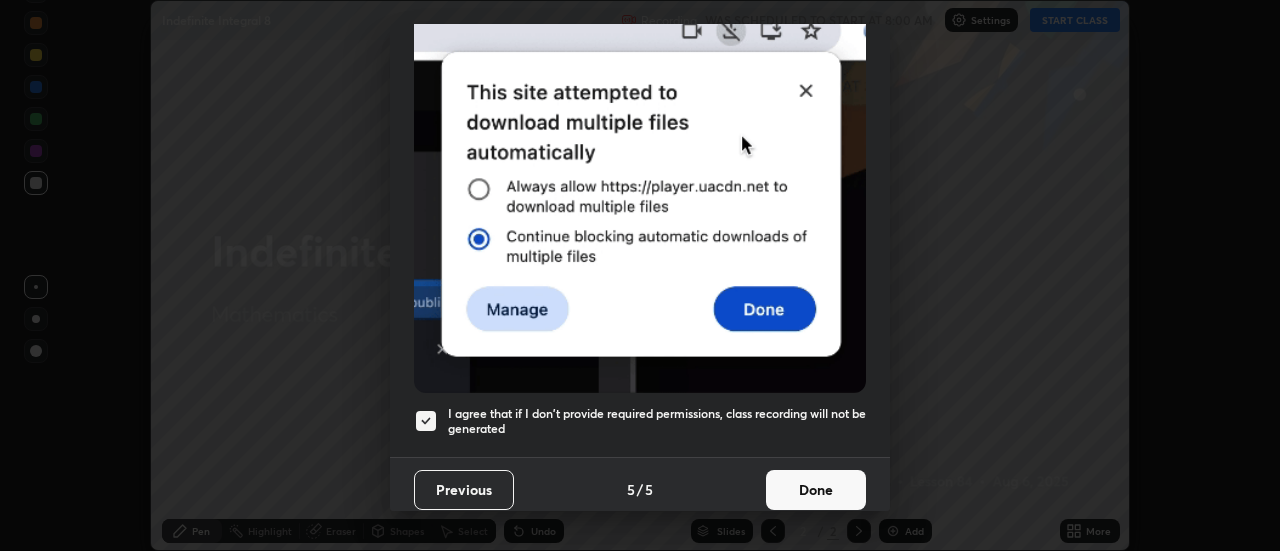 click on "Done" at bounding box center [816, 490] 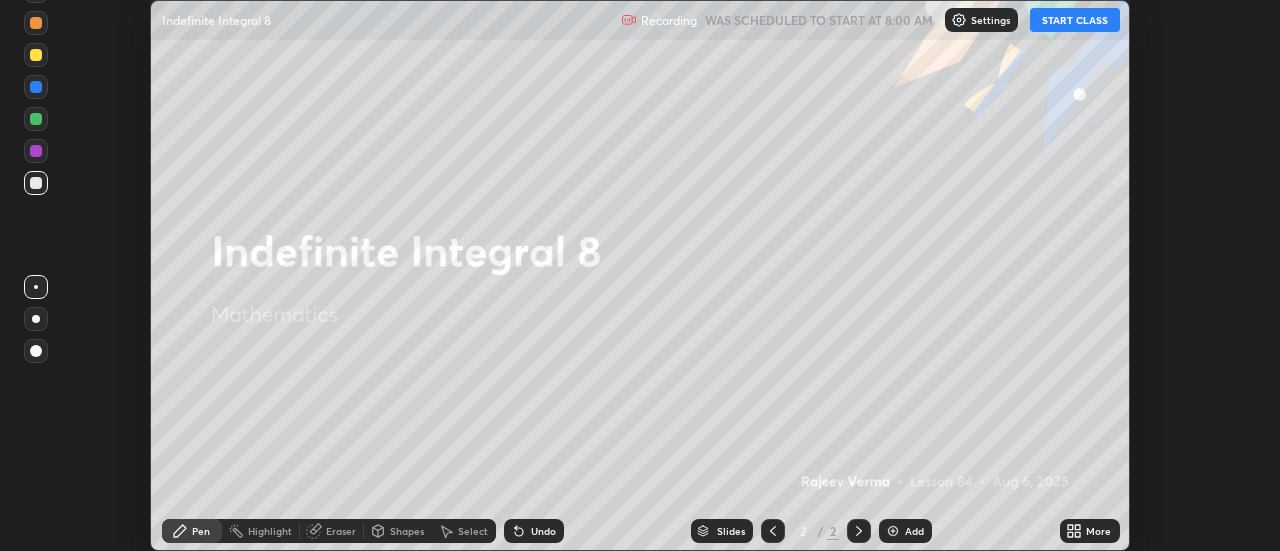 click on "START CLASS" at bounding box center [1075, 20] 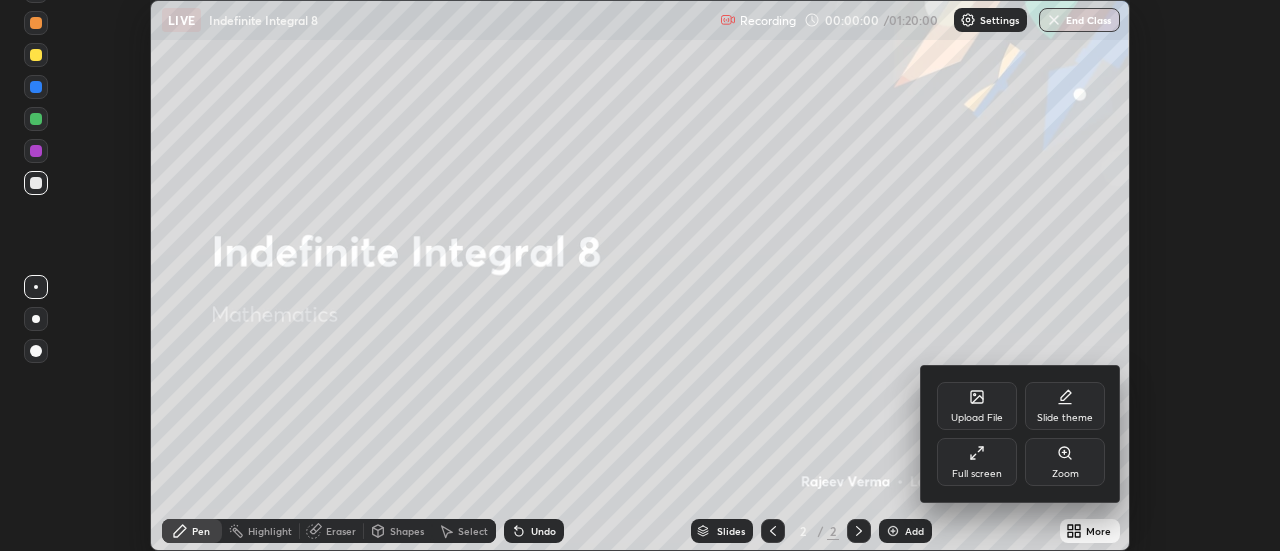 click on "Full screen" at bounding box center [977, 474] 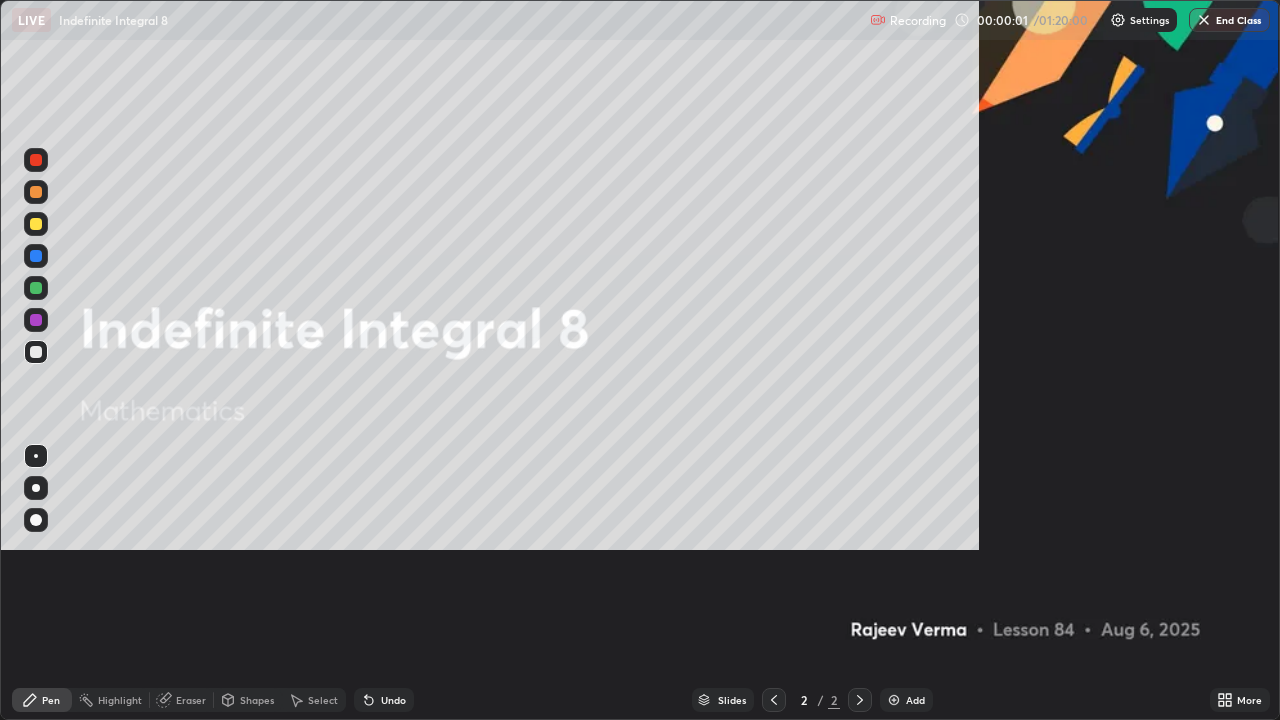 scroll, scrollTop: 99280, scrollLeft: 98720, axis: both 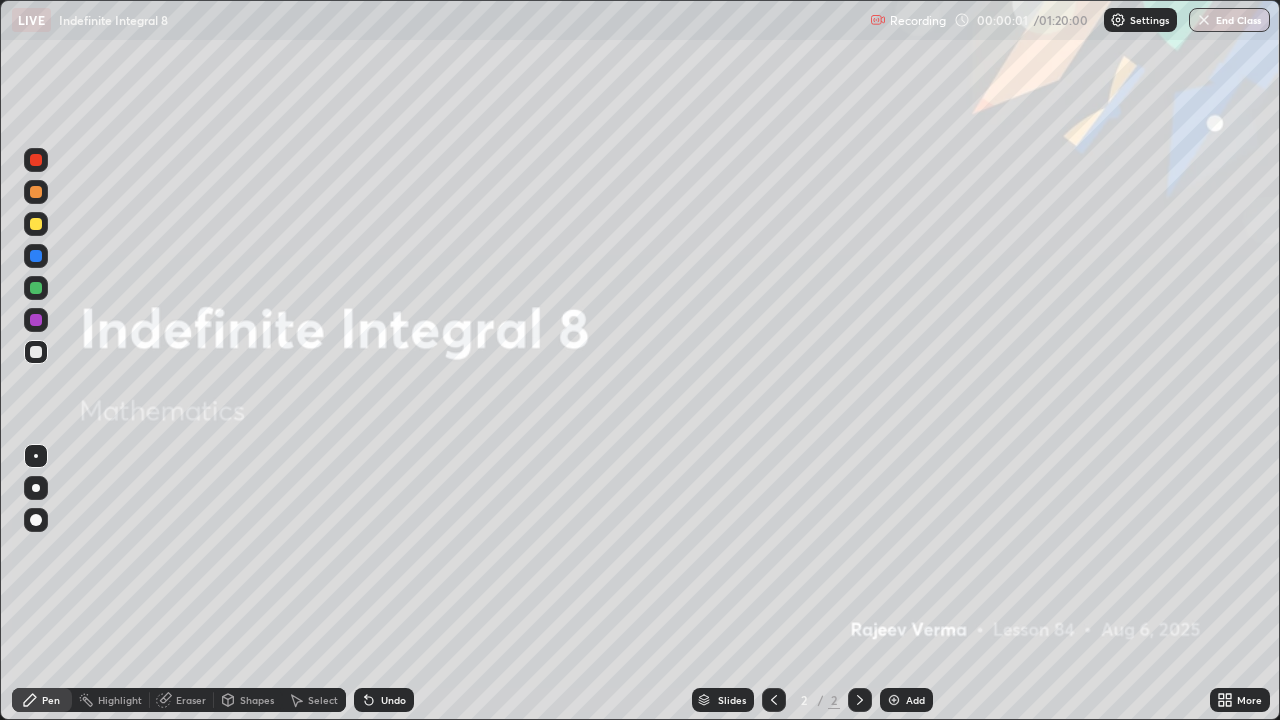 click at bounding box center (894, 700) 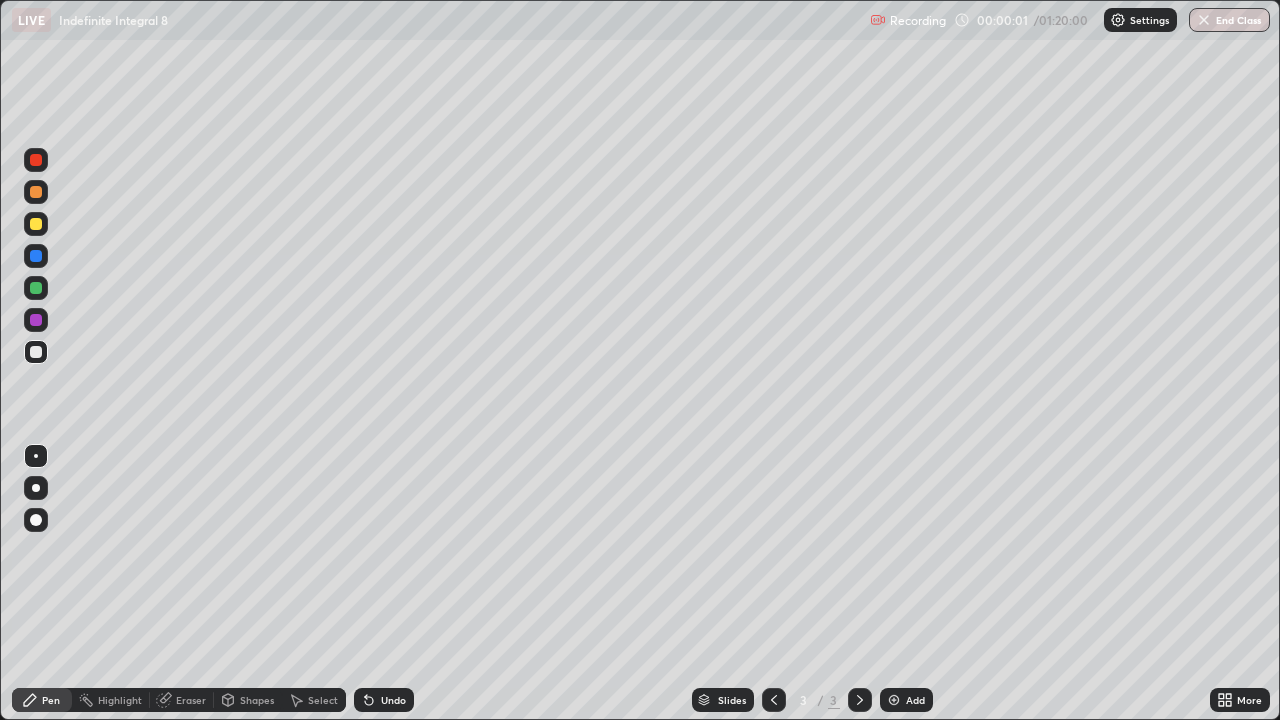 click at bounding box center [894, 700] 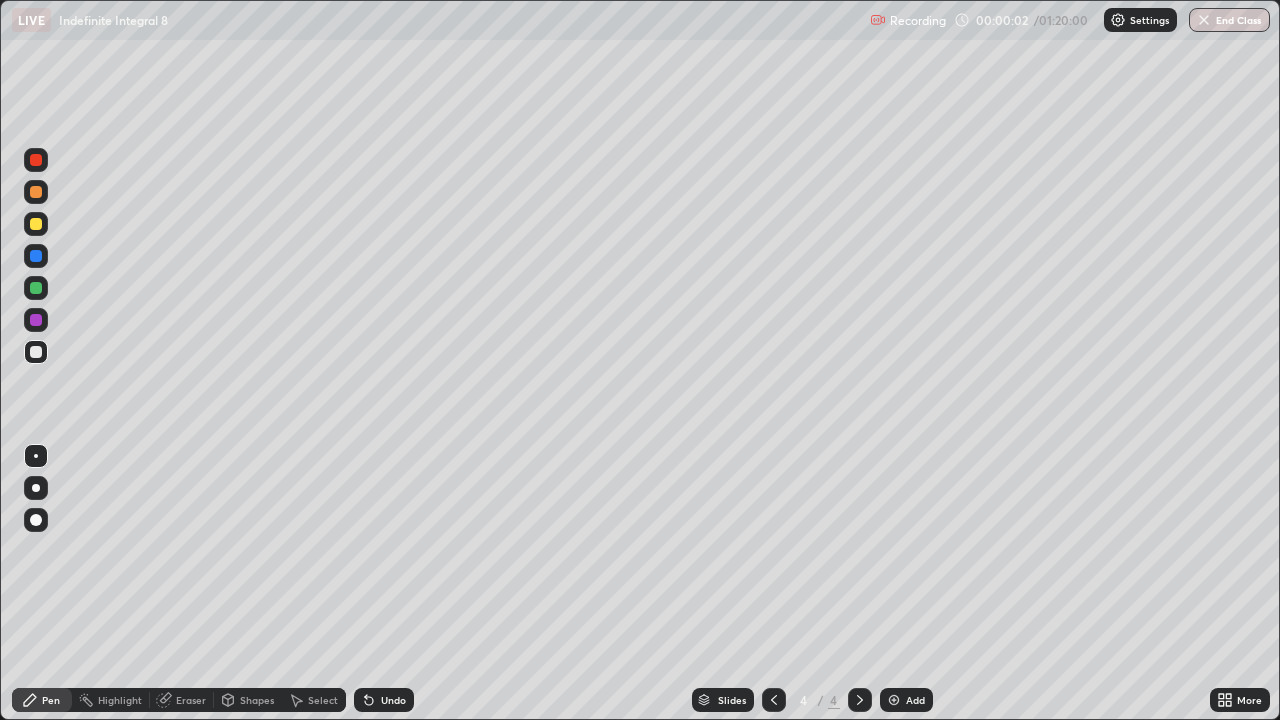 click at bounding box center [894, 700] 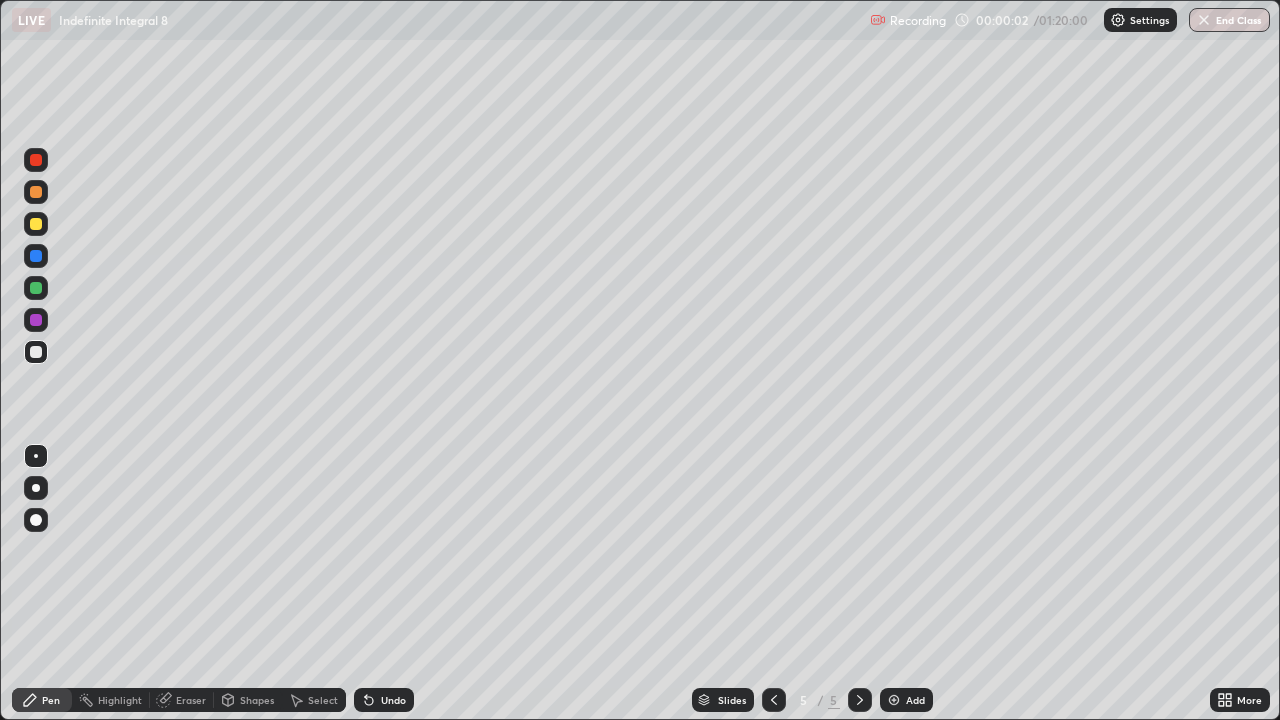 click at bounding box center [894, 700] 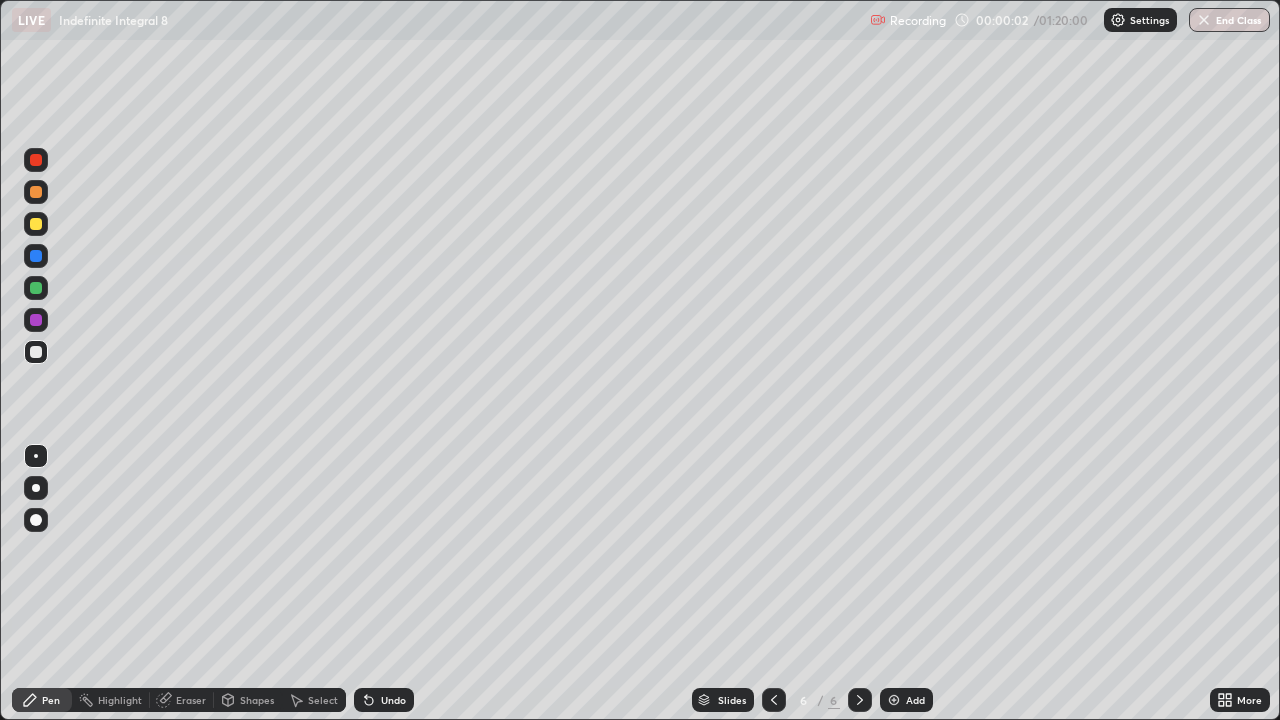 click at bounding box center (894, 700) 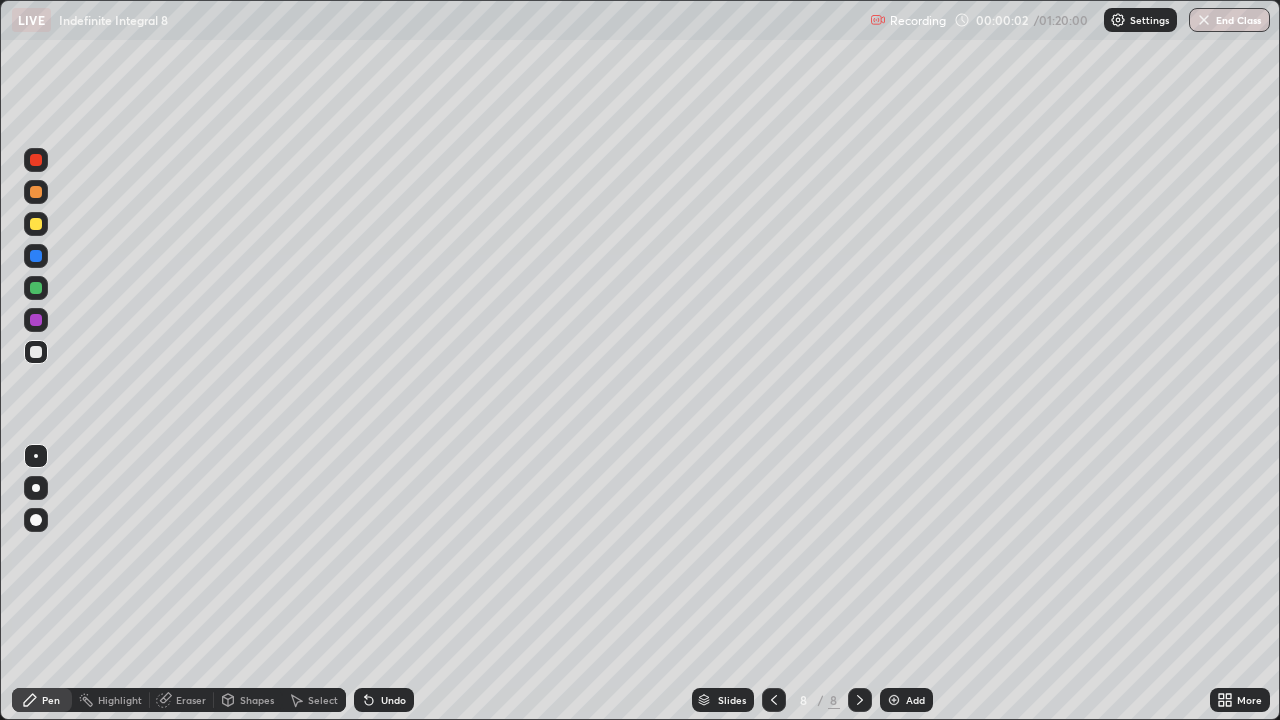 click at bounding box center [894, 700] 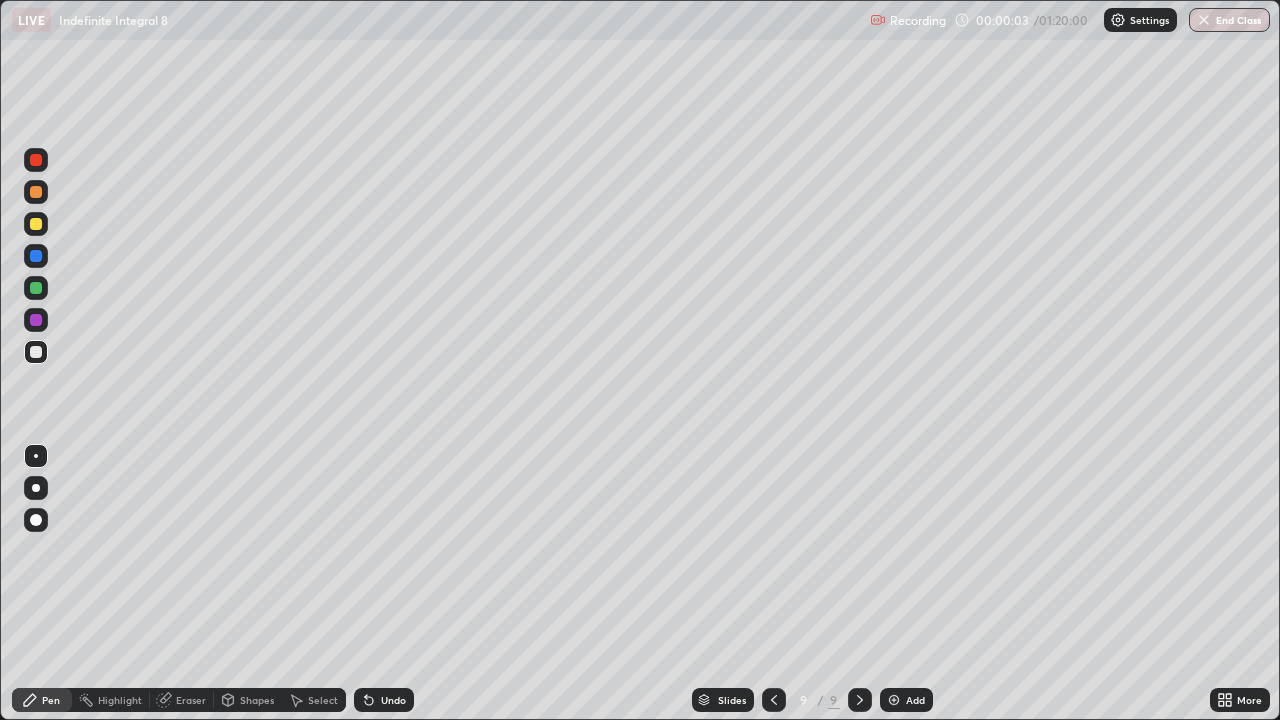 click at bounding box center (894, 700) 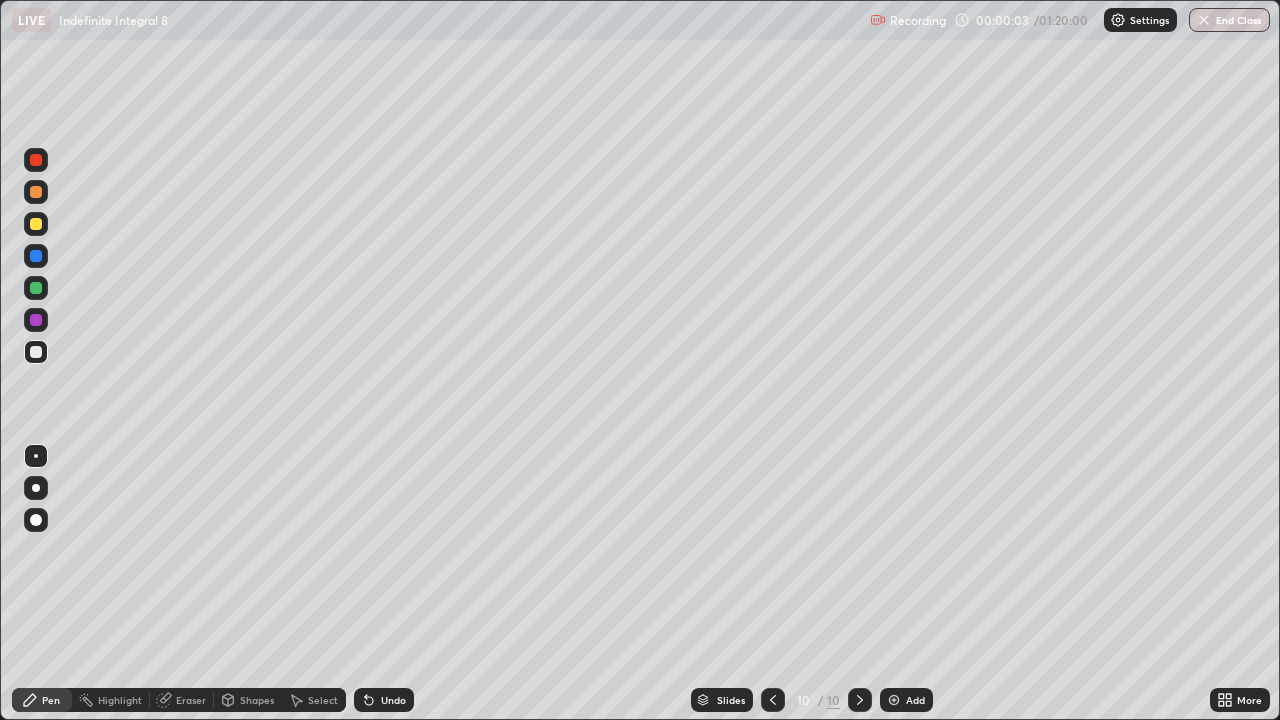 click at bounding box center (894, 700) 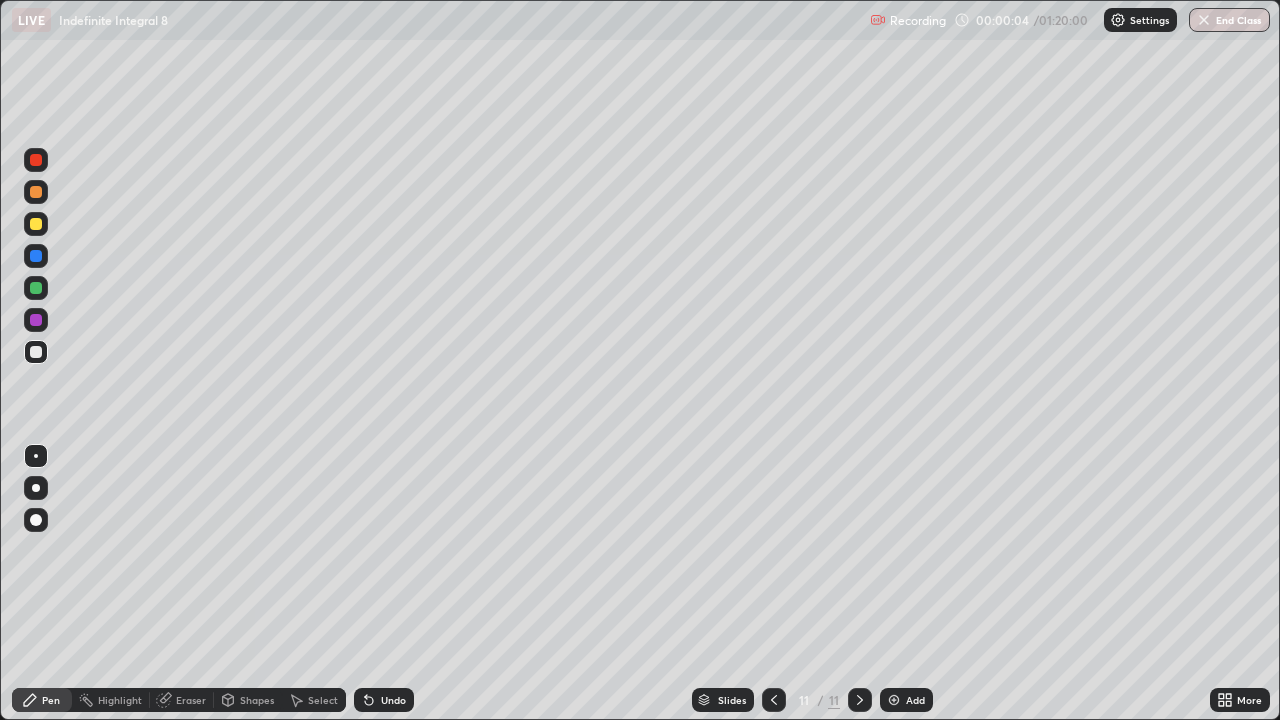 click 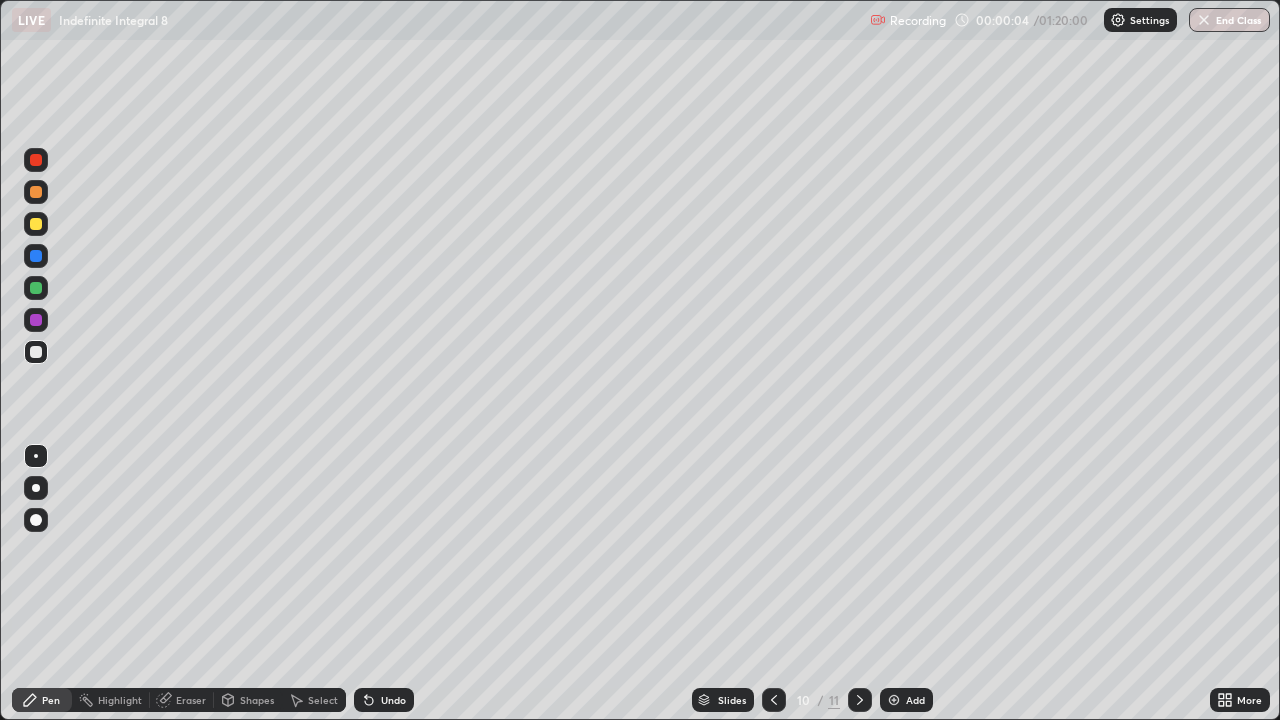 click 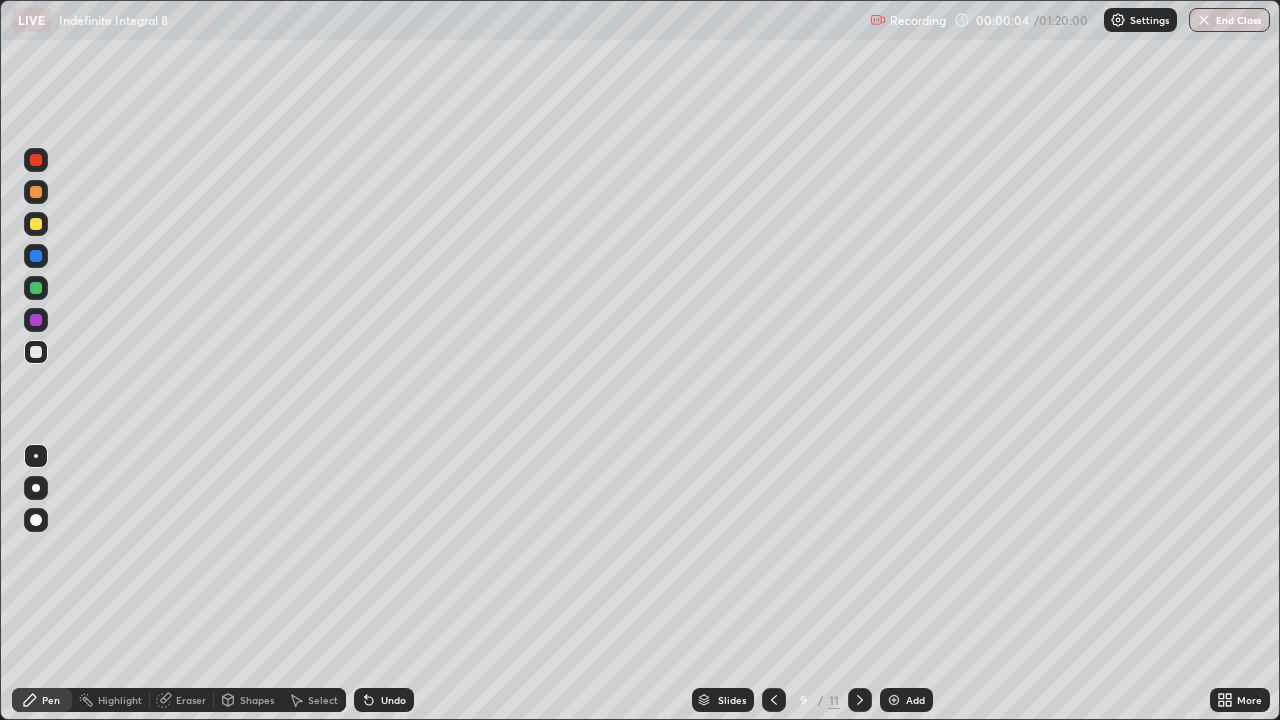 click 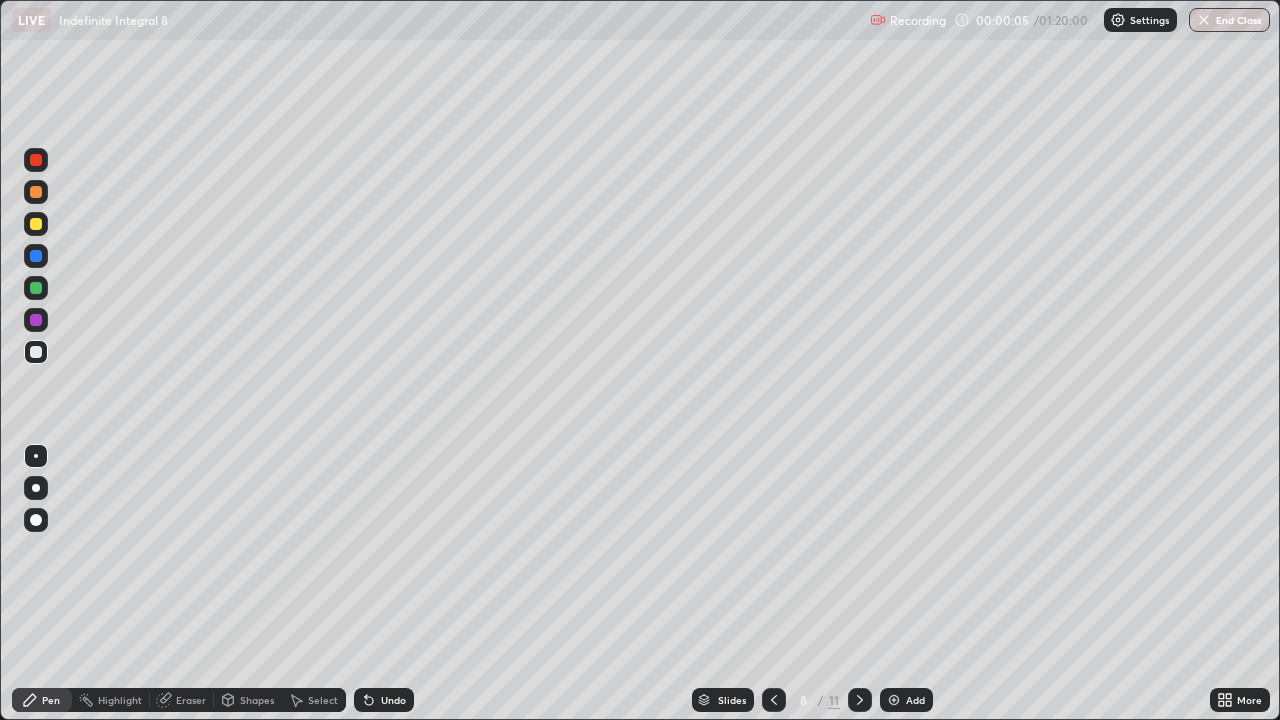 click 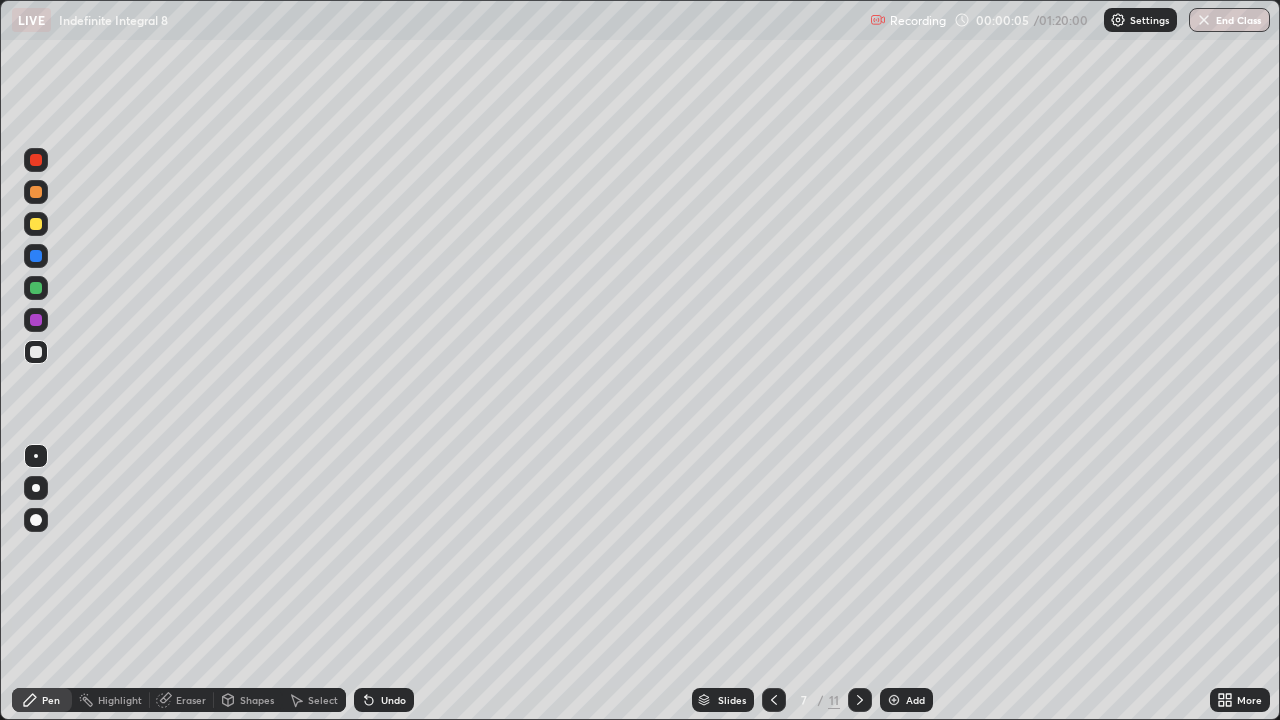 click 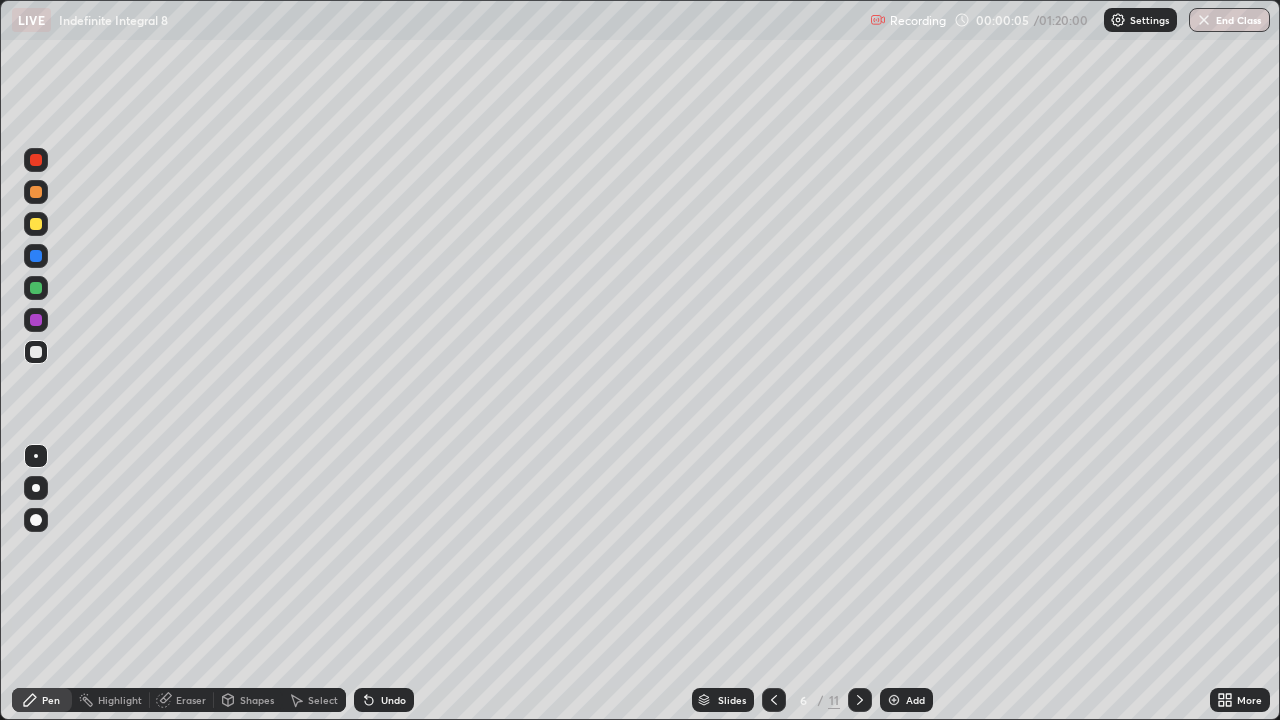 click 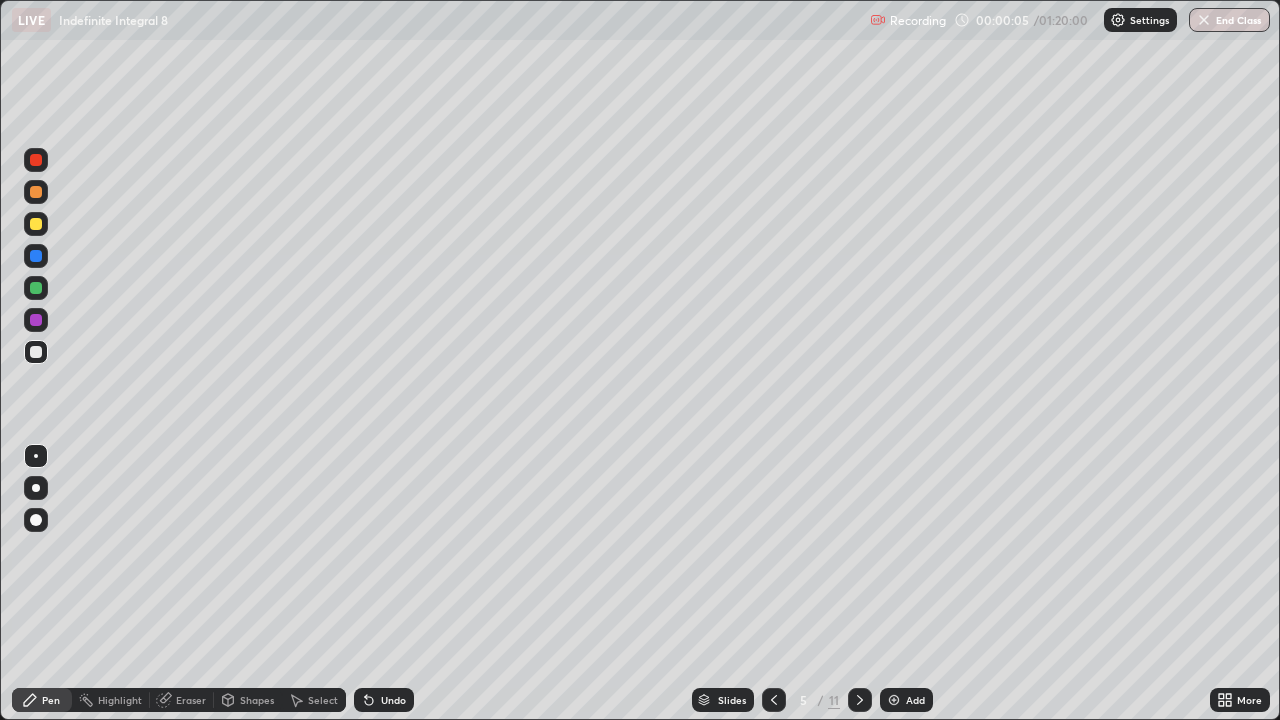 click 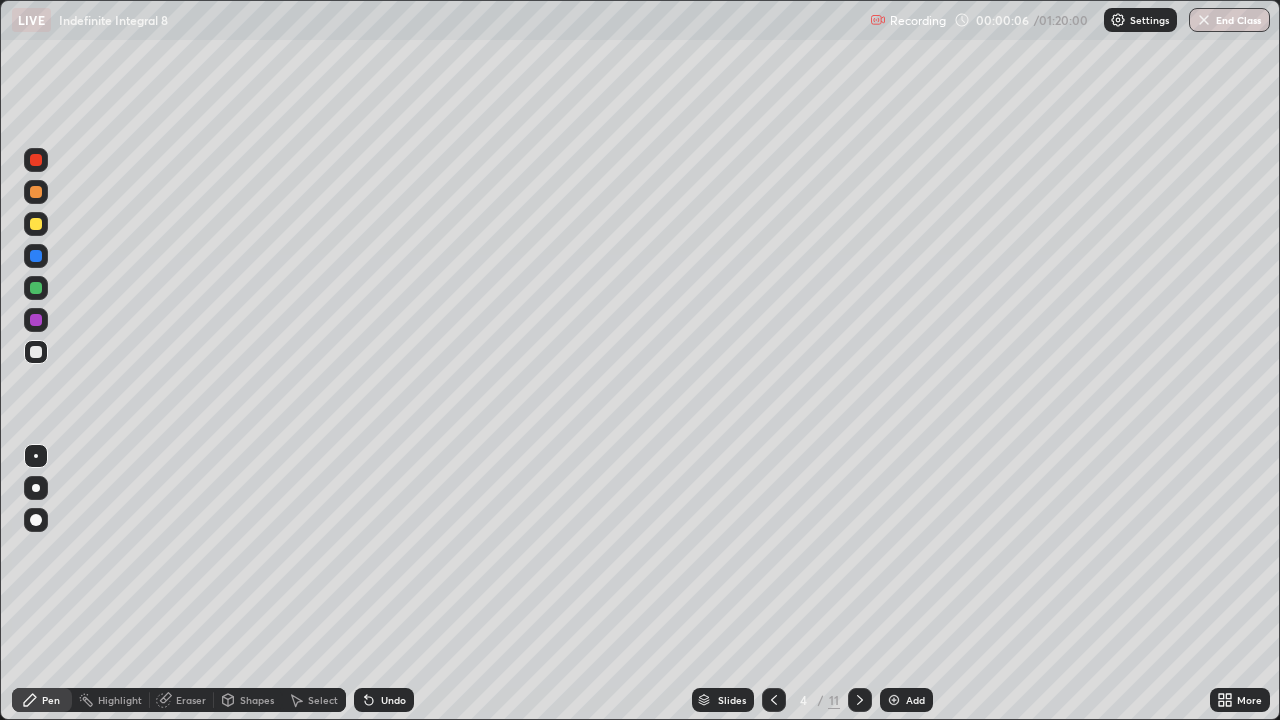 click 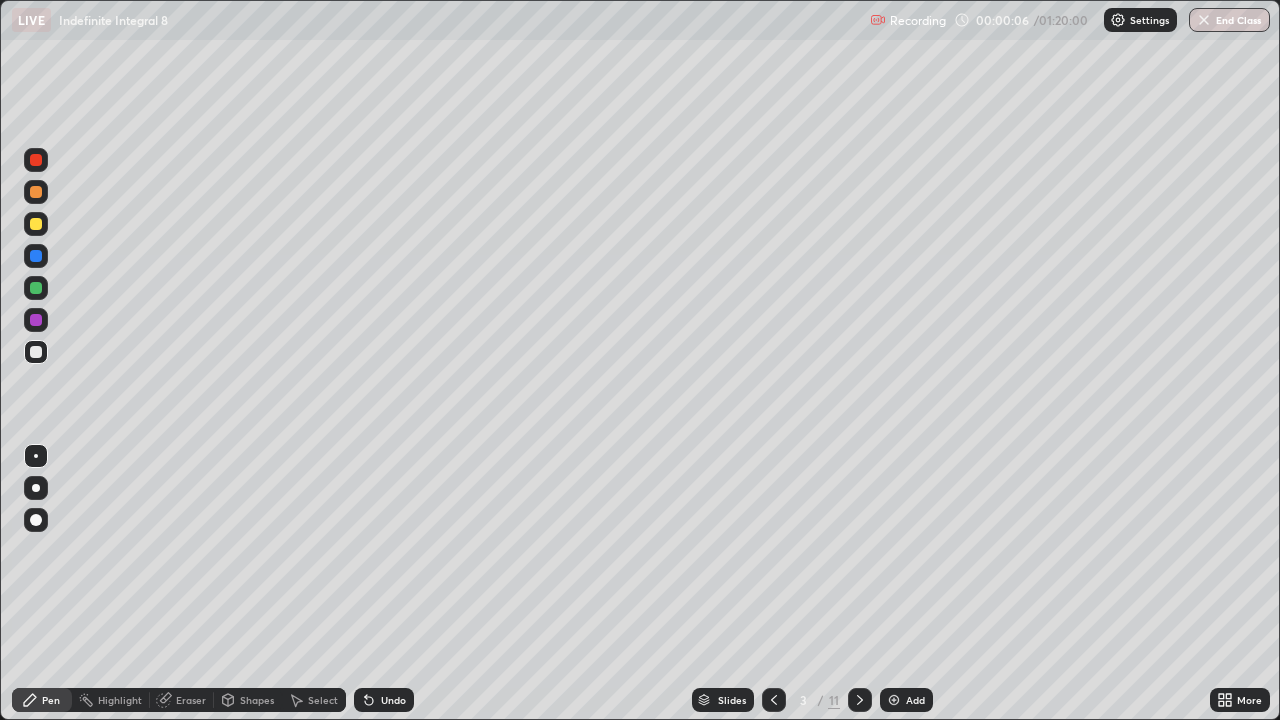 click 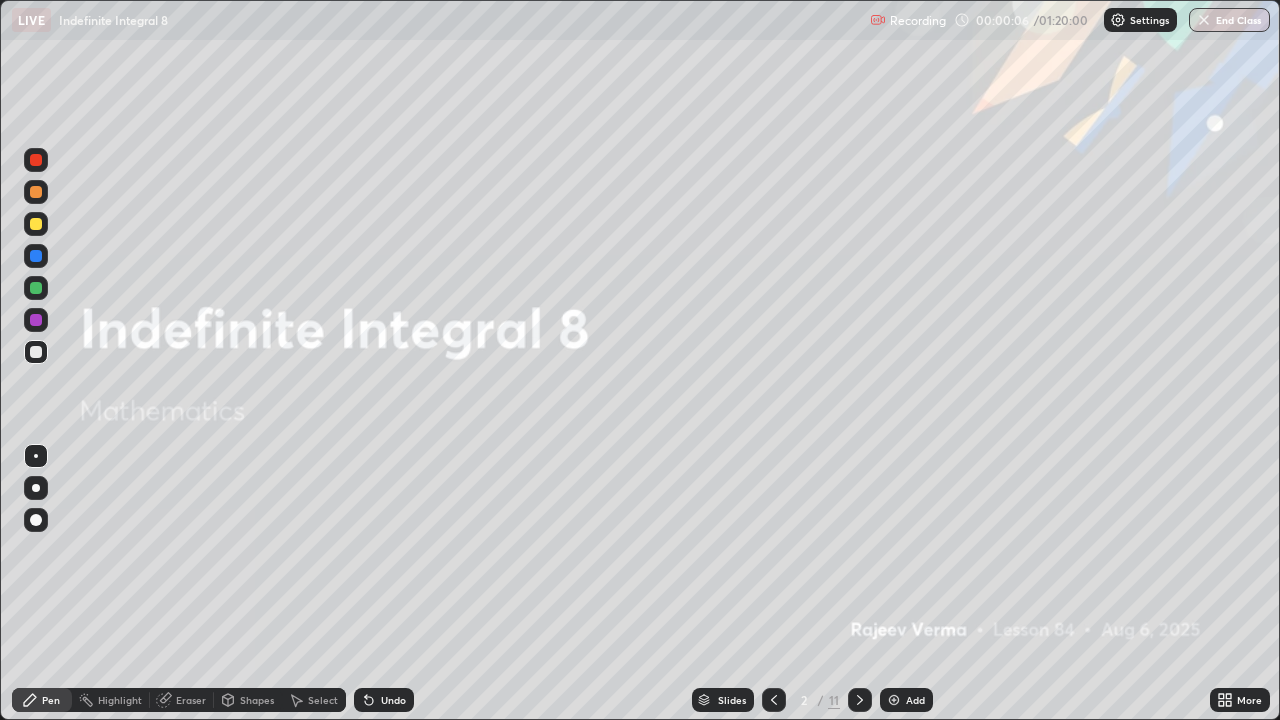 click 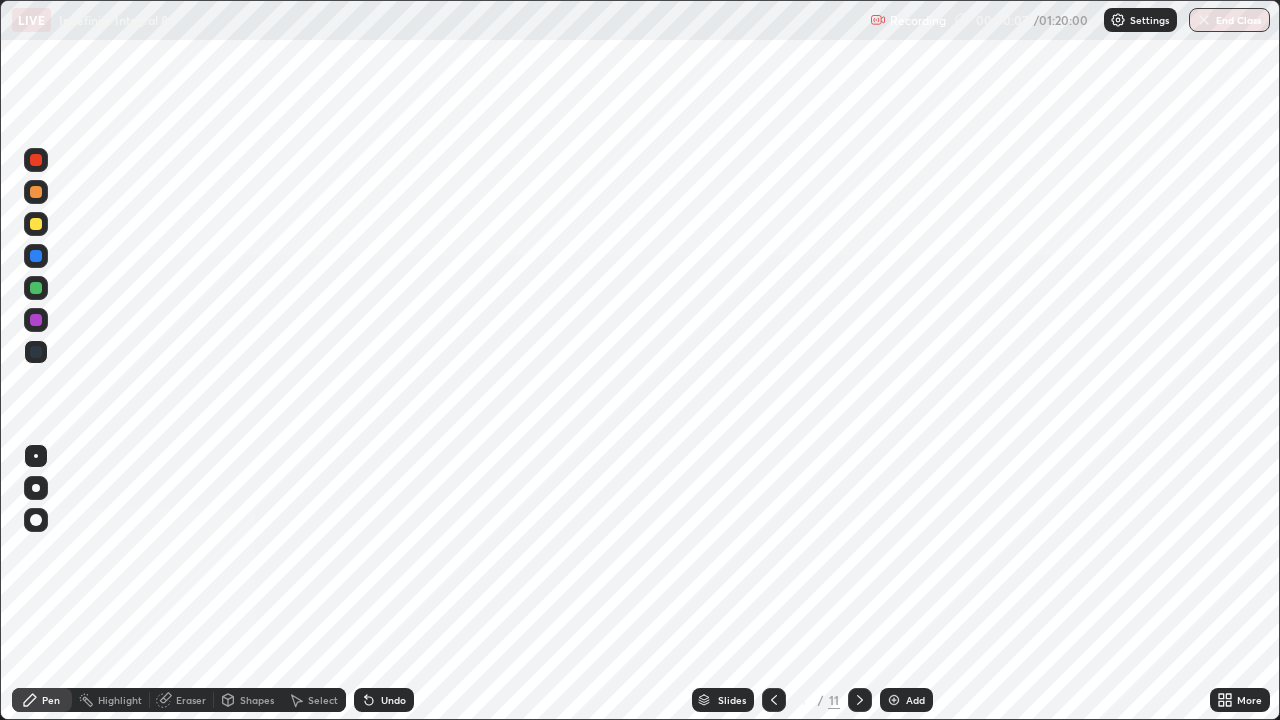 click on "11" at bounding box center (834, 700) 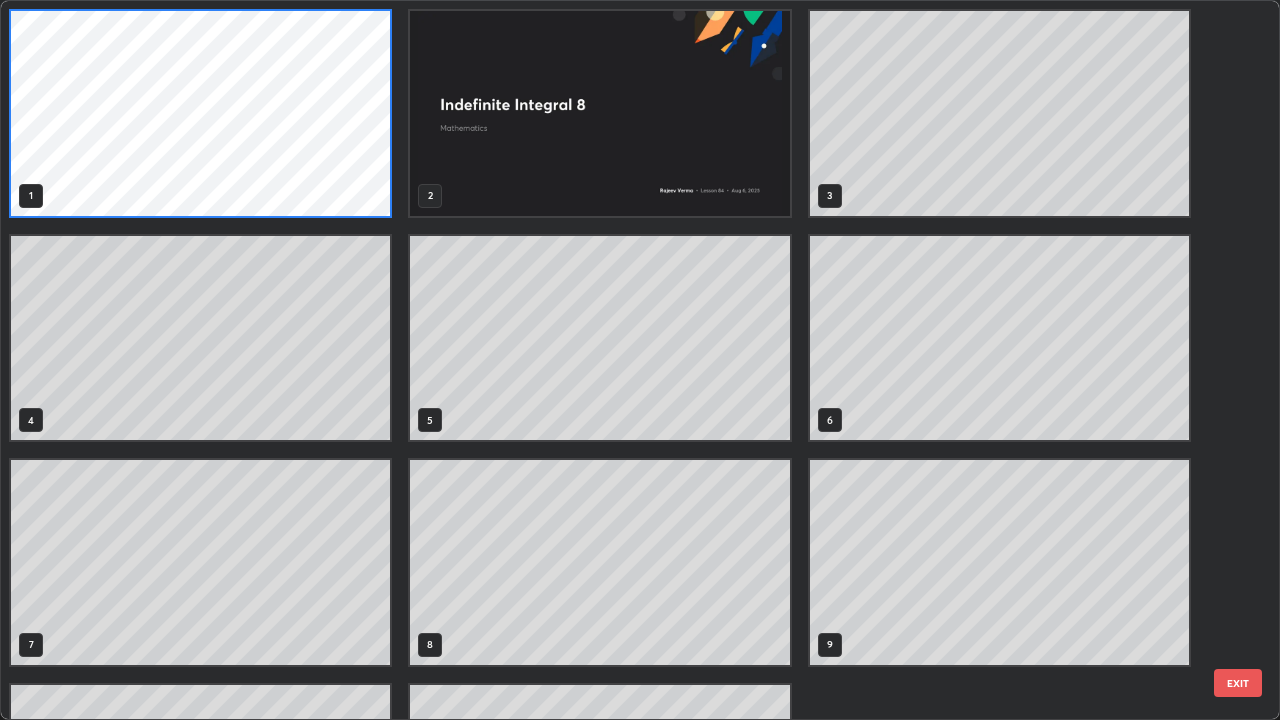 scroll, scrollTop: 7, scrollLeft: 11, axis: both 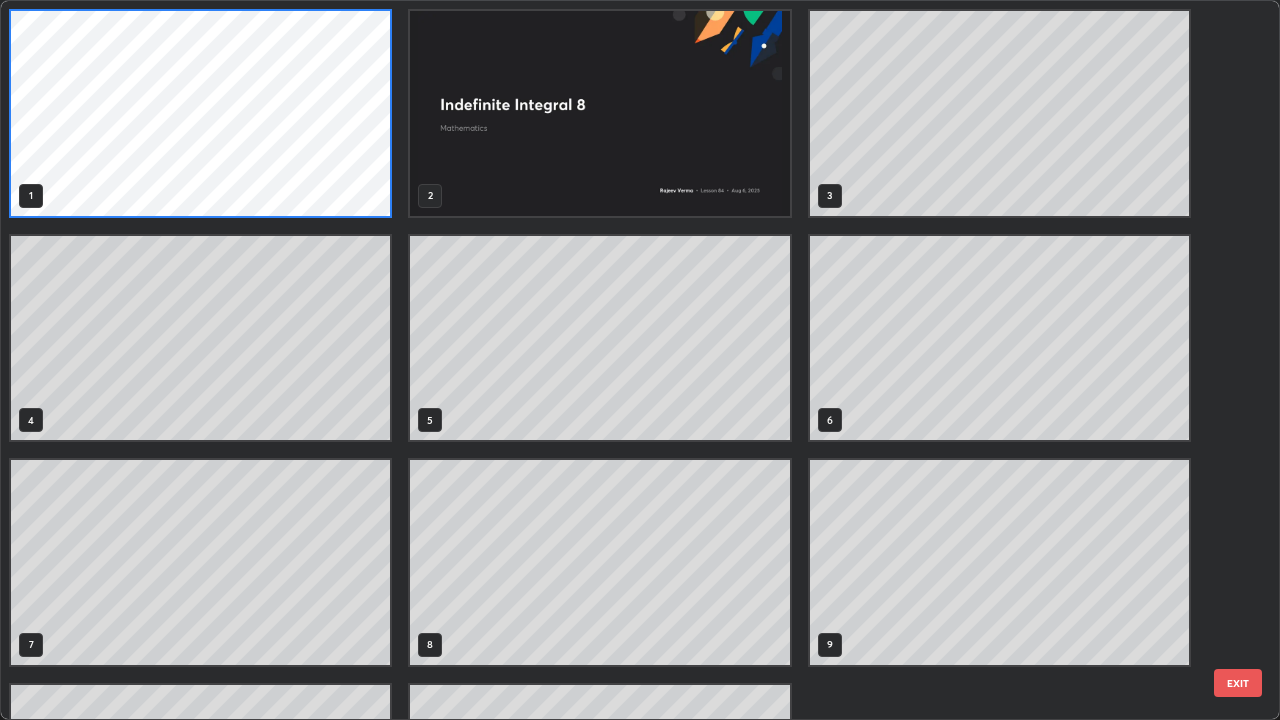 click at bounding box center [599, 113] 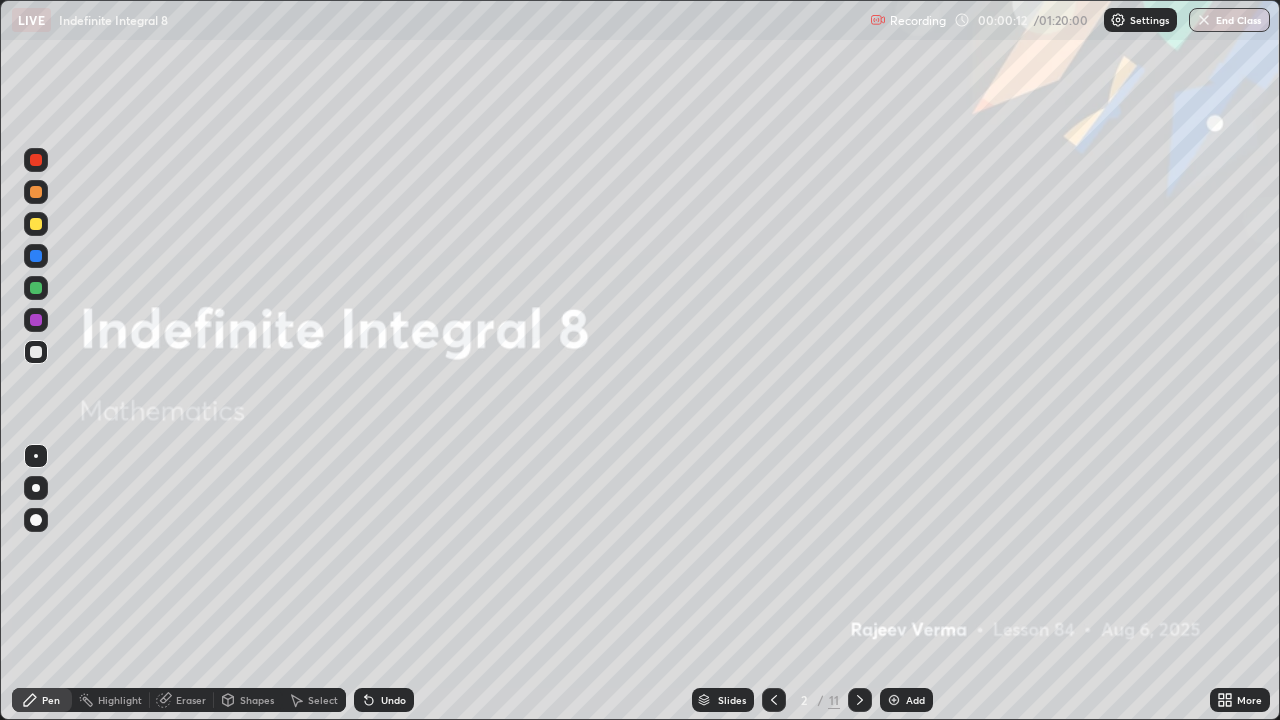 click 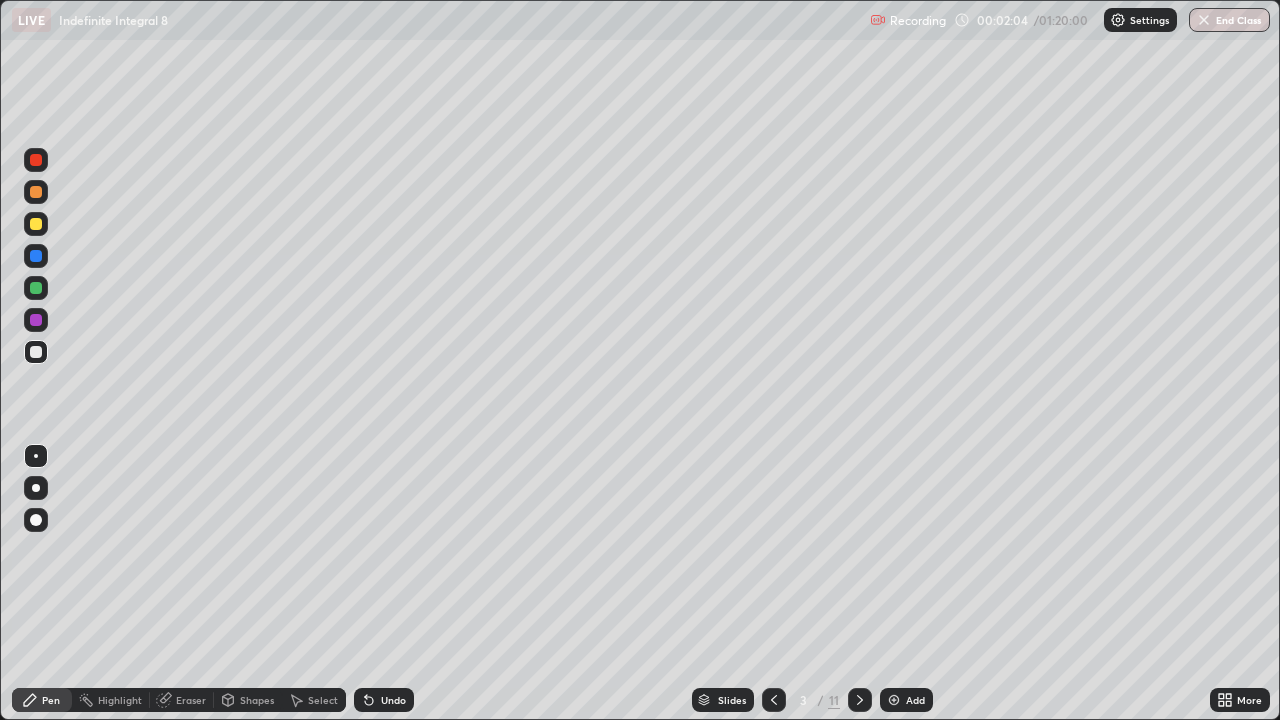 click on "Undo" at bounding box center [393, 700] 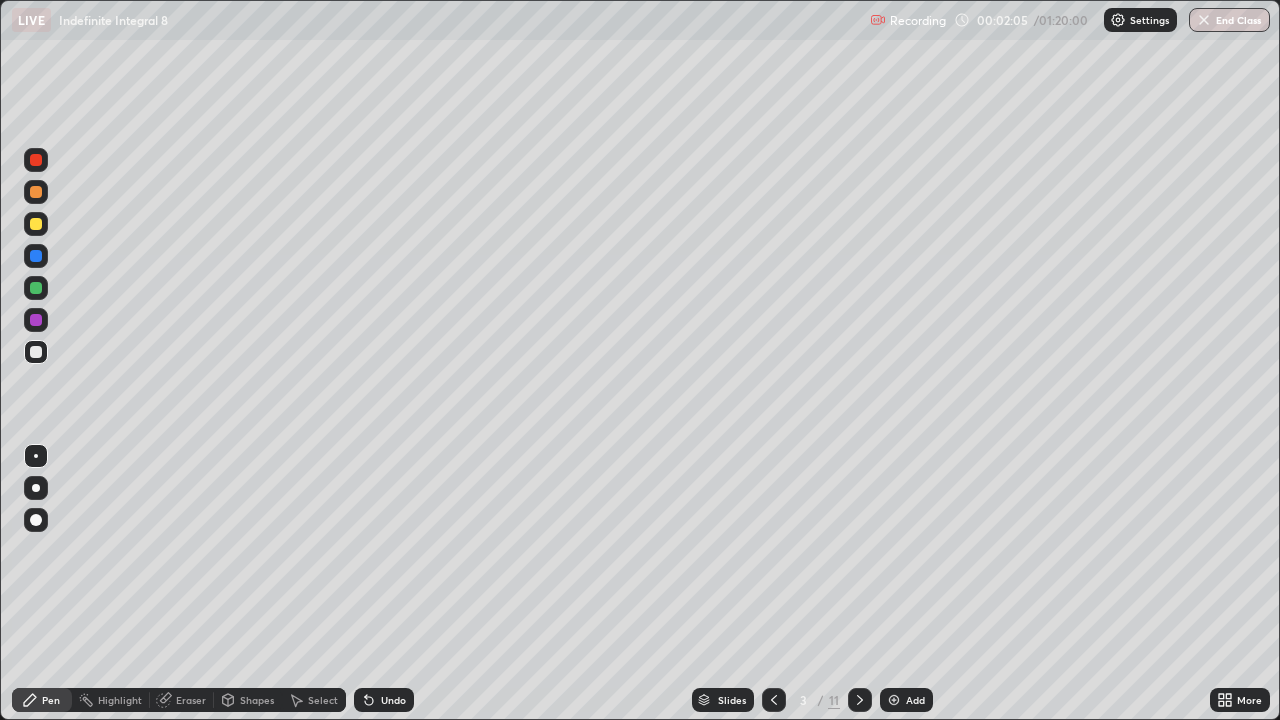 click on "Undo" at bounding box center [393, 700] 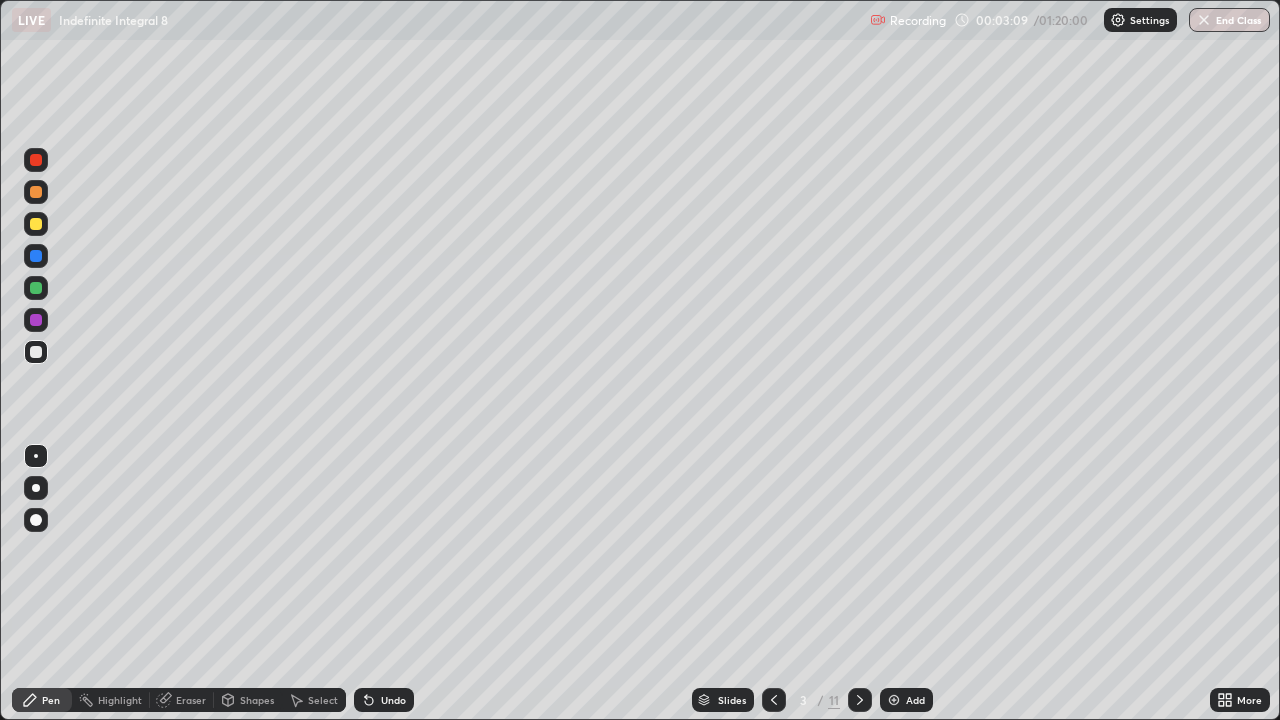 click on "Eraser" at bounding box center (191, 700) 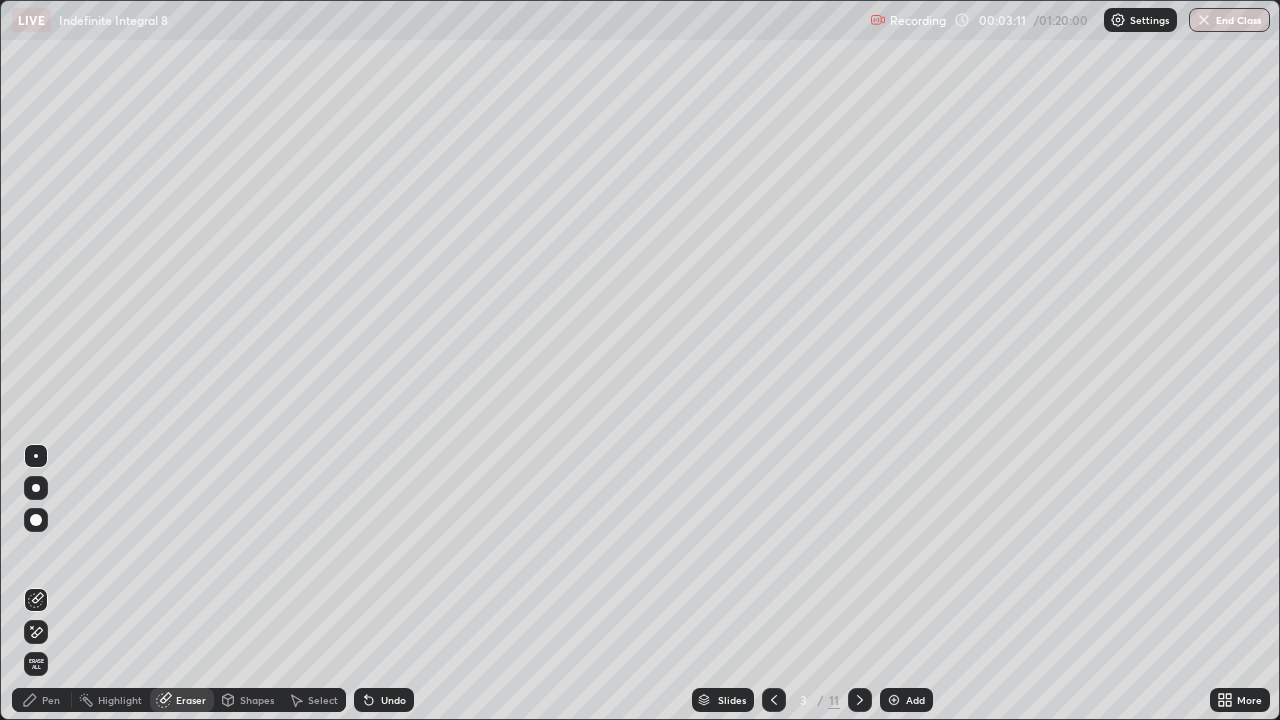 click on "Pen" at bounding box center (51, 700) 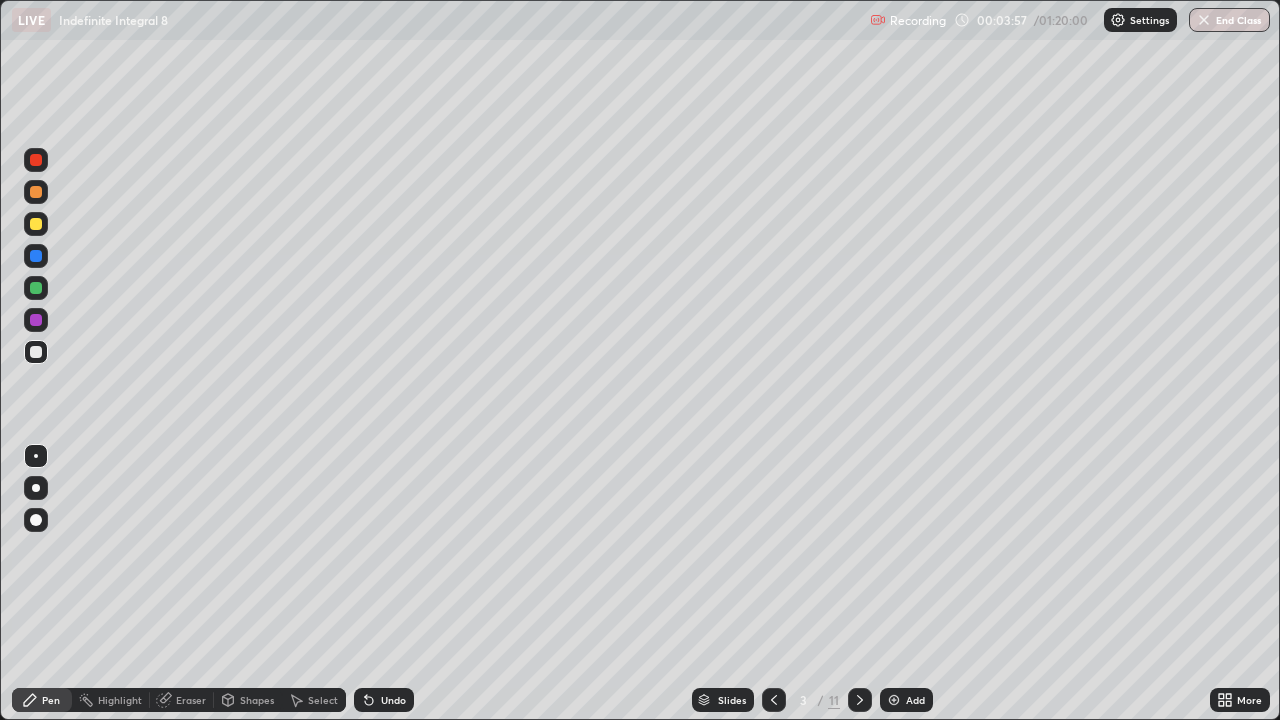 click at bounding box center [36, 288] 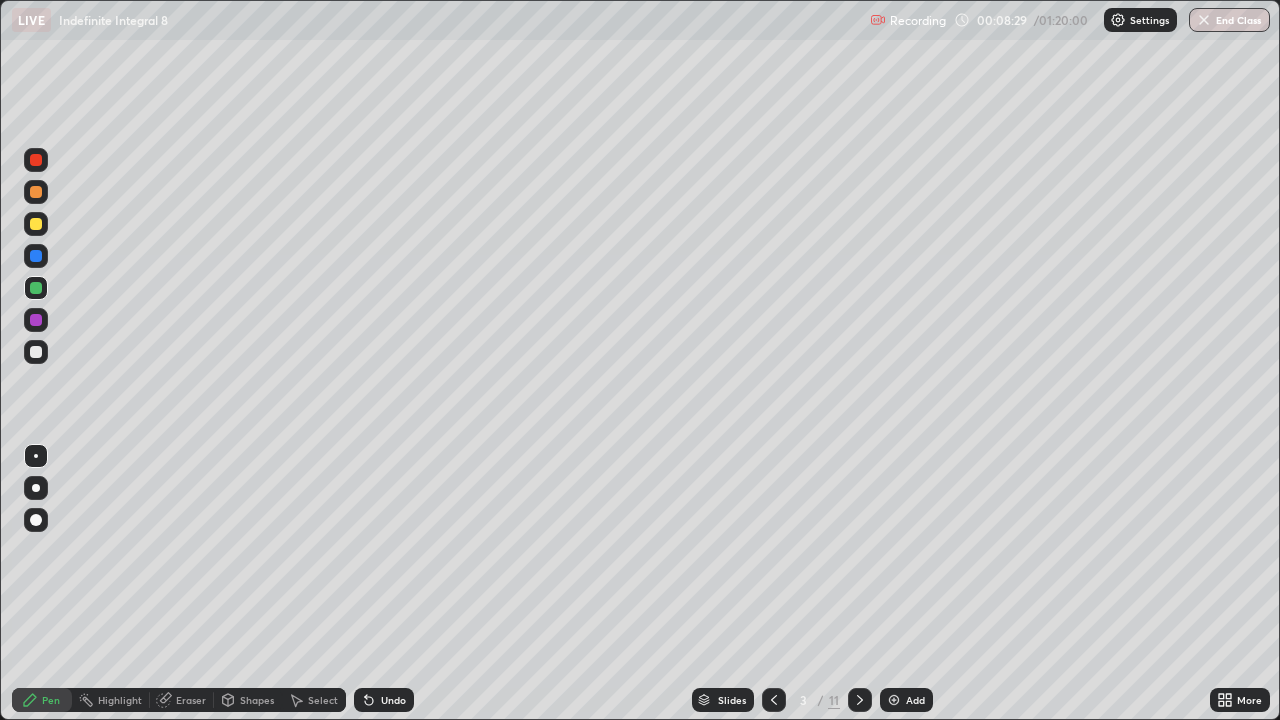 click 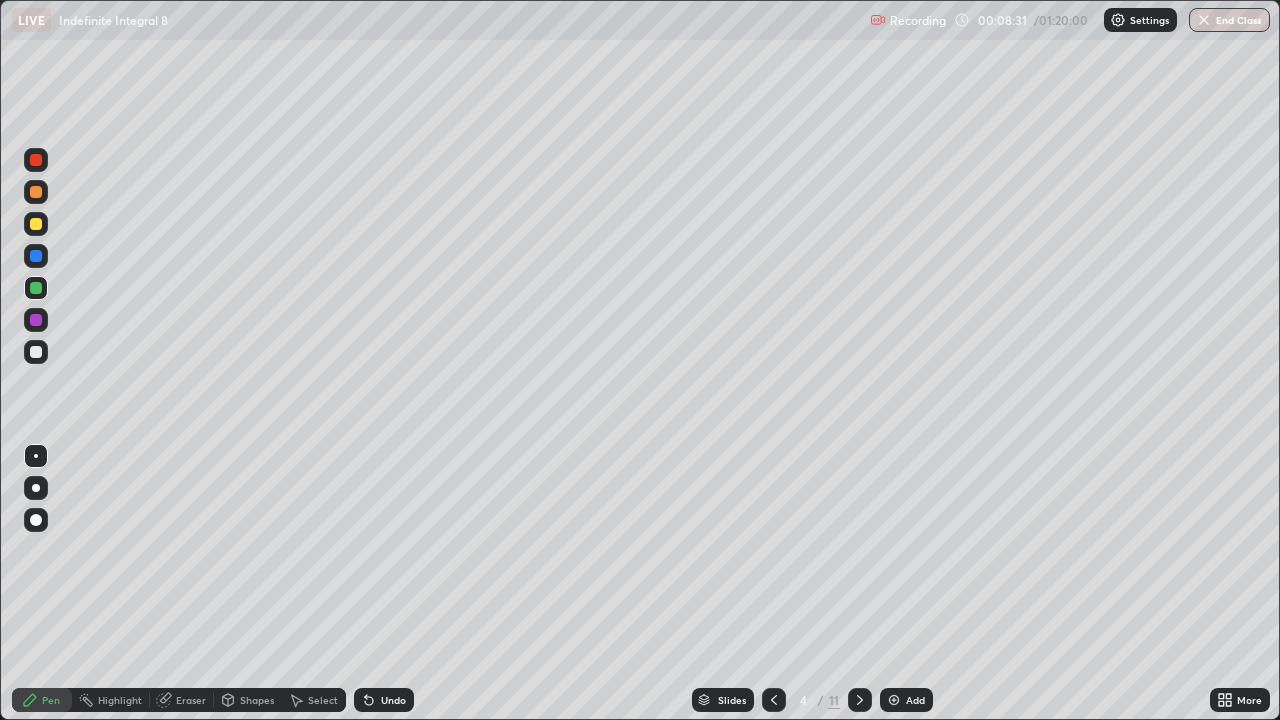 click at bounding box center [36, 352] 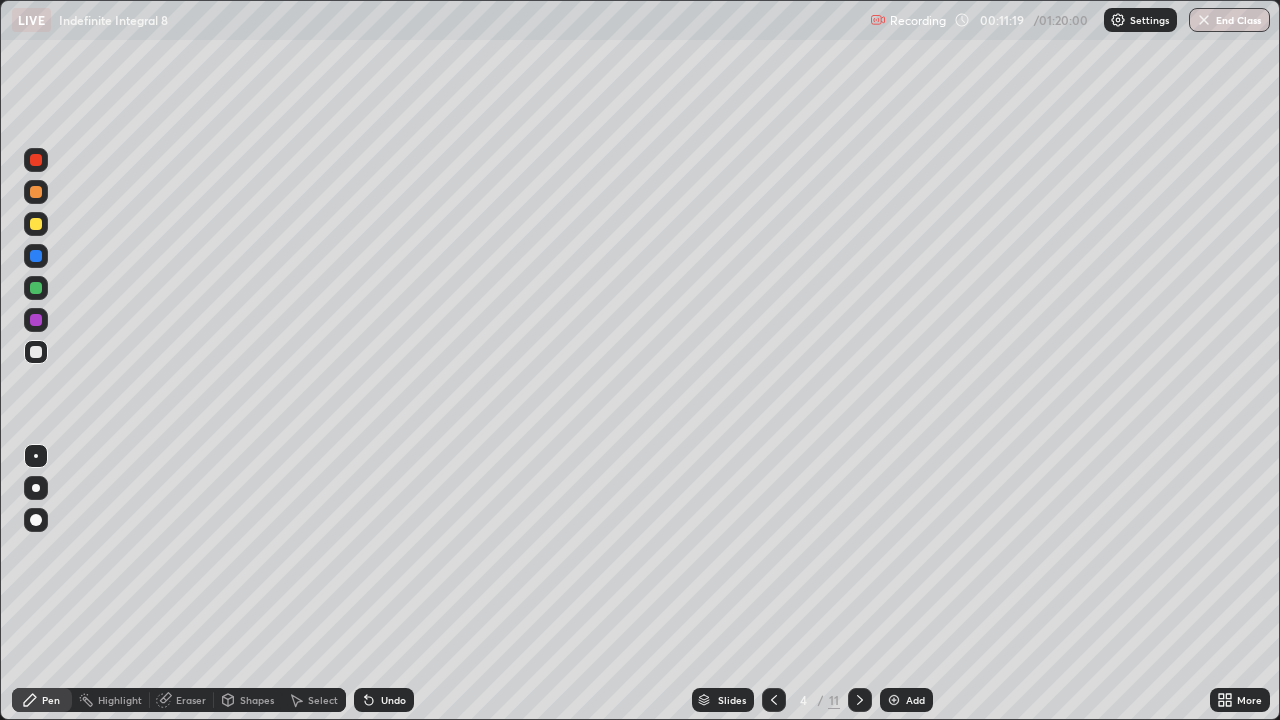 click 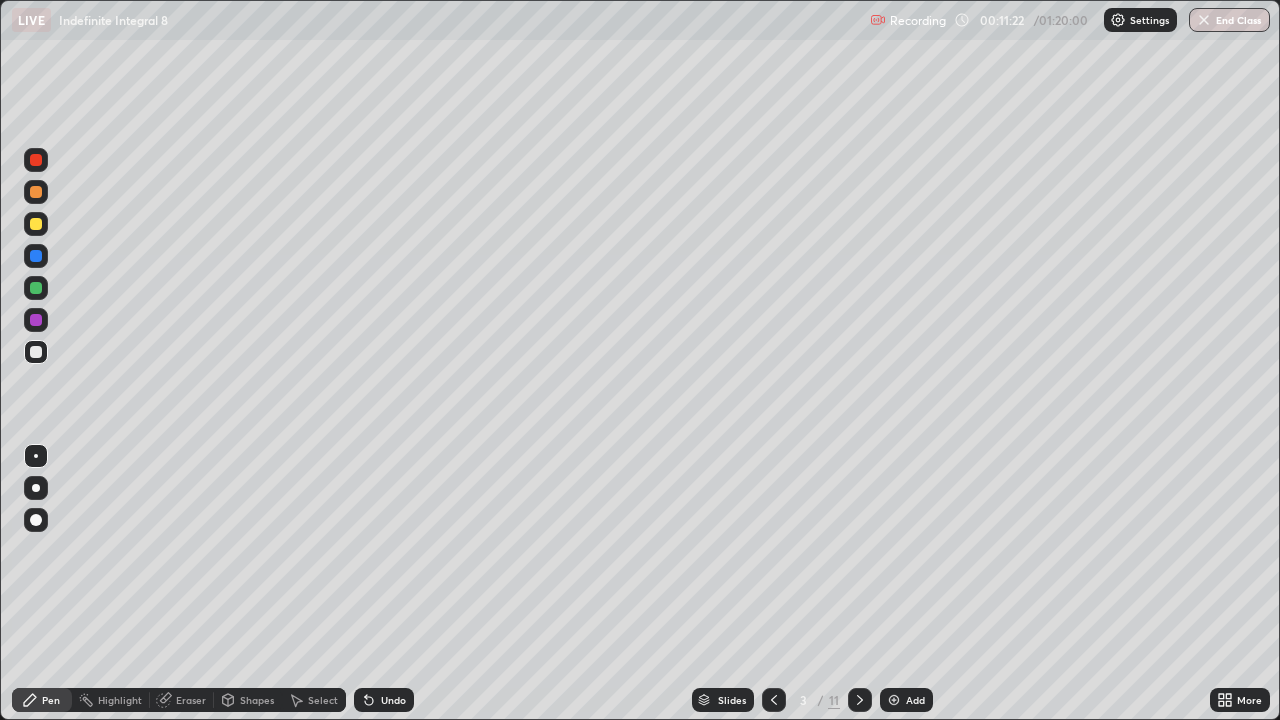 click at bounding box center (860, 700) 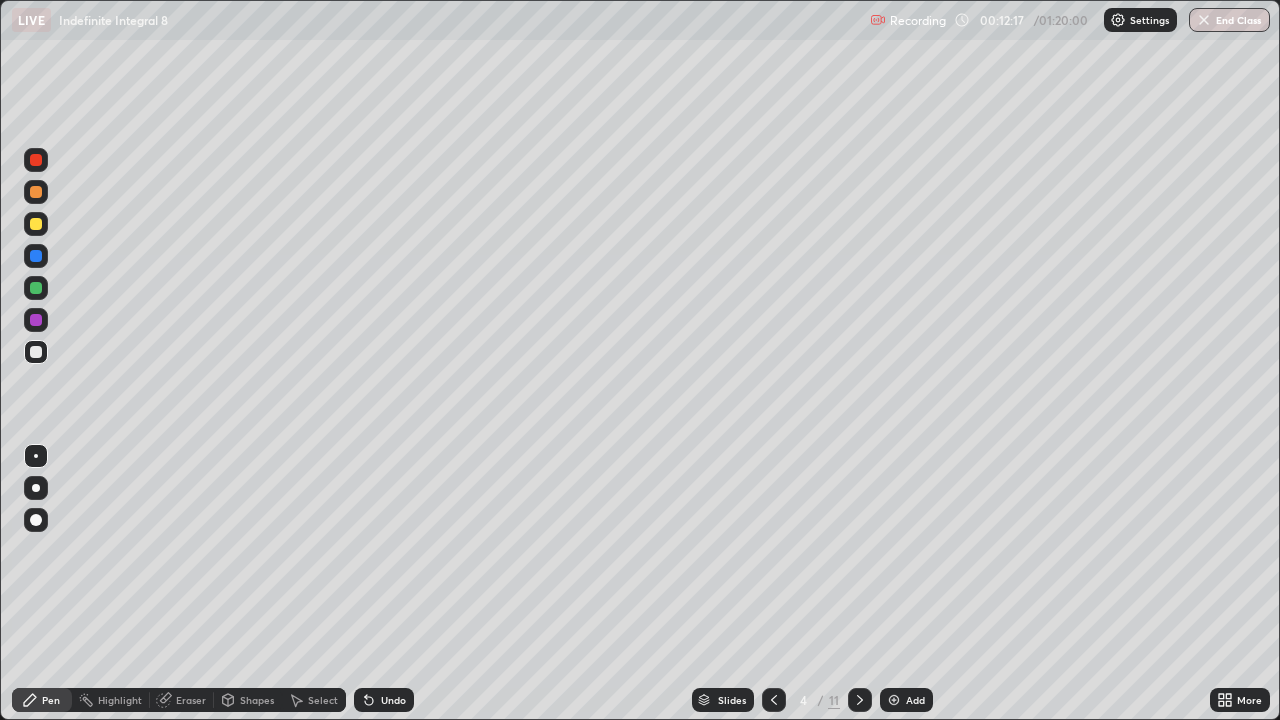 click on "Eraser" at bounding box center (191, 700) 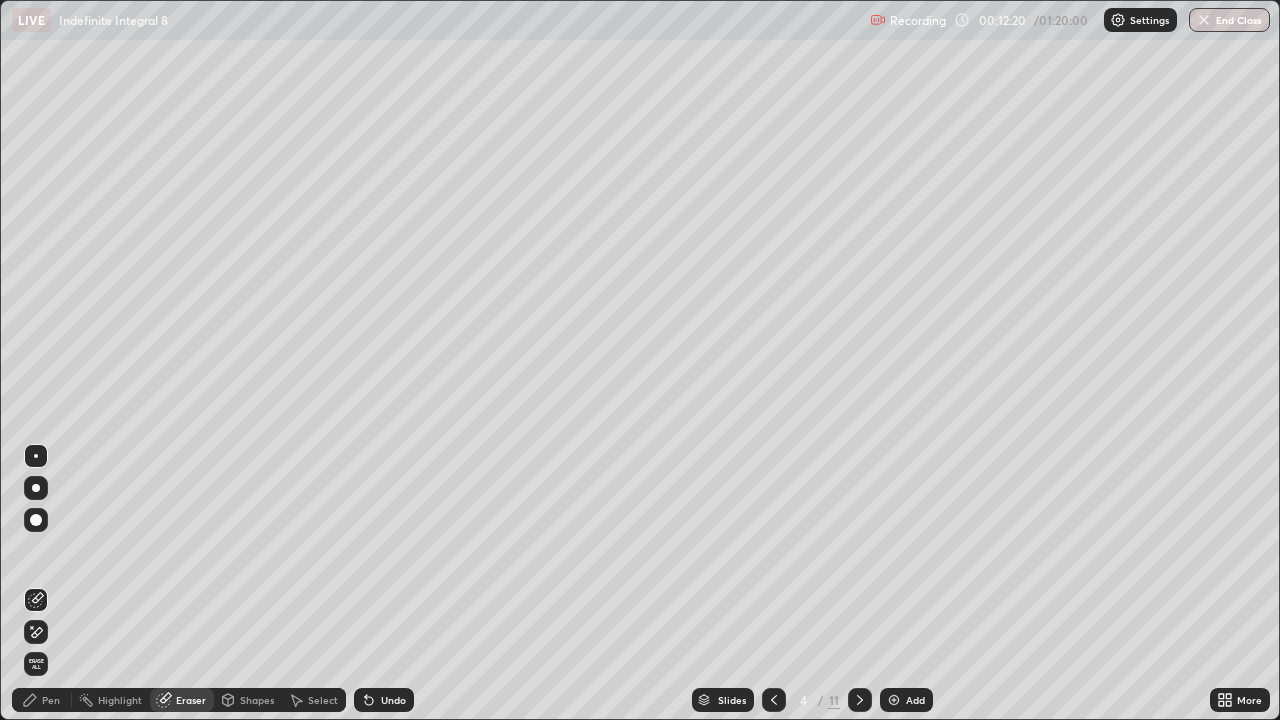 click on "Pen" at bounding box center (51, 700) 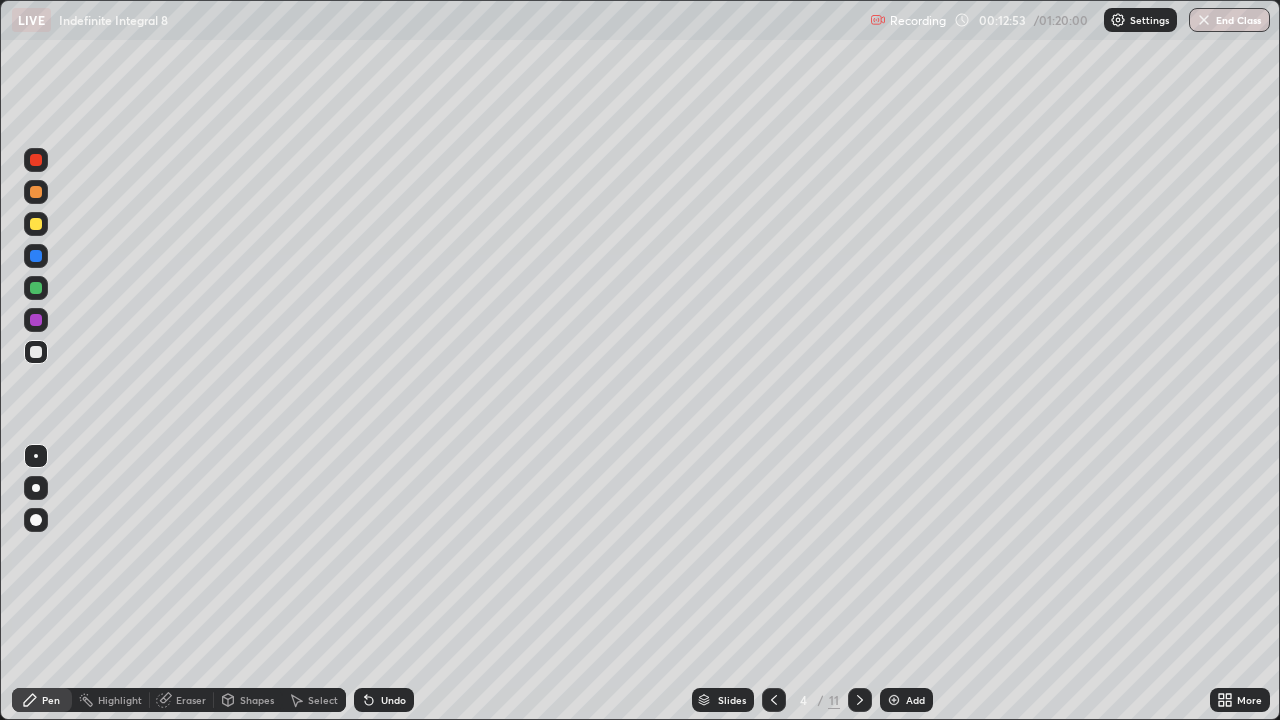click on "Eraser" at bounding box center [191, 700] 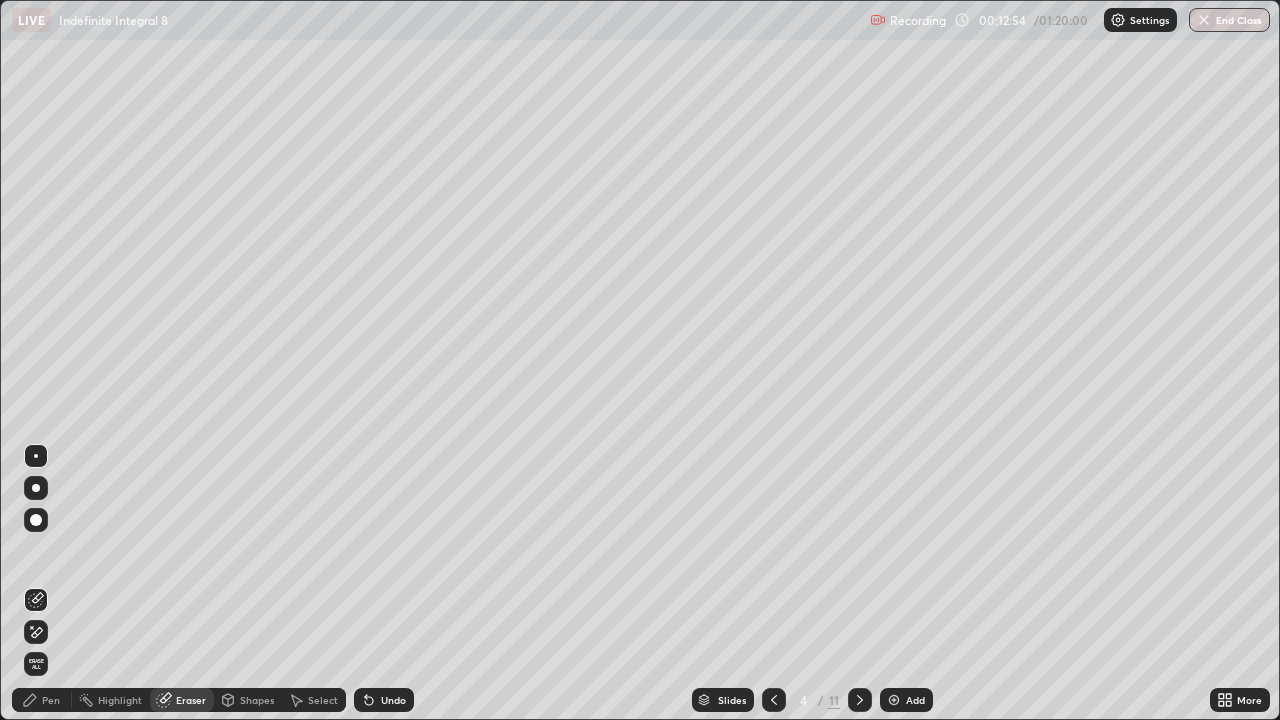 click on "Pen" at bounding box center [42, 700] 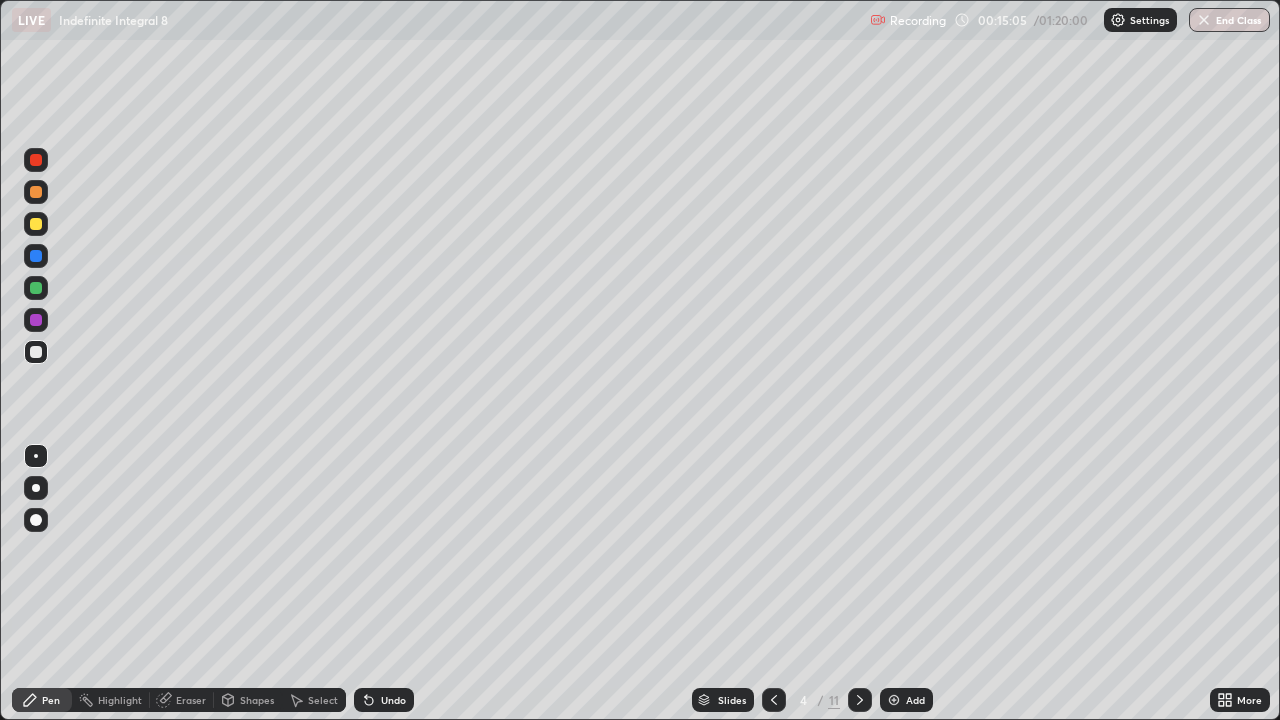click 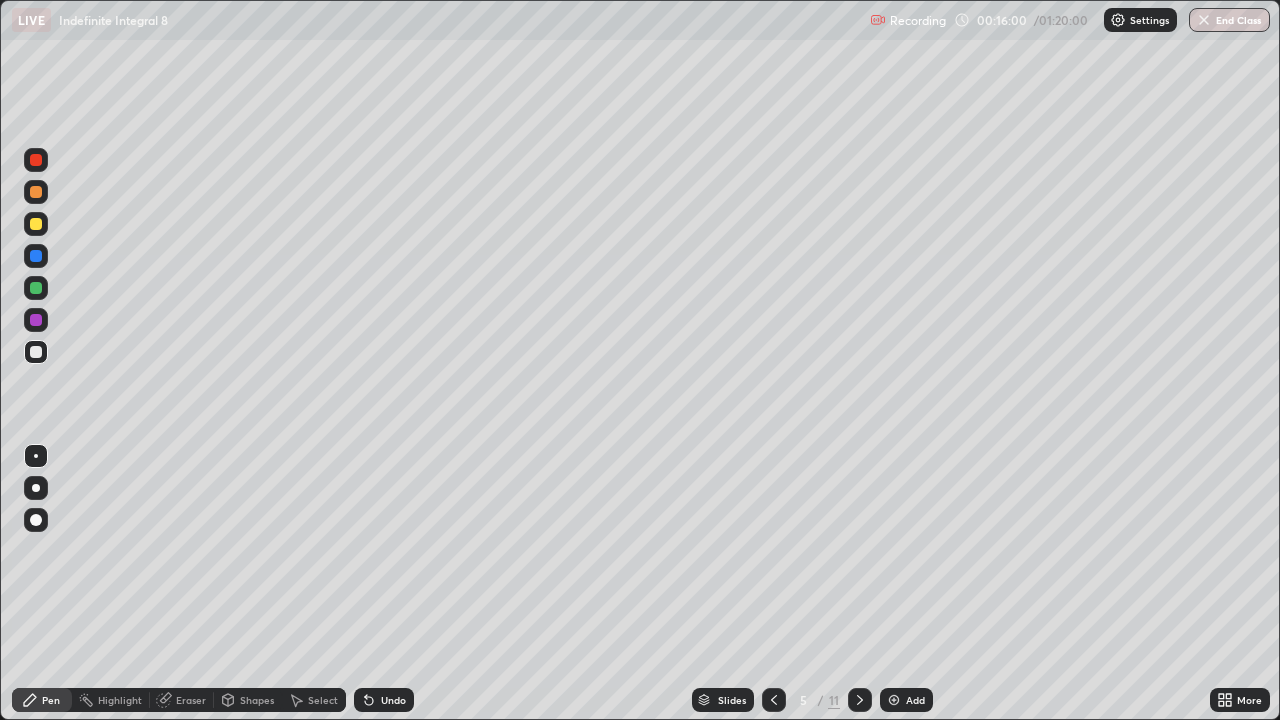 click at bounding box center (36, 192) 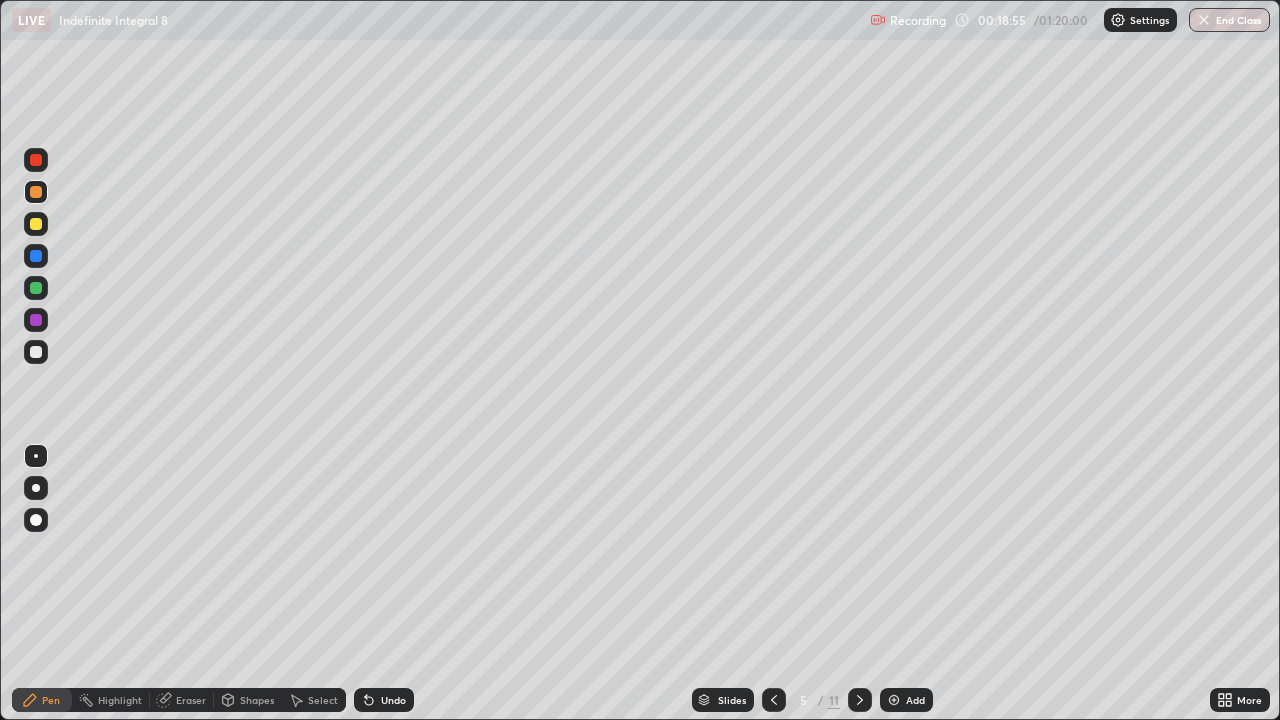 click at bounding box center [36, 224] 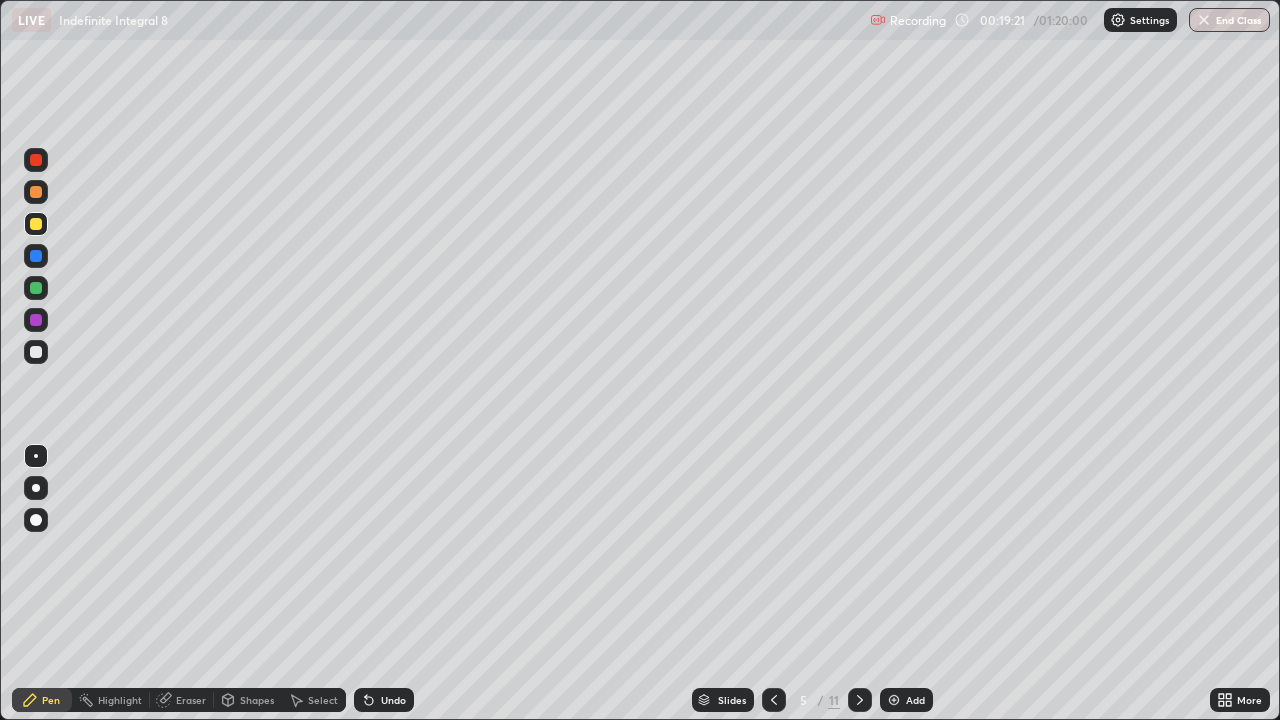 click at bounding box center [36, 288] 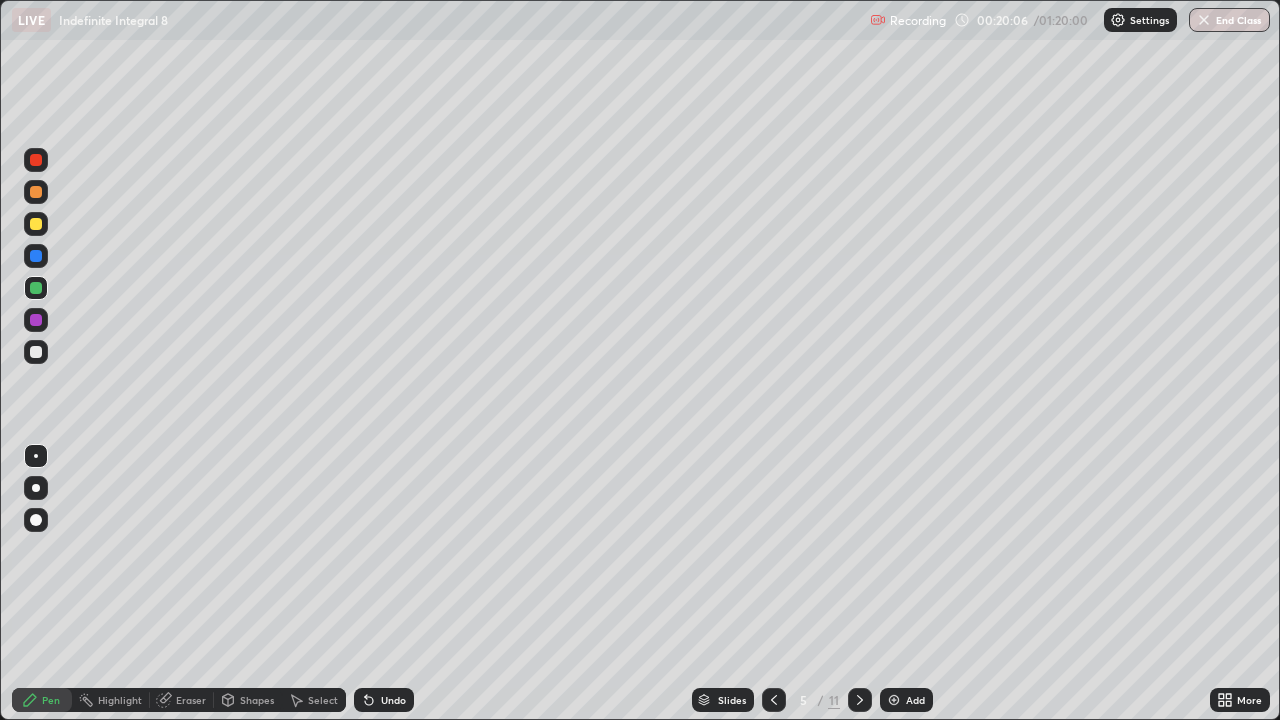 click on "Undo" at bounding box center (393, 700) 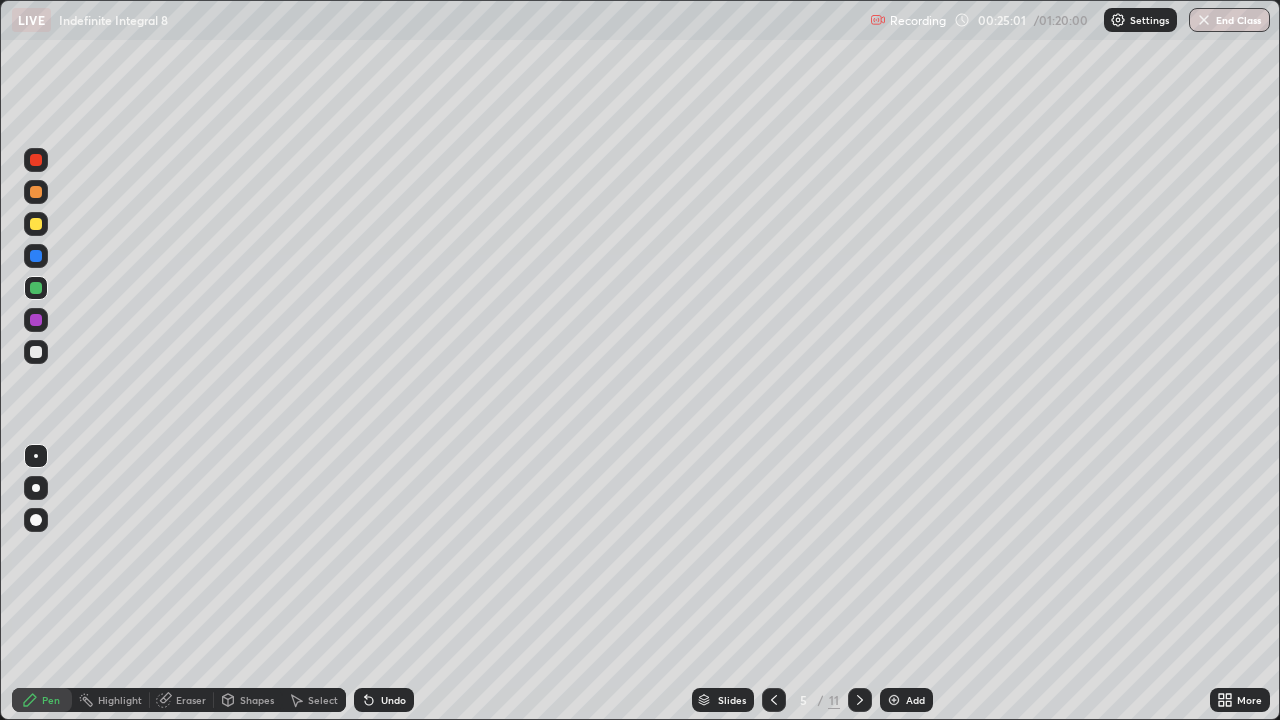 click on "Shapes" at bounding box center [257, 700] 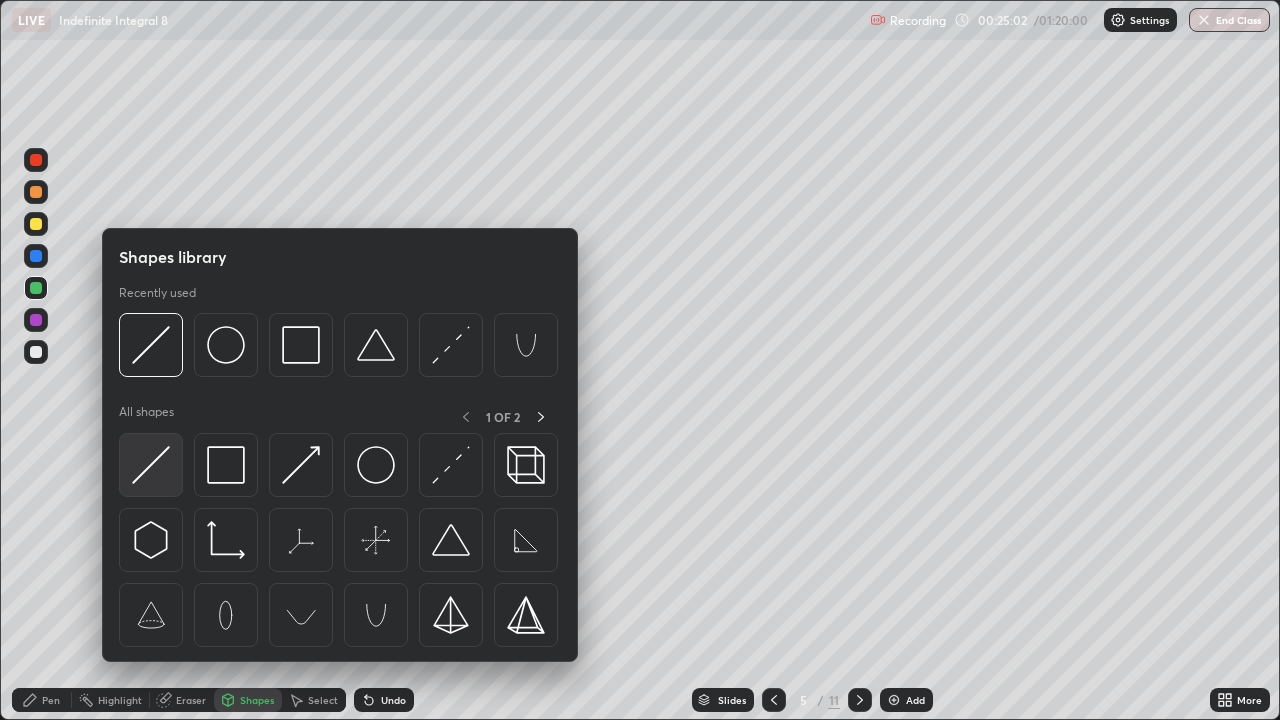 click at bounding box center (151, 465) 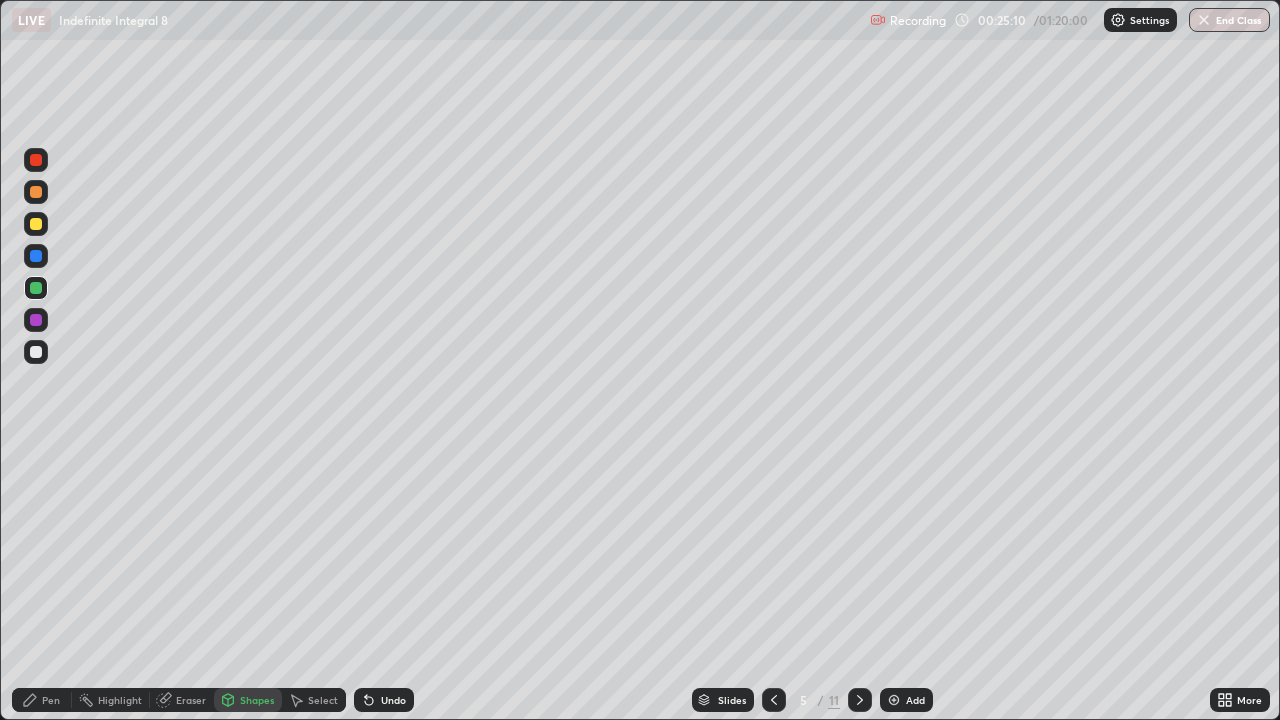 click on "Pen" at bounding box center [51, 700] 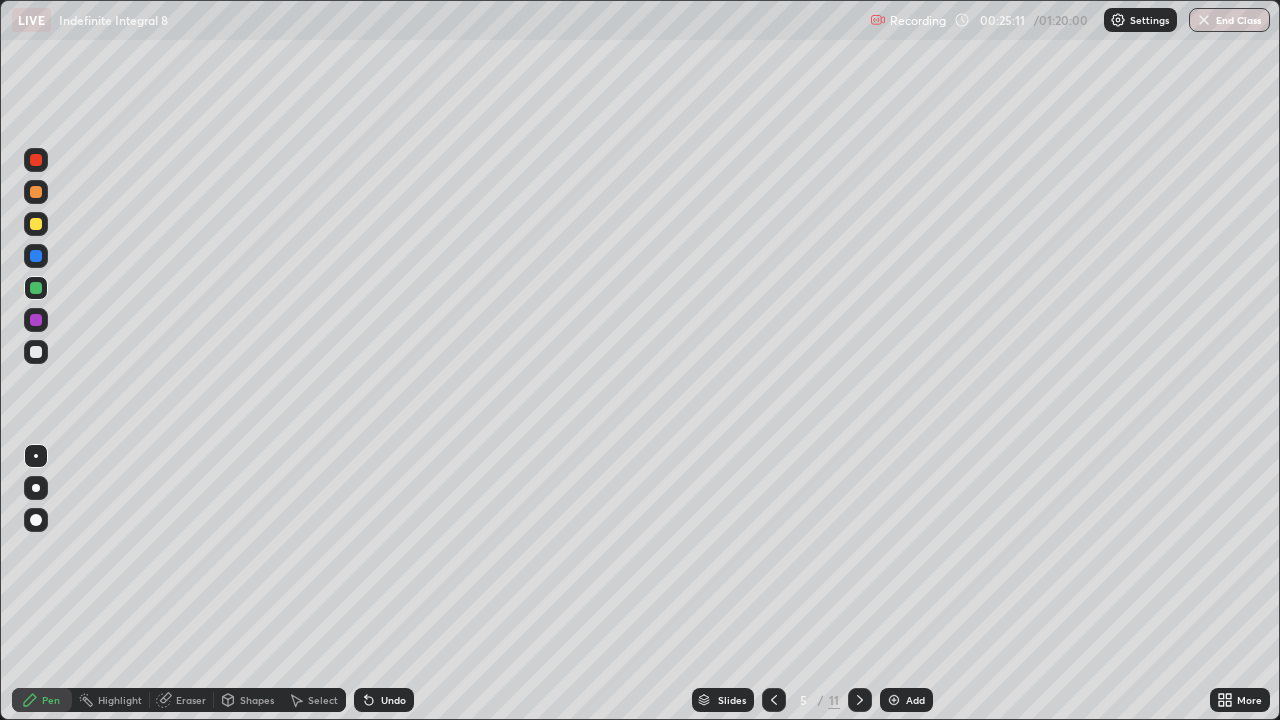 click at bounding box center [36, 352] 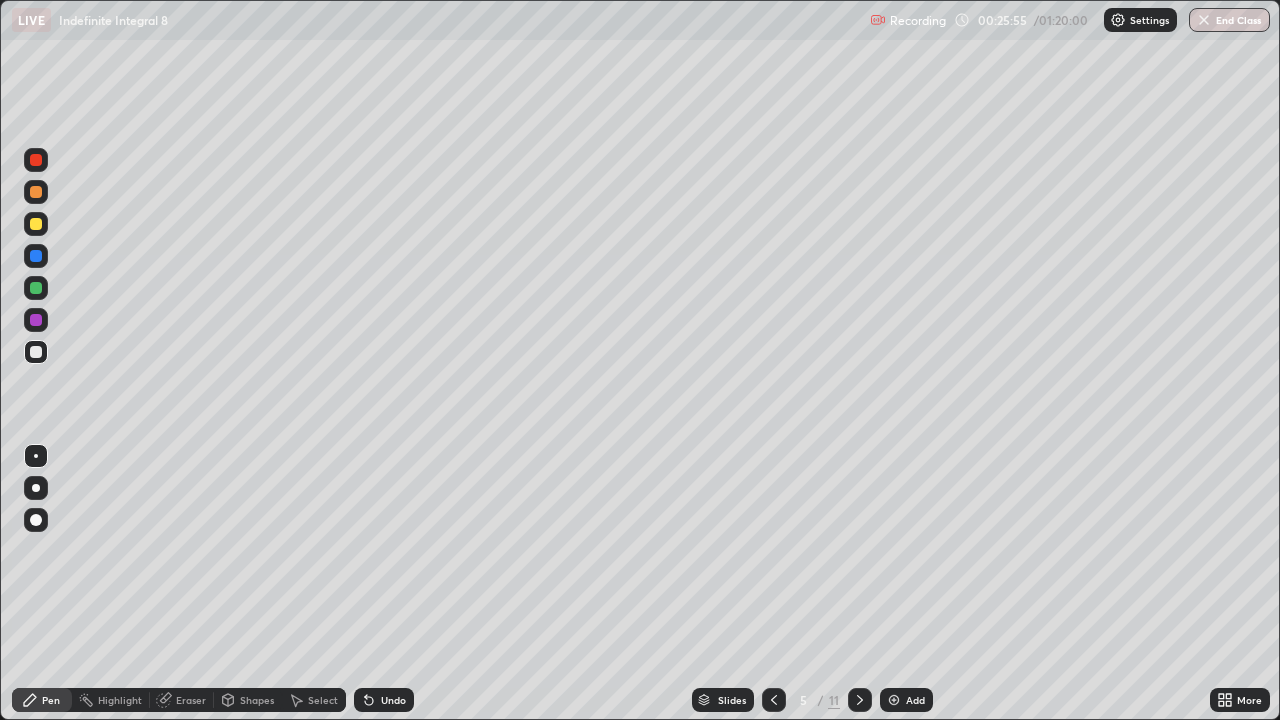 click at bounding box center [36, 288] 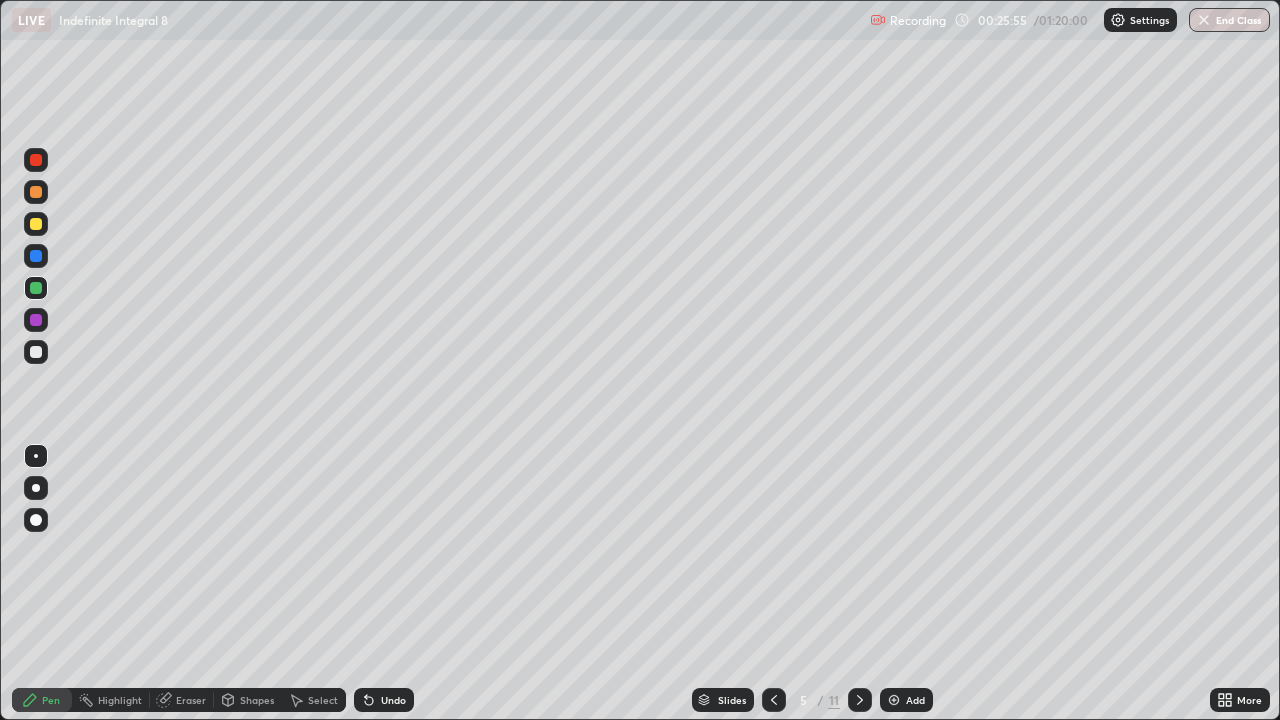 click at bounding box center (36, 288) 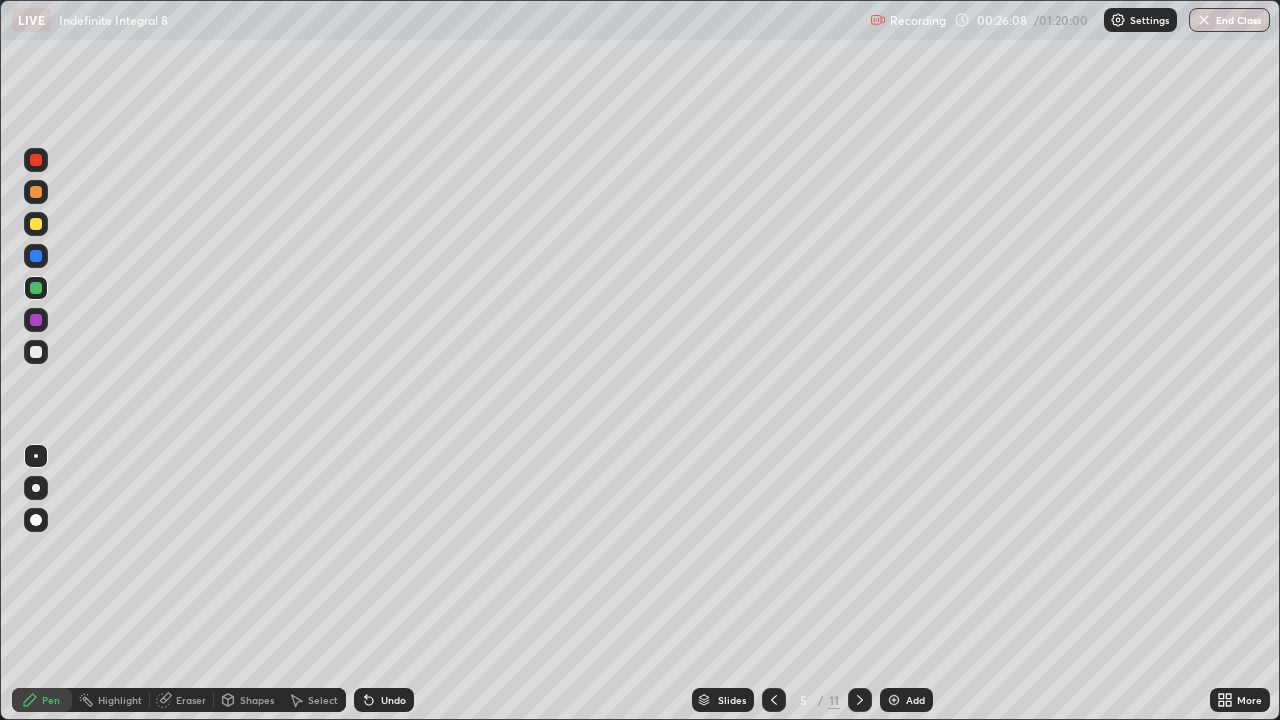 click on "Undo" at bounding box center (393, 700) 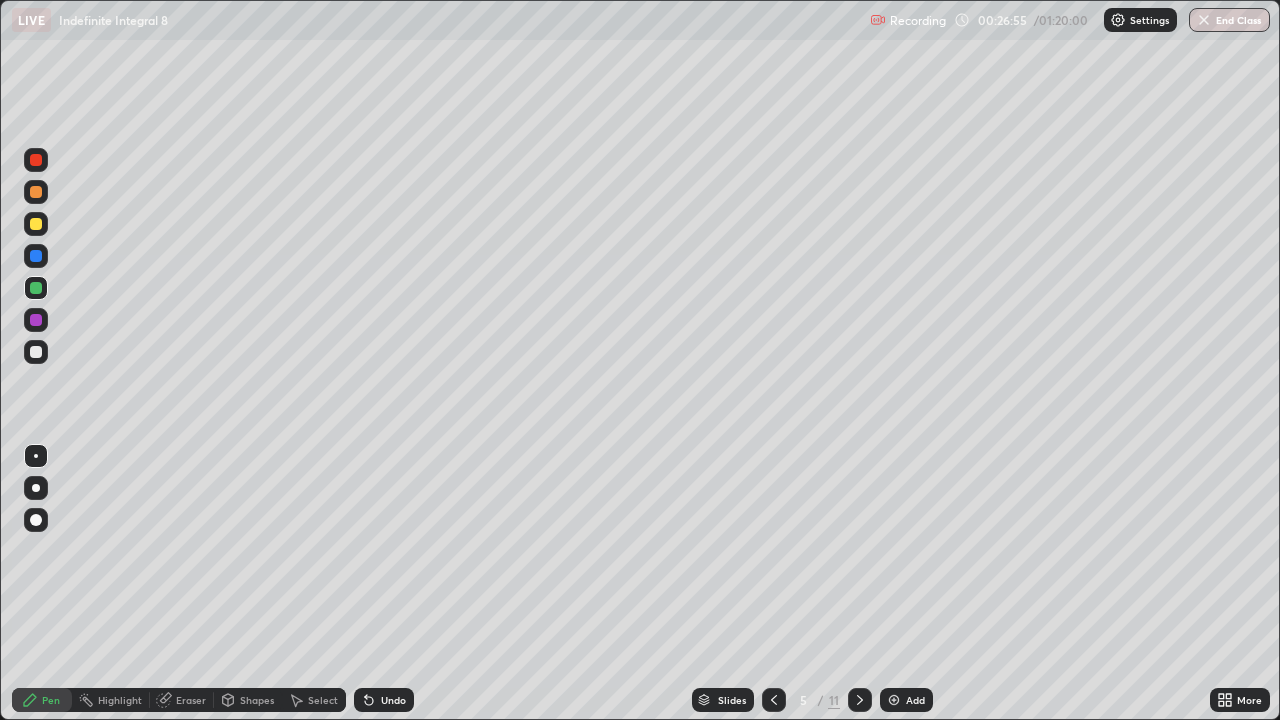 click 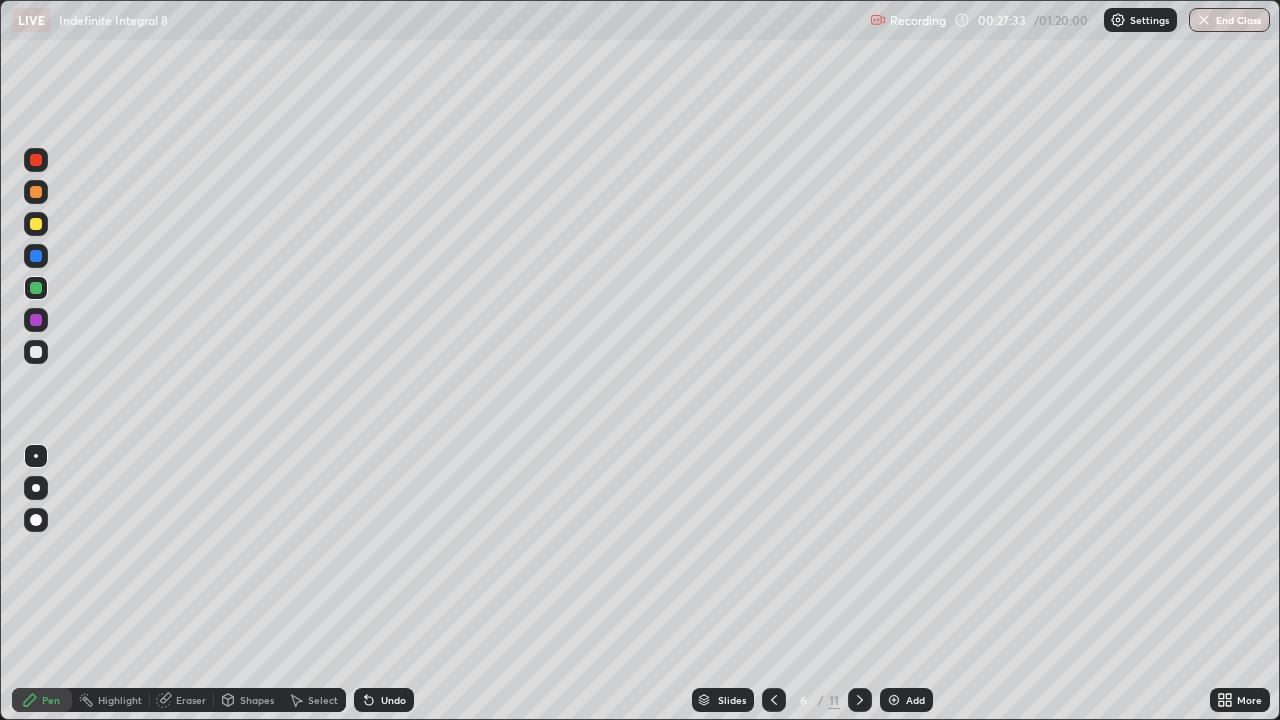 click 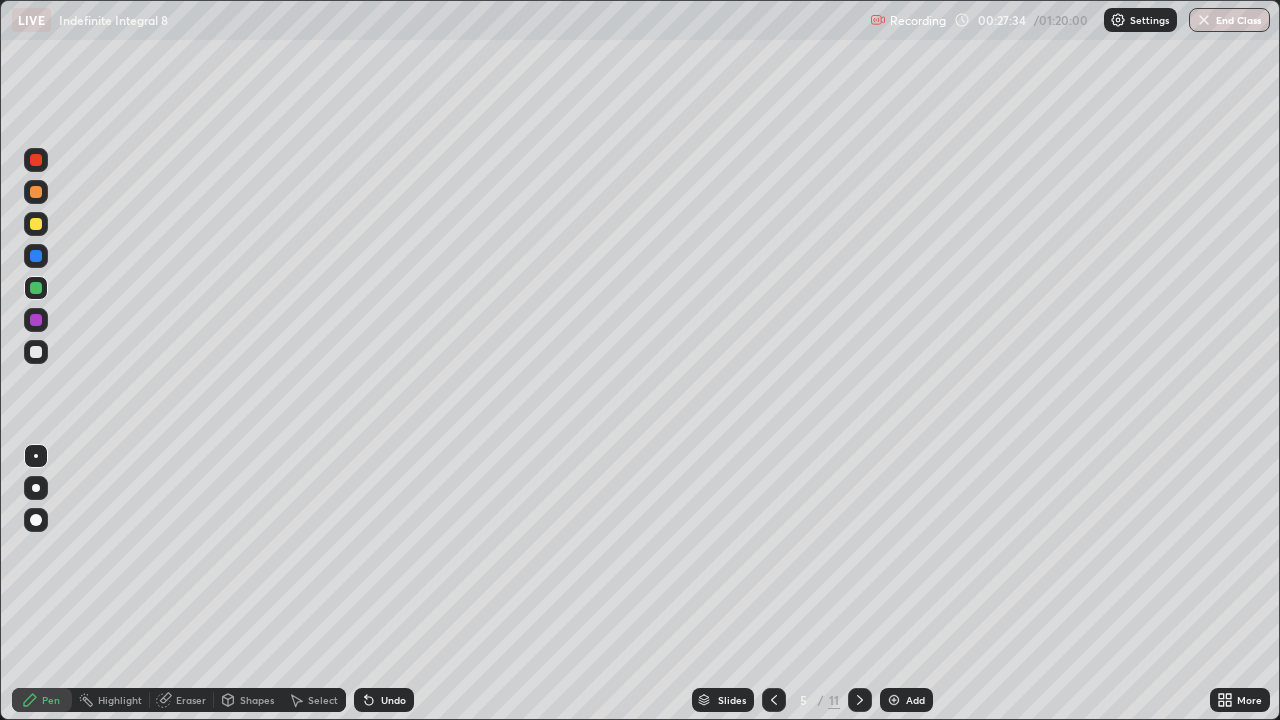 click 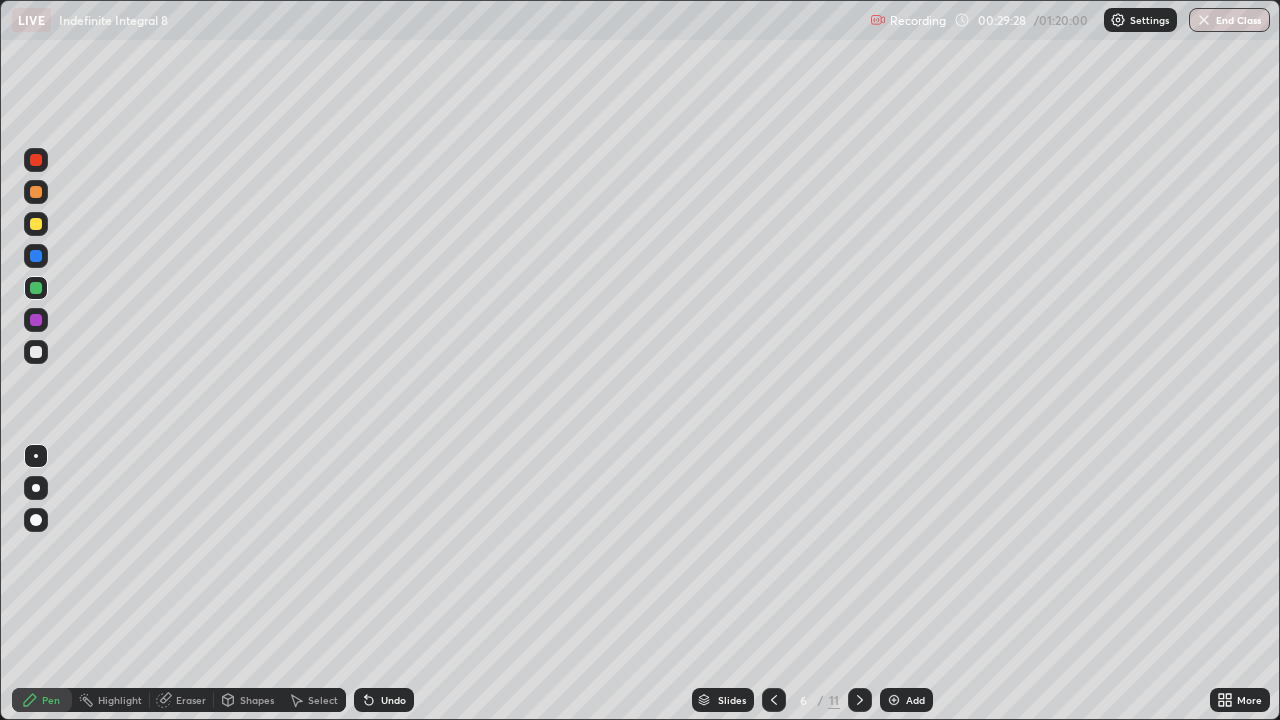 click at bounding box center [36, 224] 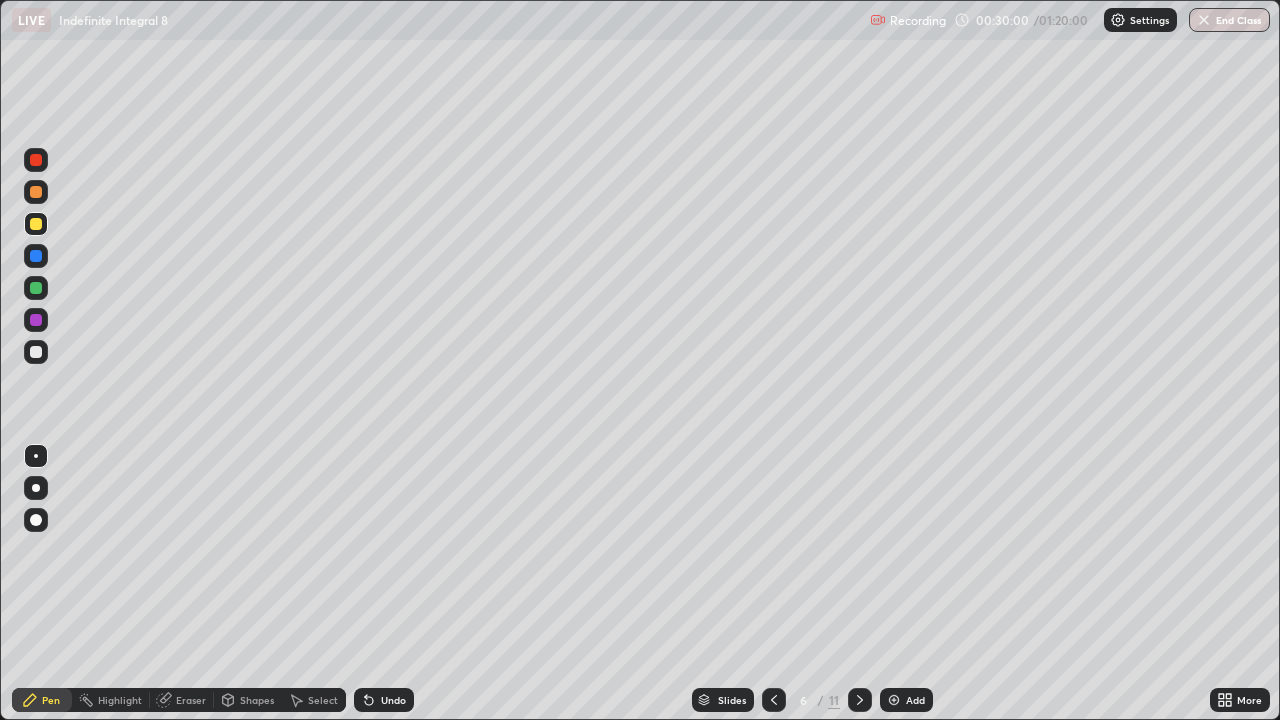 click on "Eraser" at bounding box center (191, 700) 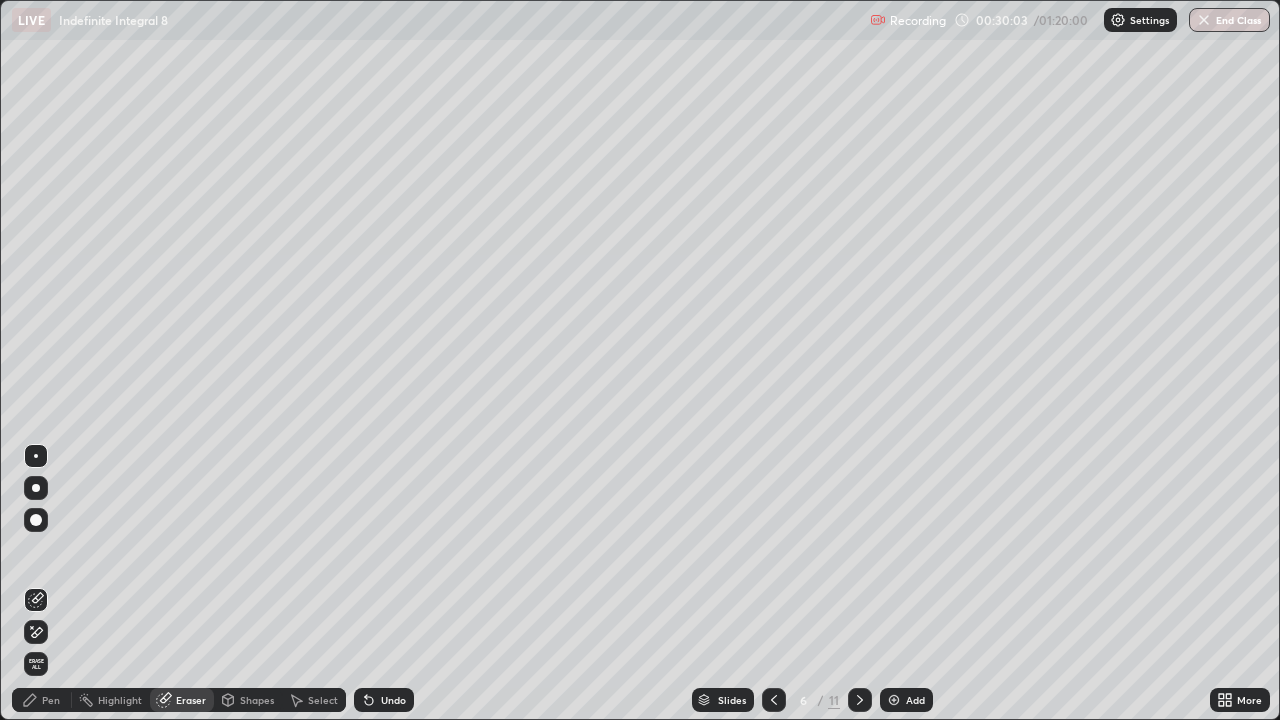 click on "Pen" at bounding box center [51, 700] 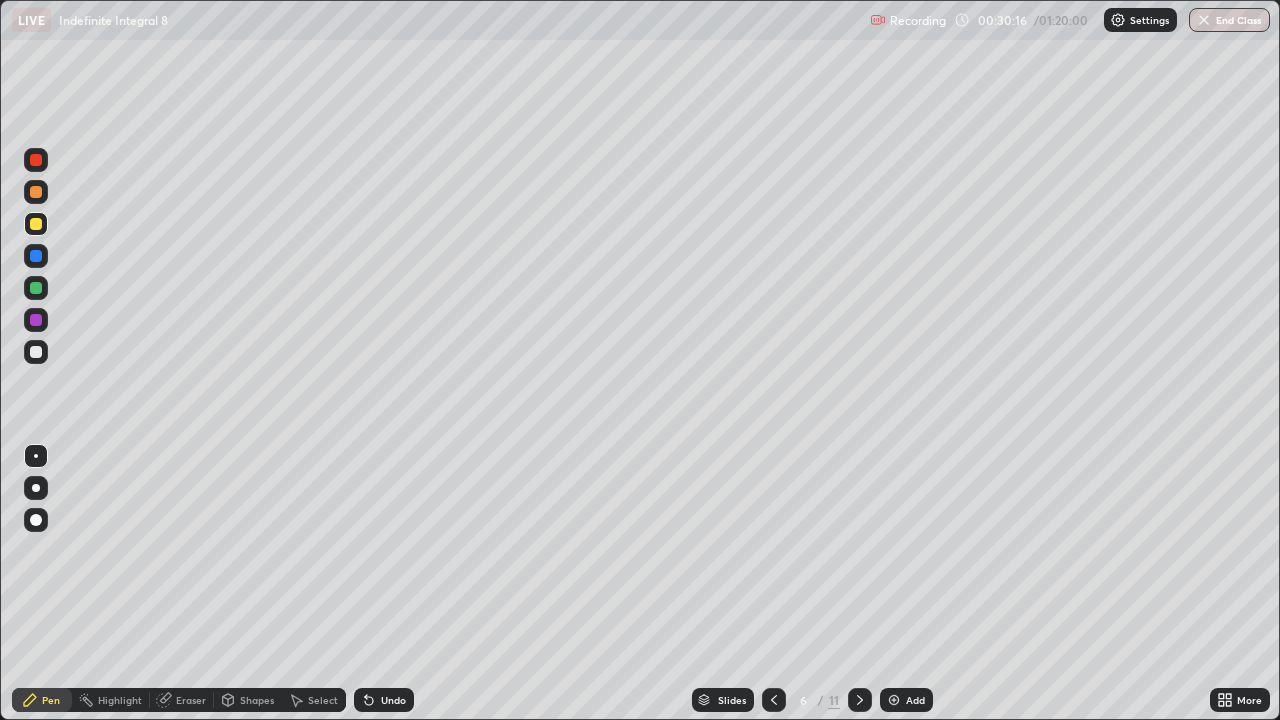 click on "Eraser" at bounding box center [191, 700] 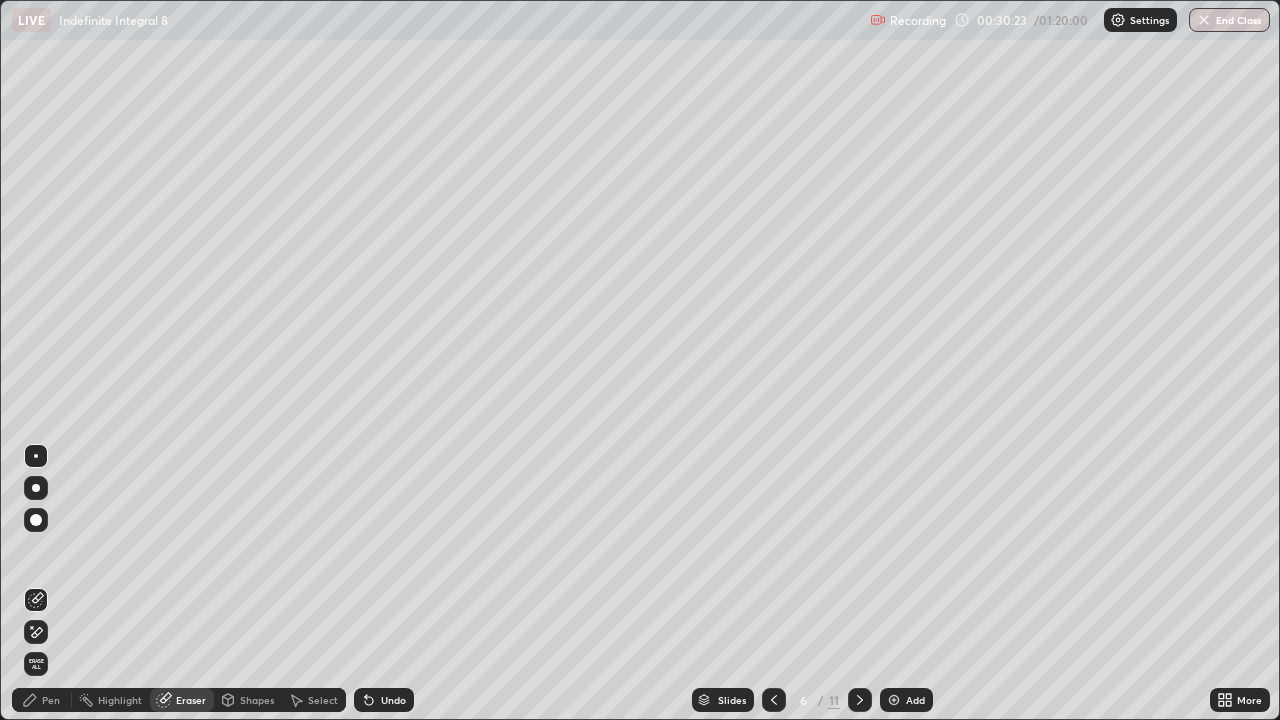 click on "Pen" at bounding box center [42, 700] 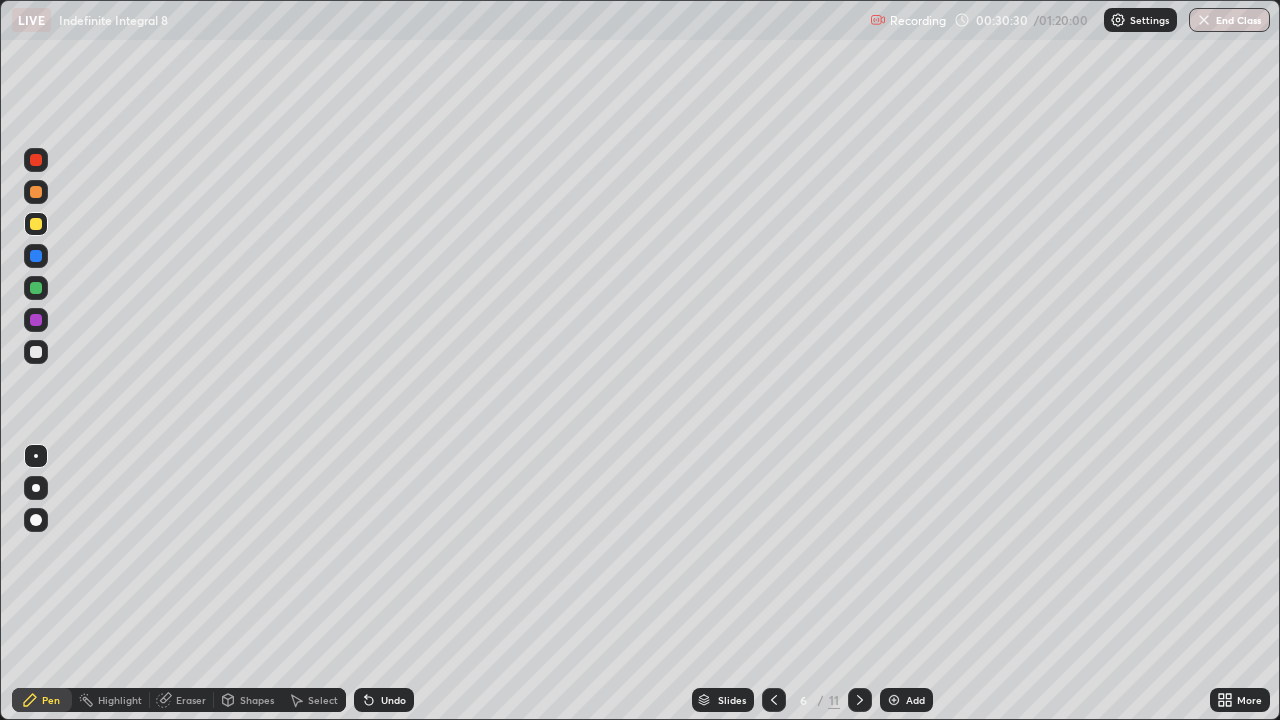 click at bounding box center (36, 256) 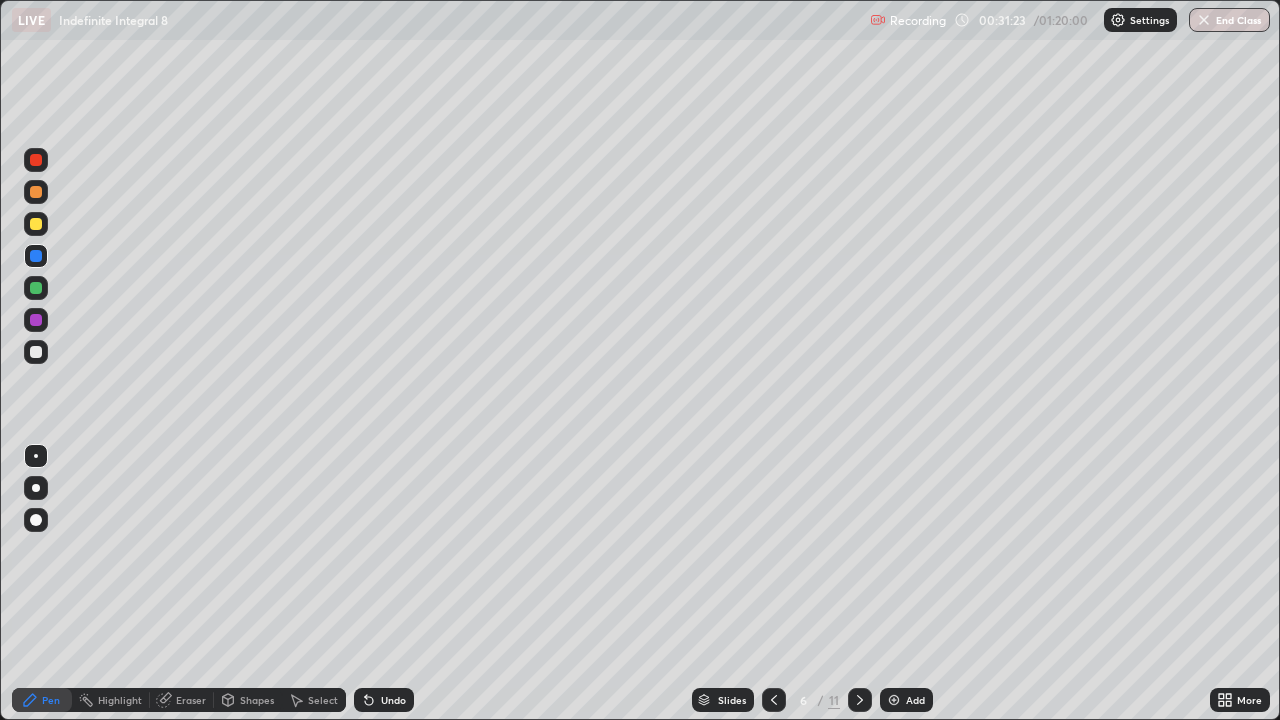 click on "Eraser" at bounding box center (191, 700) 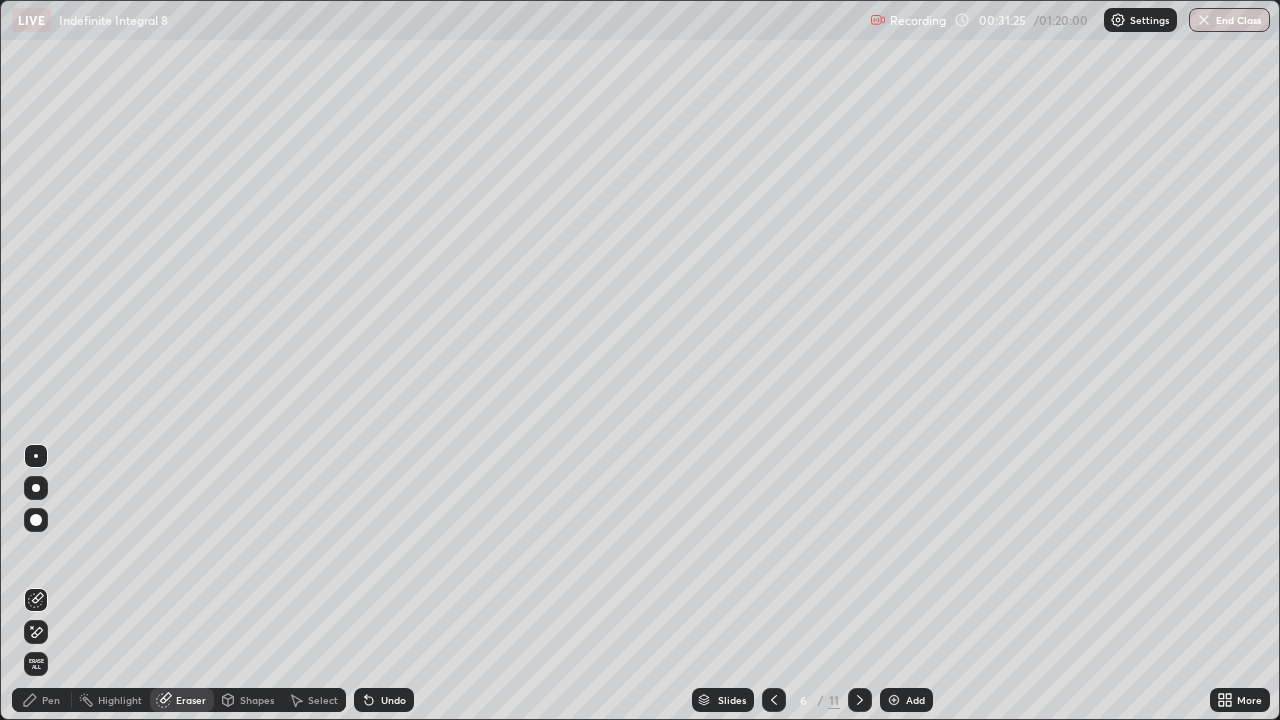 click on "Pen" at bounding box center (51, 700) 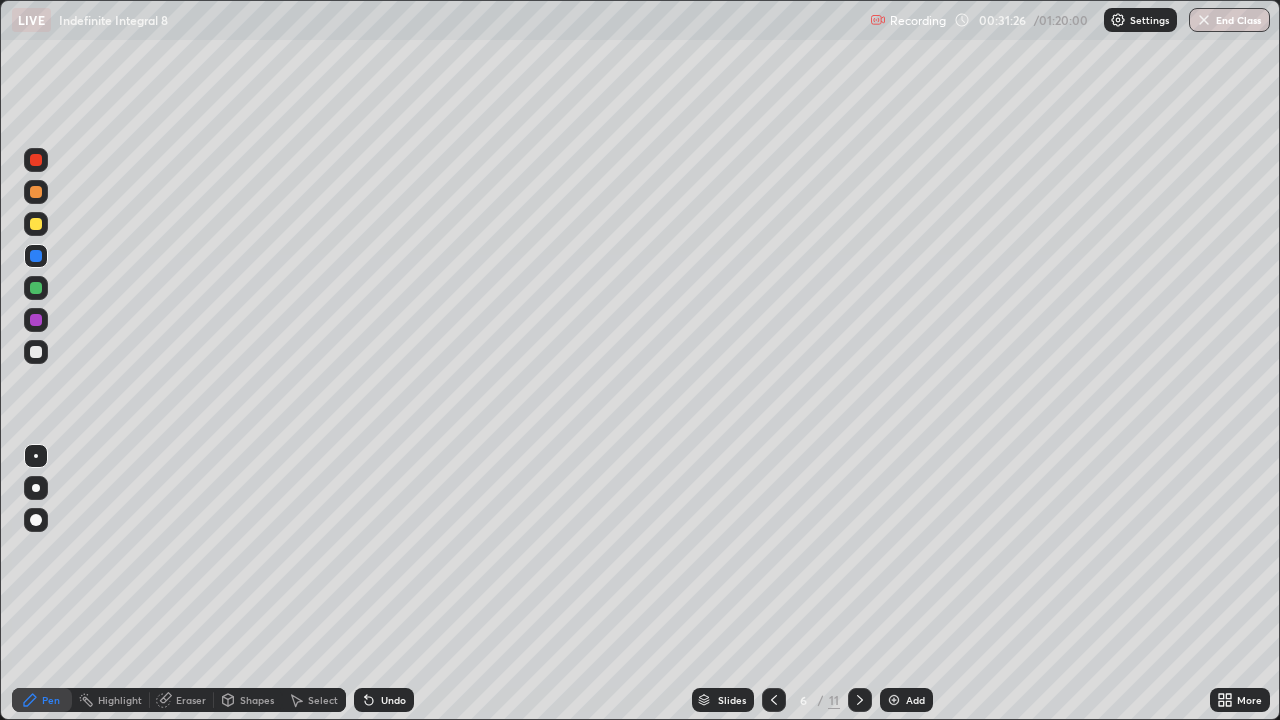 click at bounding box center [36, 224] 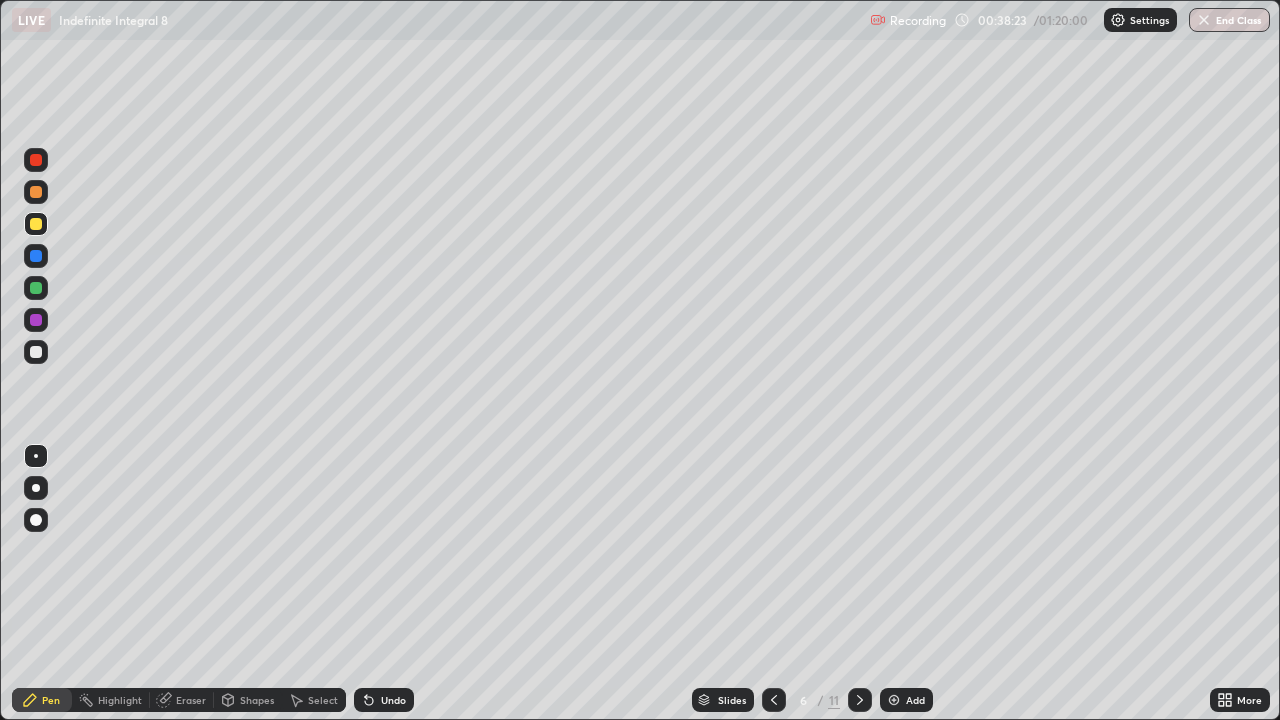 click on "Eraser" at bounding box center (191, 700) 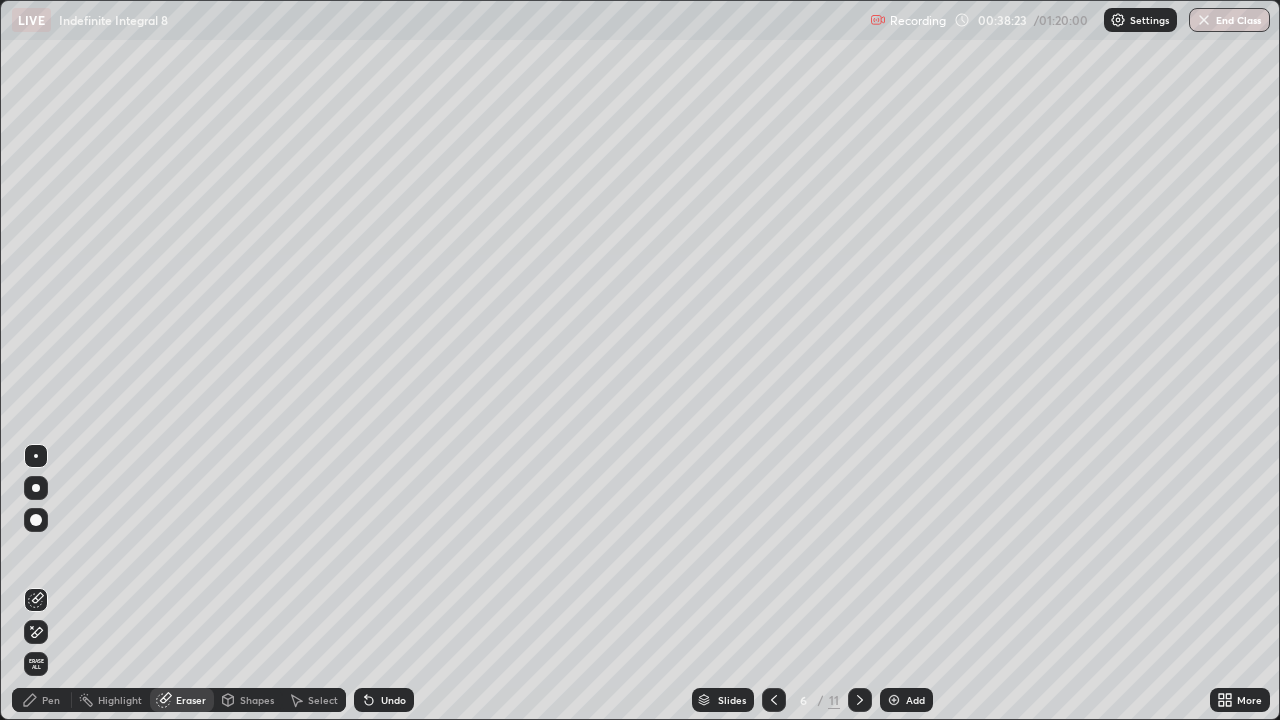 click on "Eraser" at bounding box center [191, 700] 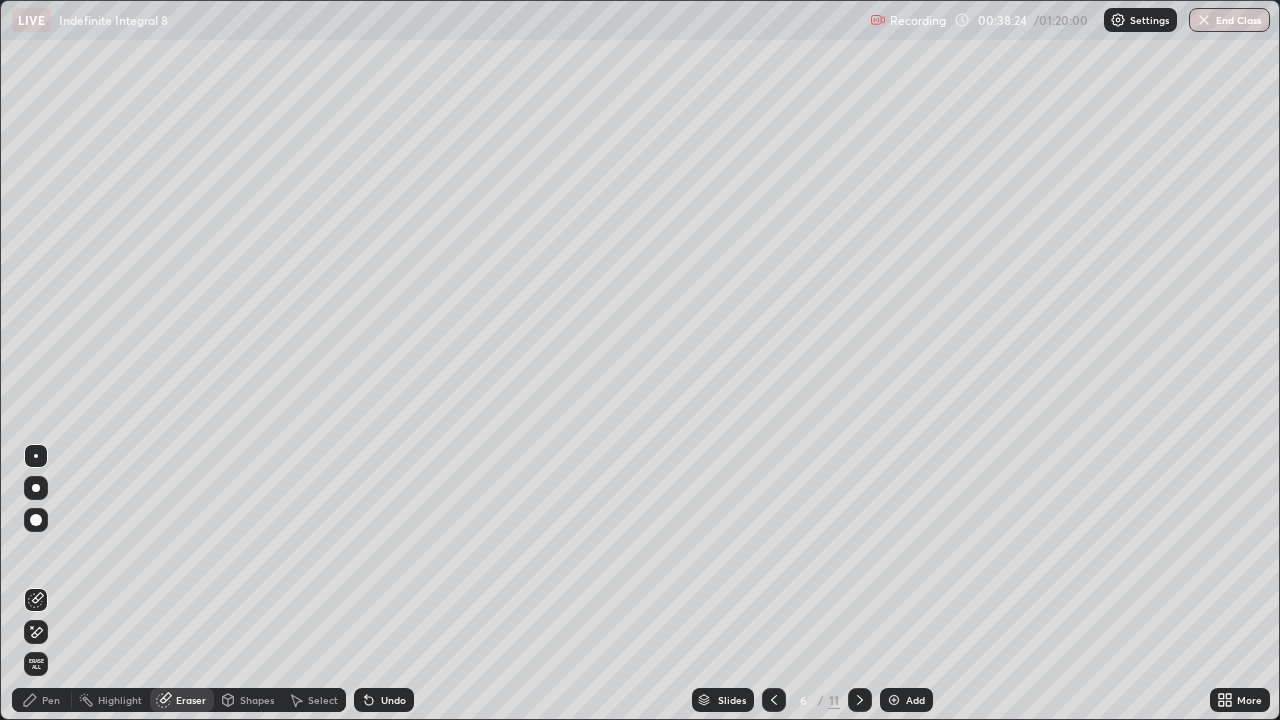 click 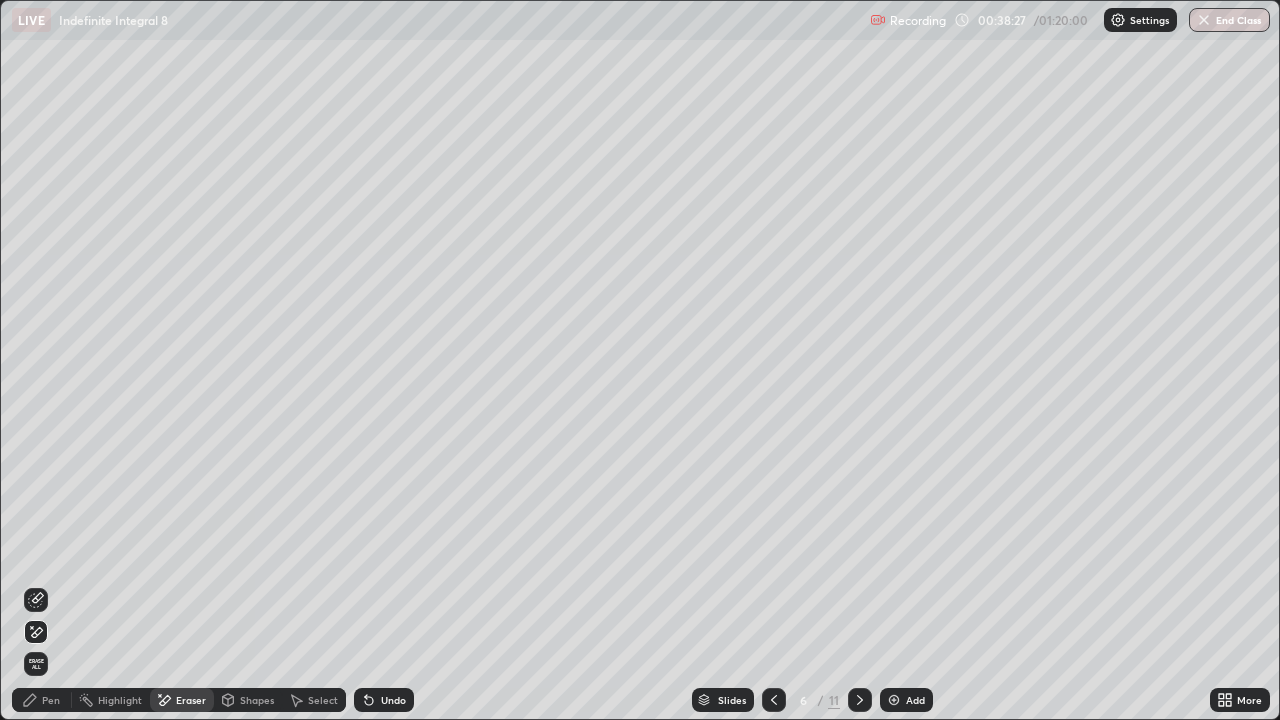 click on "Pen" at bounding box center [51, 700] 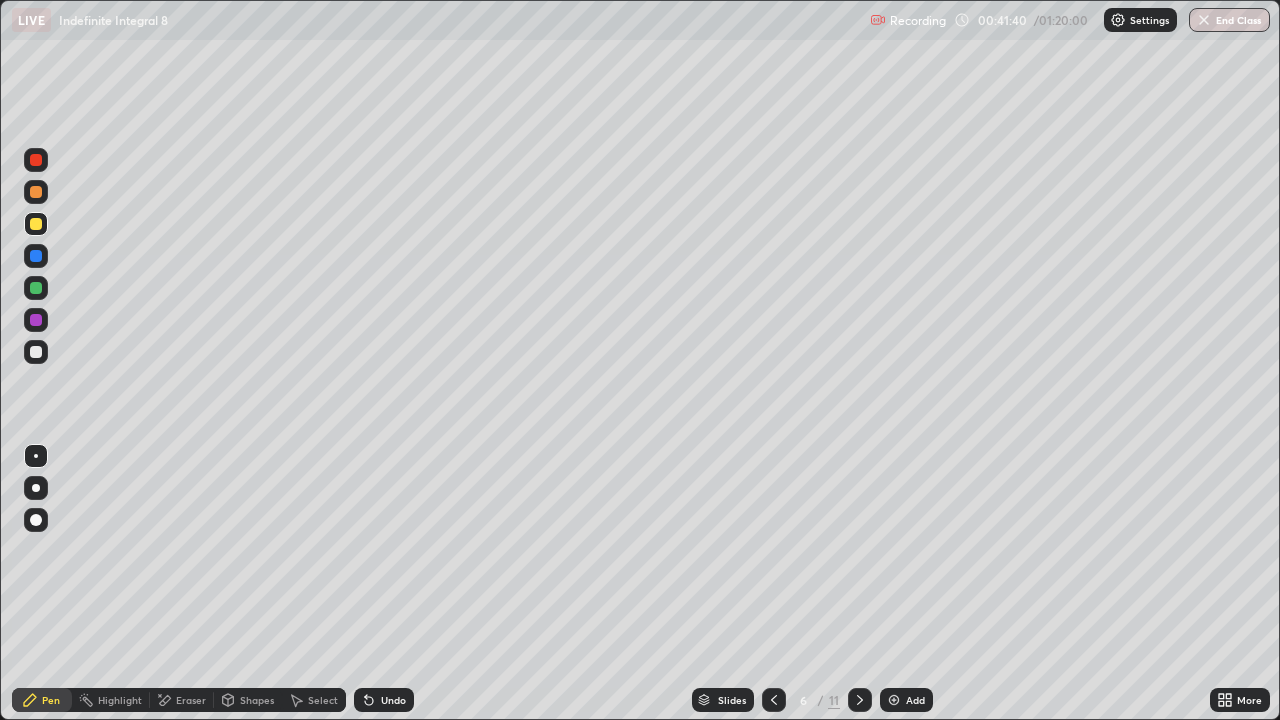 click at bounding box center [860, 700] 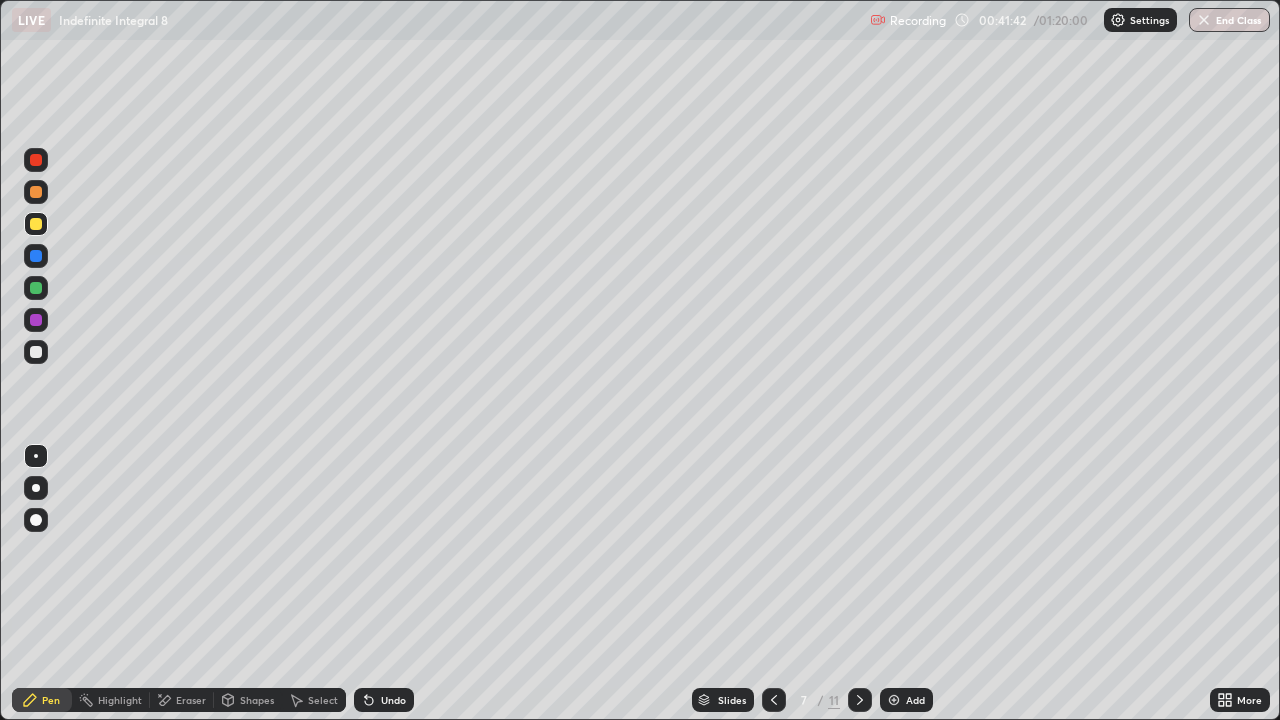 click at bounding box center (36, 192) 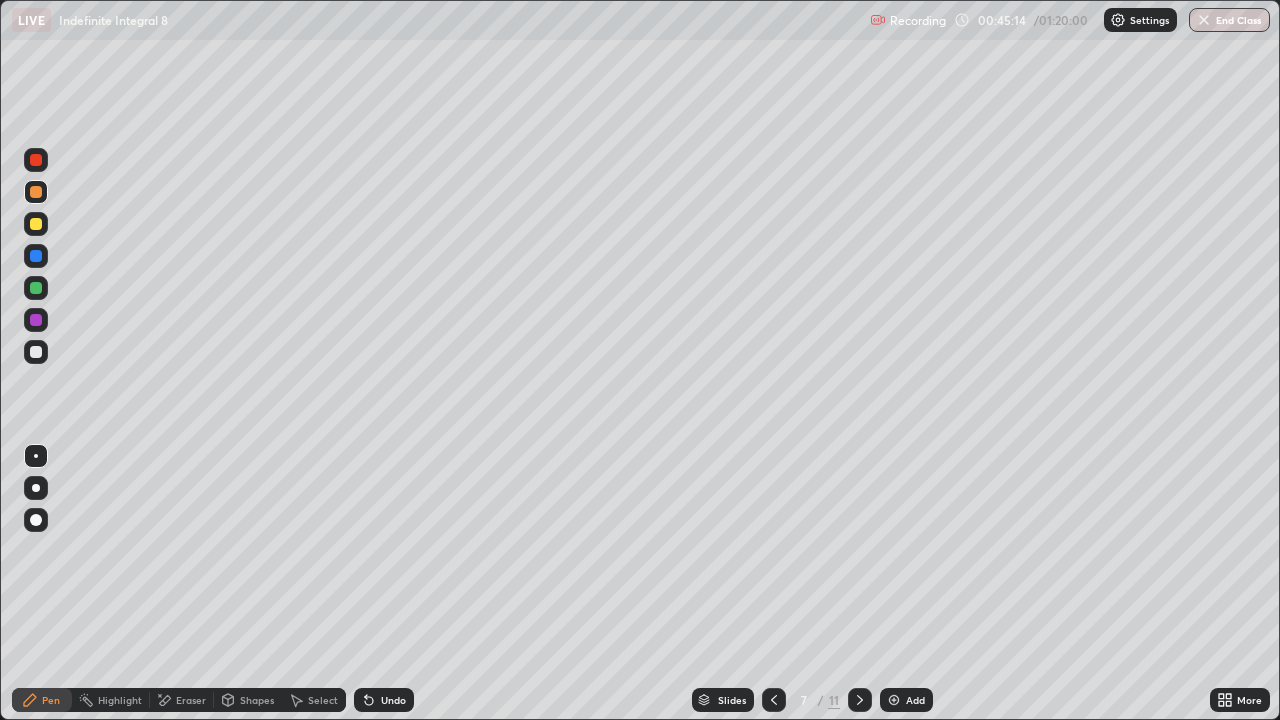 click at bounding box center [36, 224] 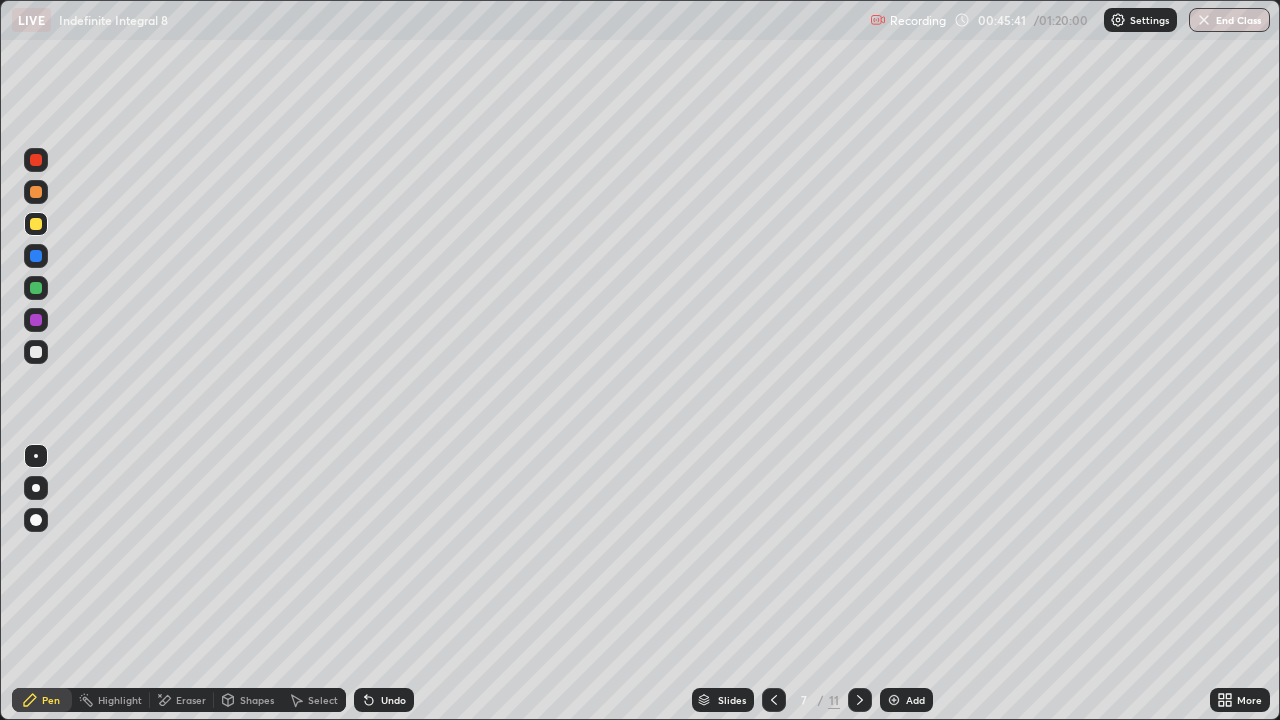 click 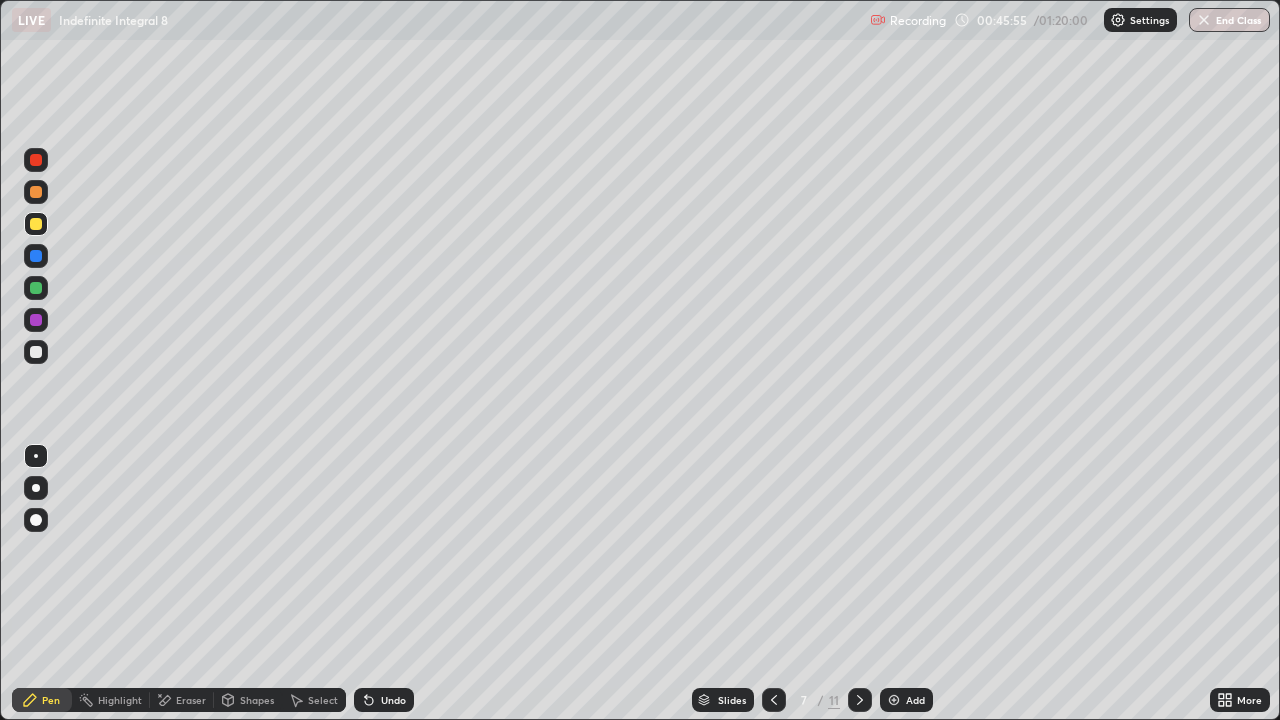 click 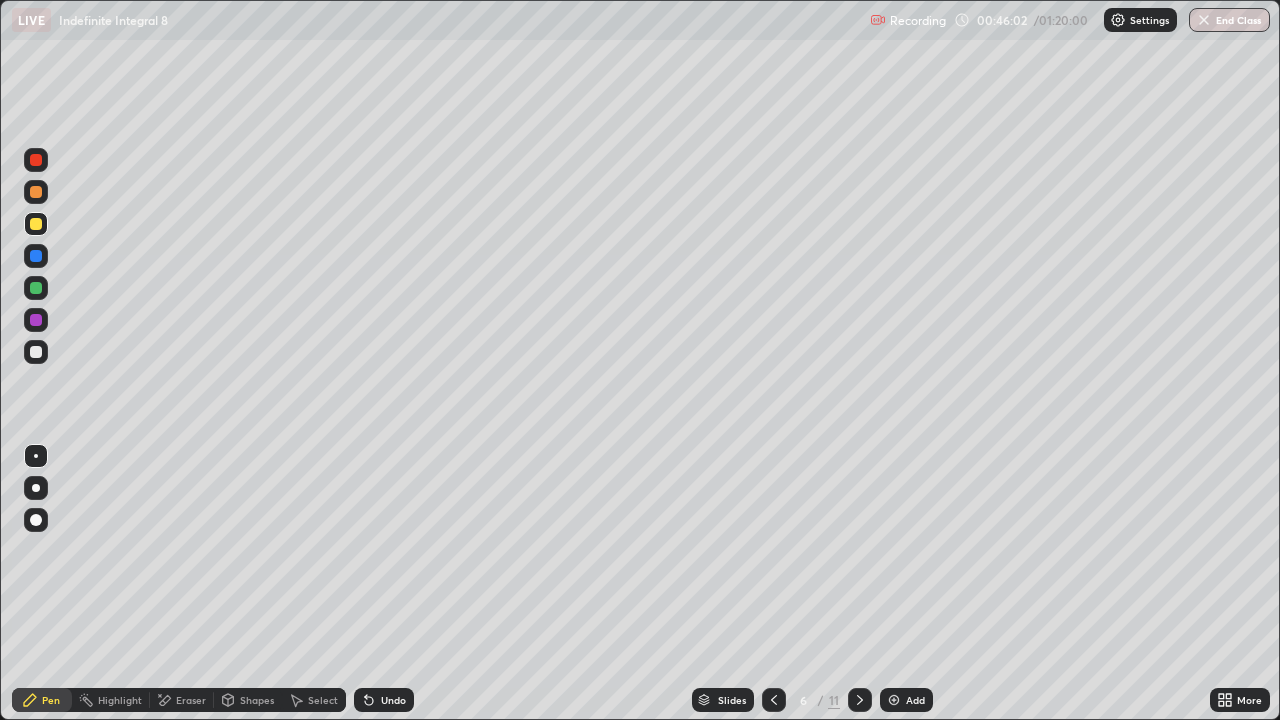 click 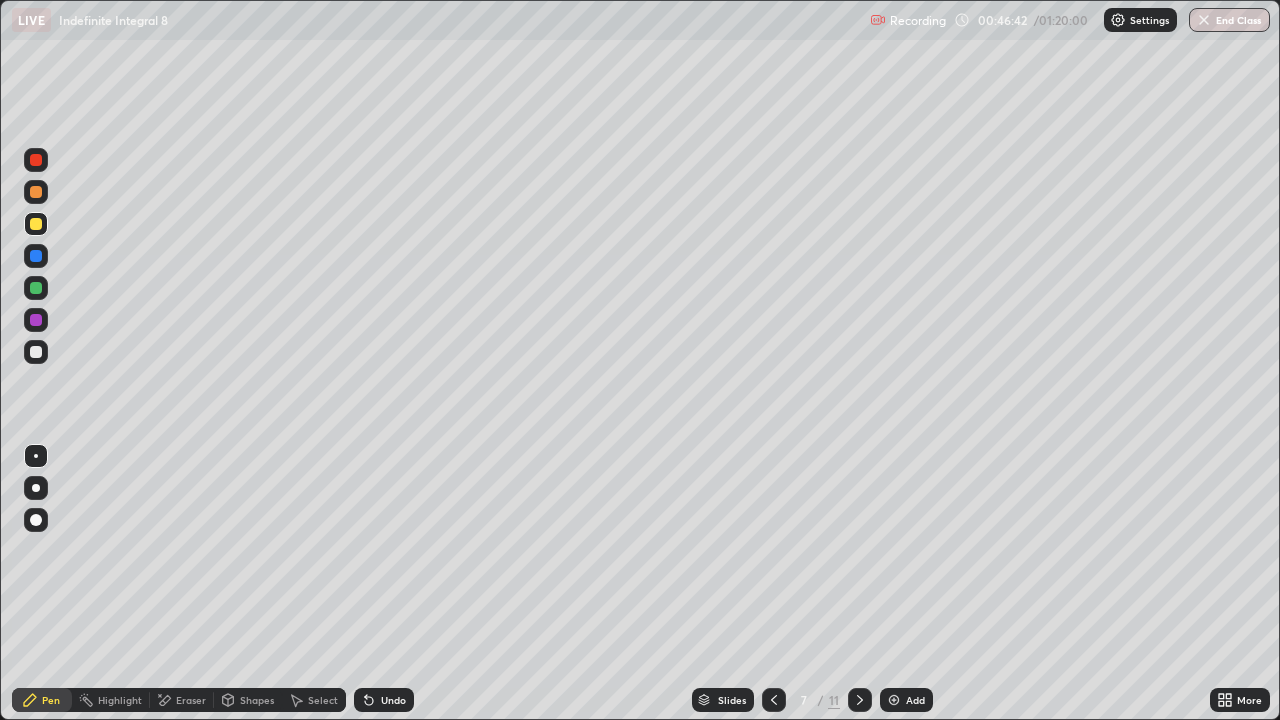 click on "Undo" at bounding box center (393, 700) 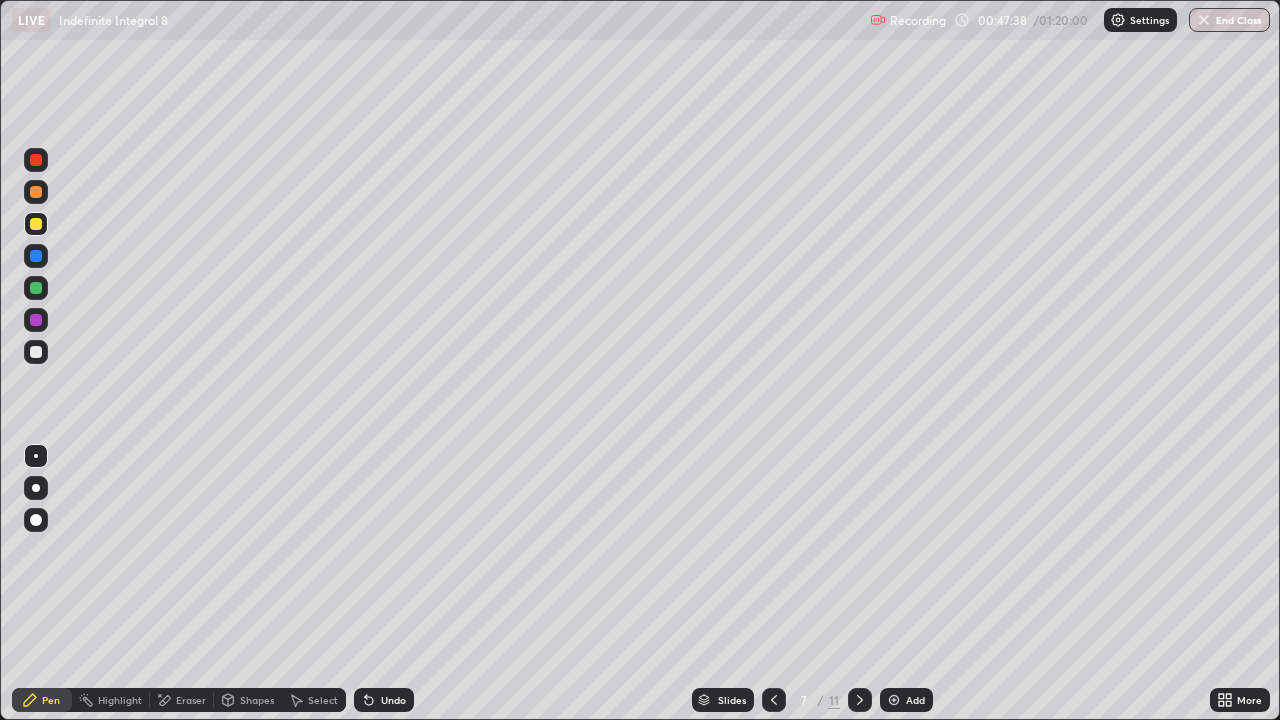 click on "Undo" at bounding box center [393, 700] 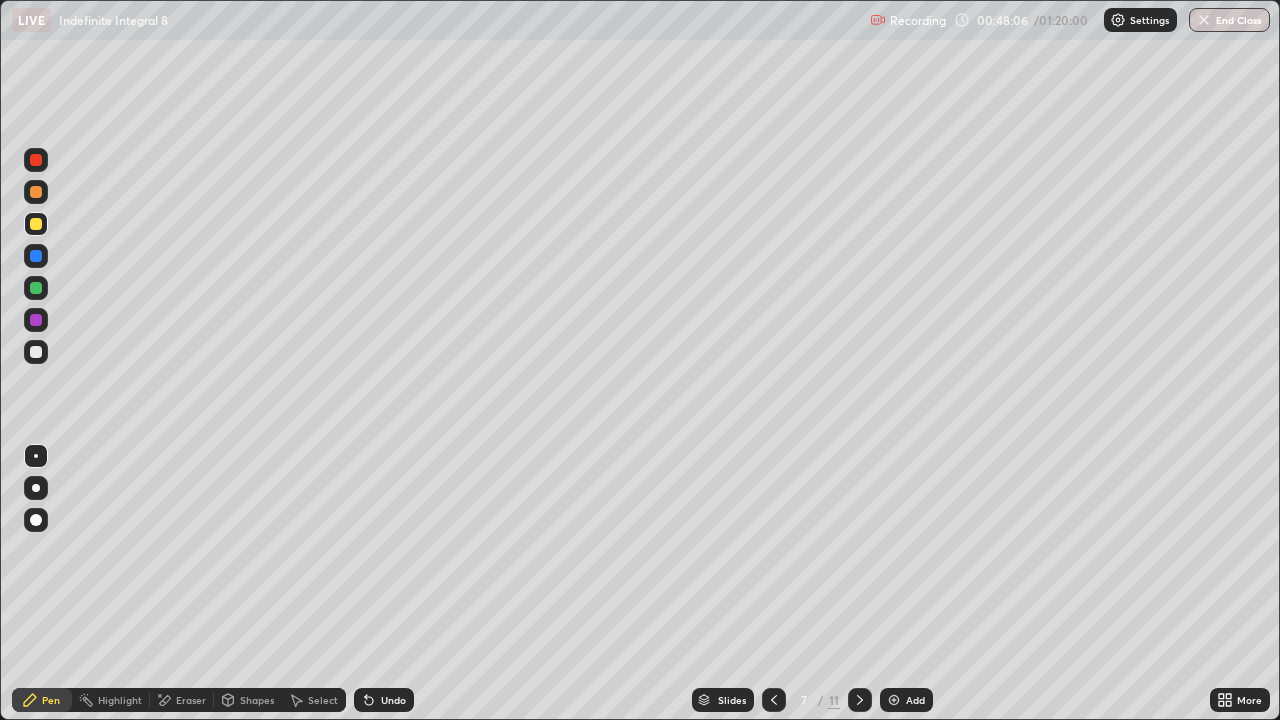 click on "Undo" at bounding box center [384, 700] 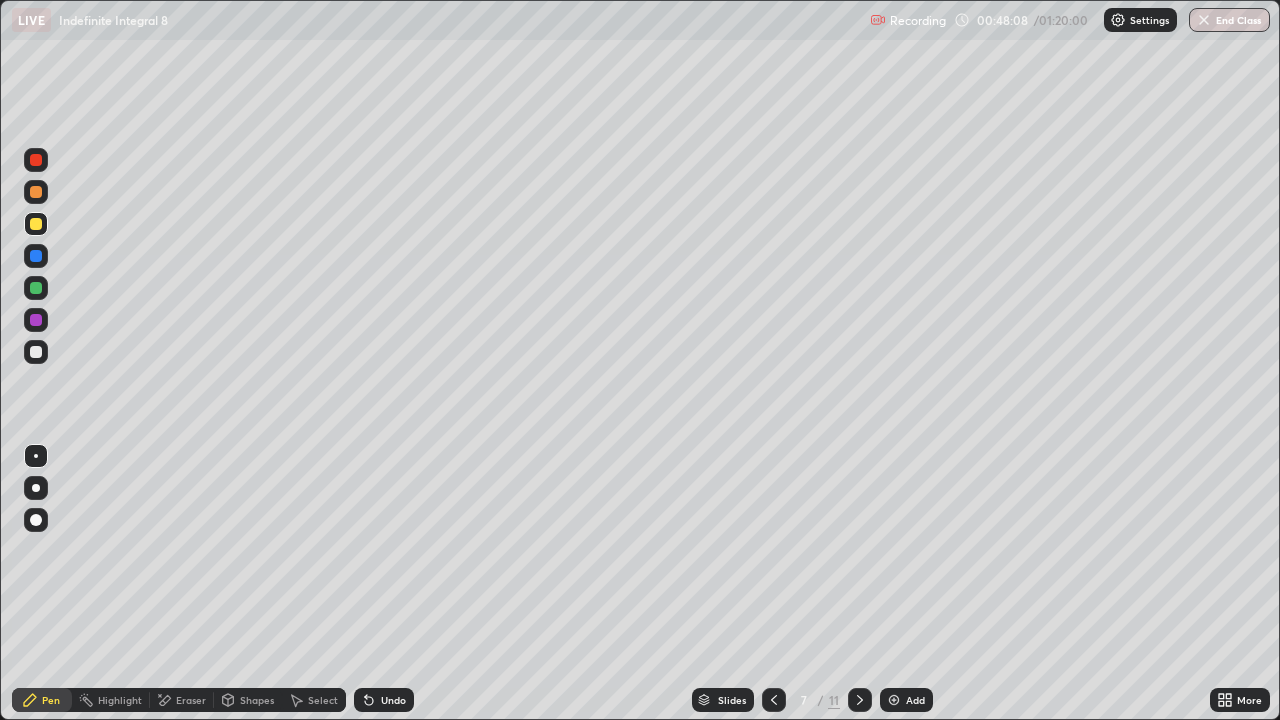 click on "Undo" at bounding box center (384, 700) 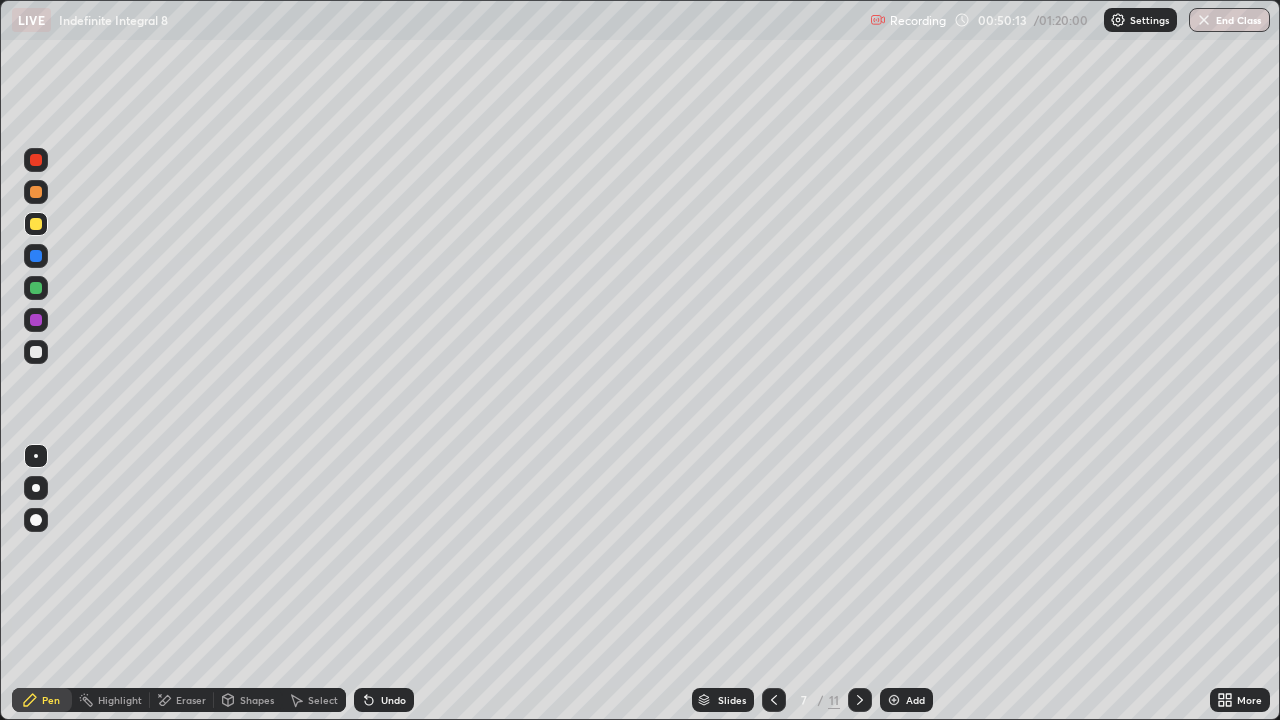click 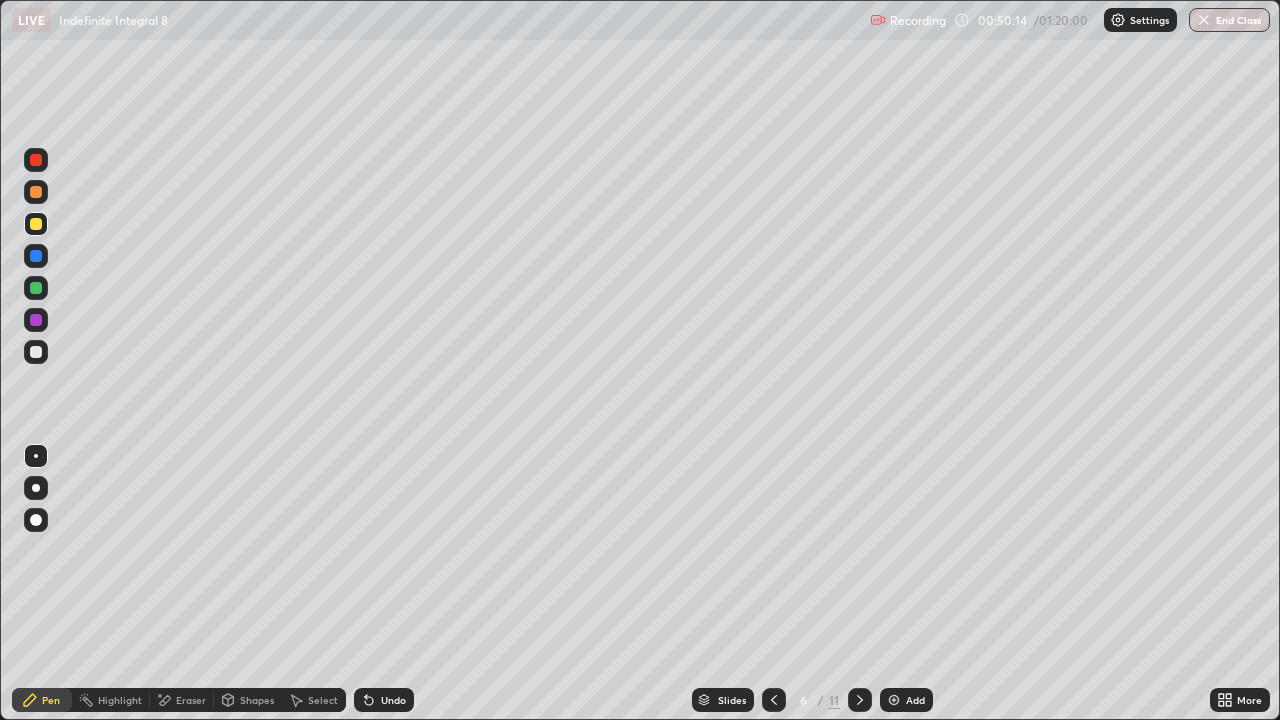 click 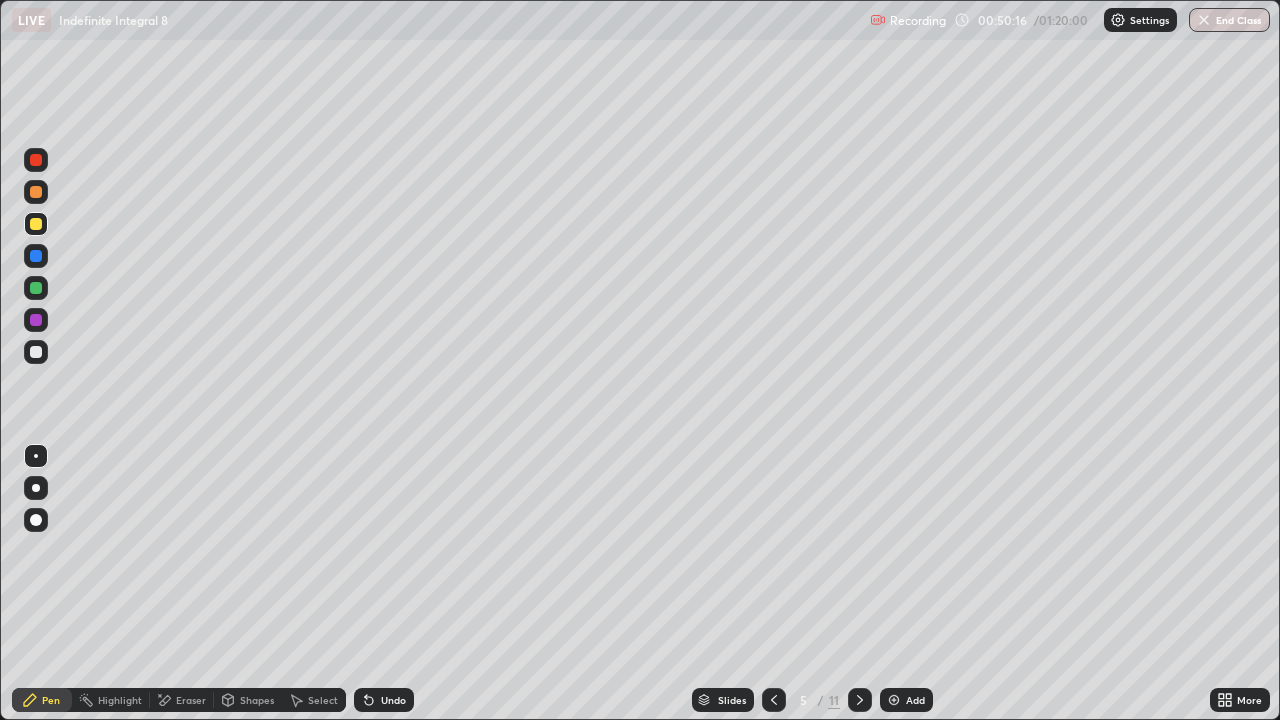 click 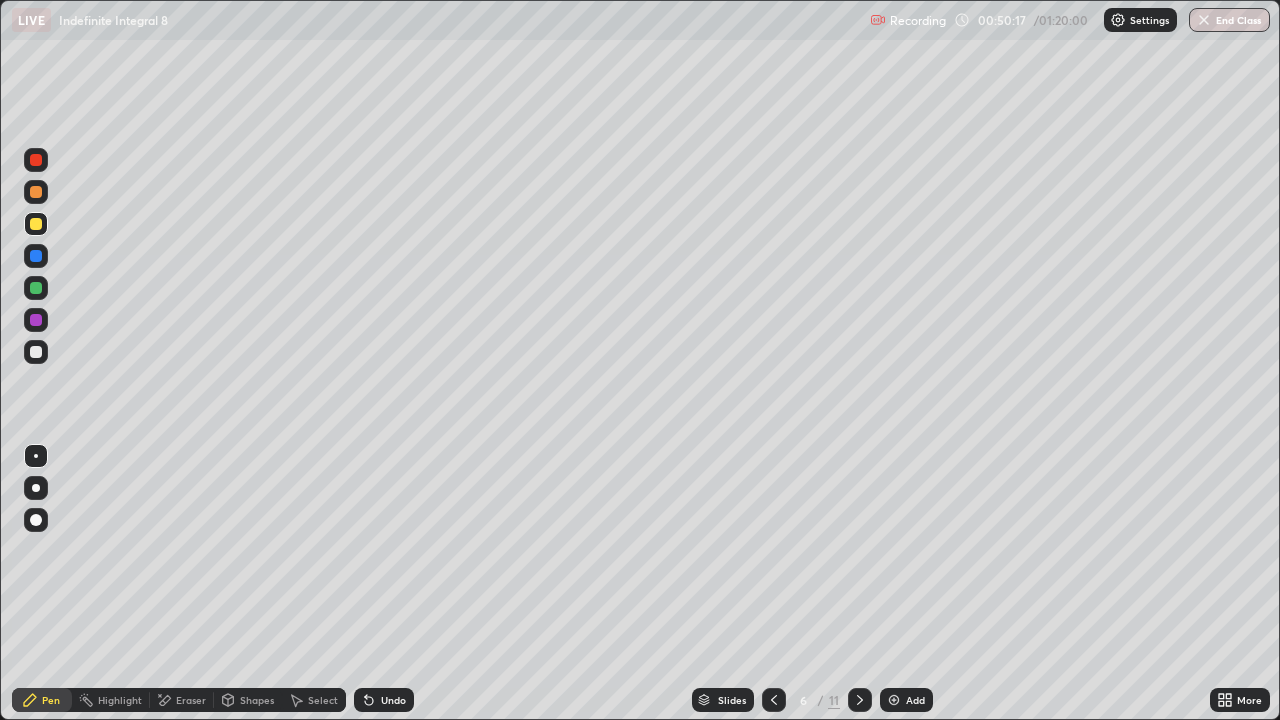 click 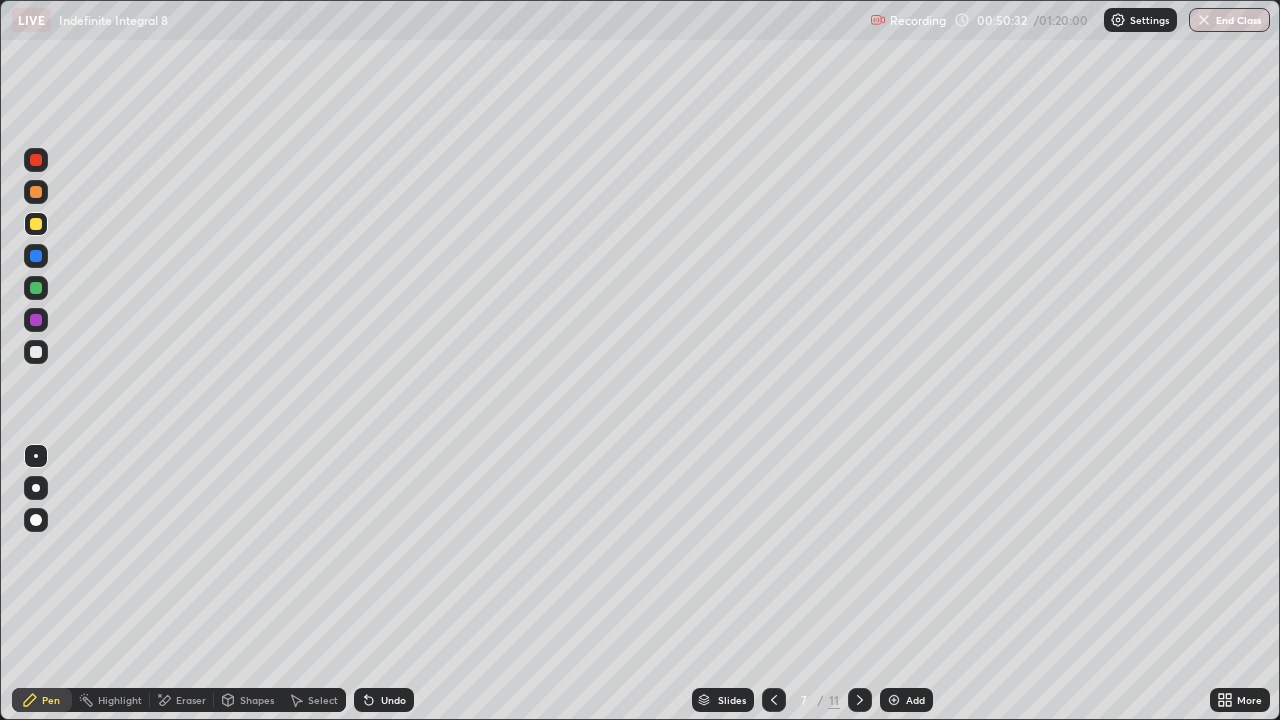 click 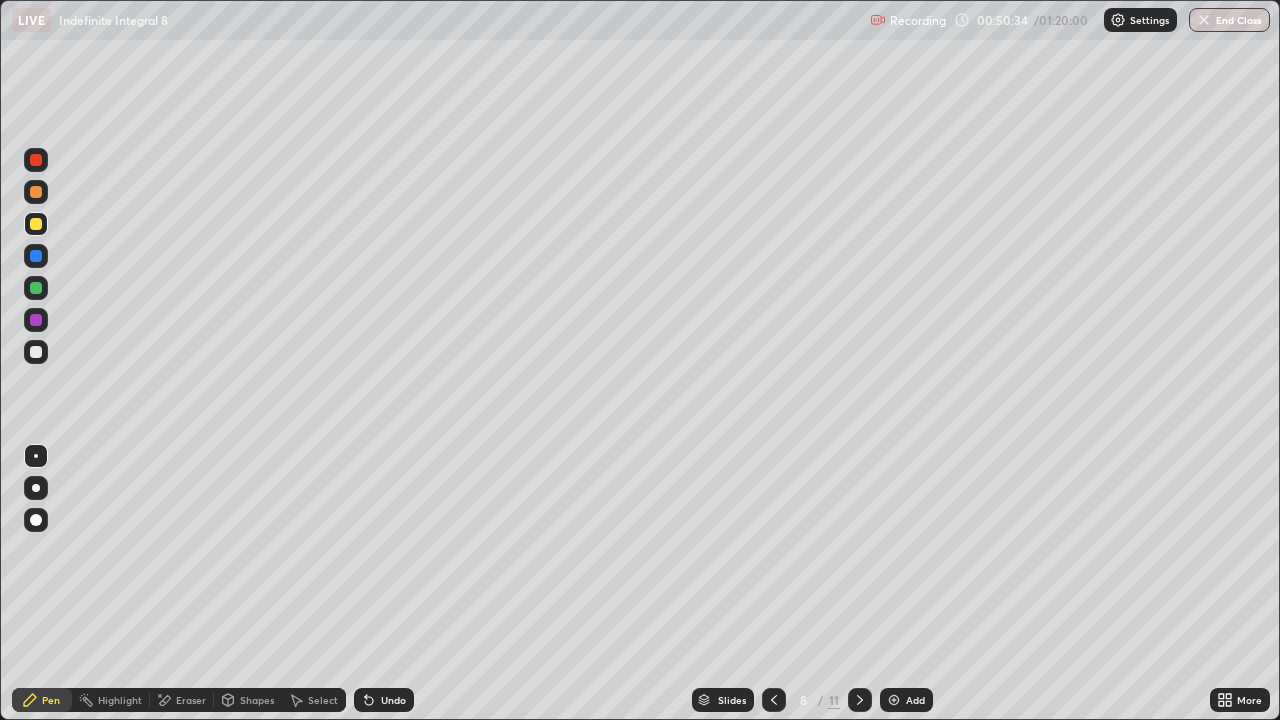 click at bounding box center [36, 352] 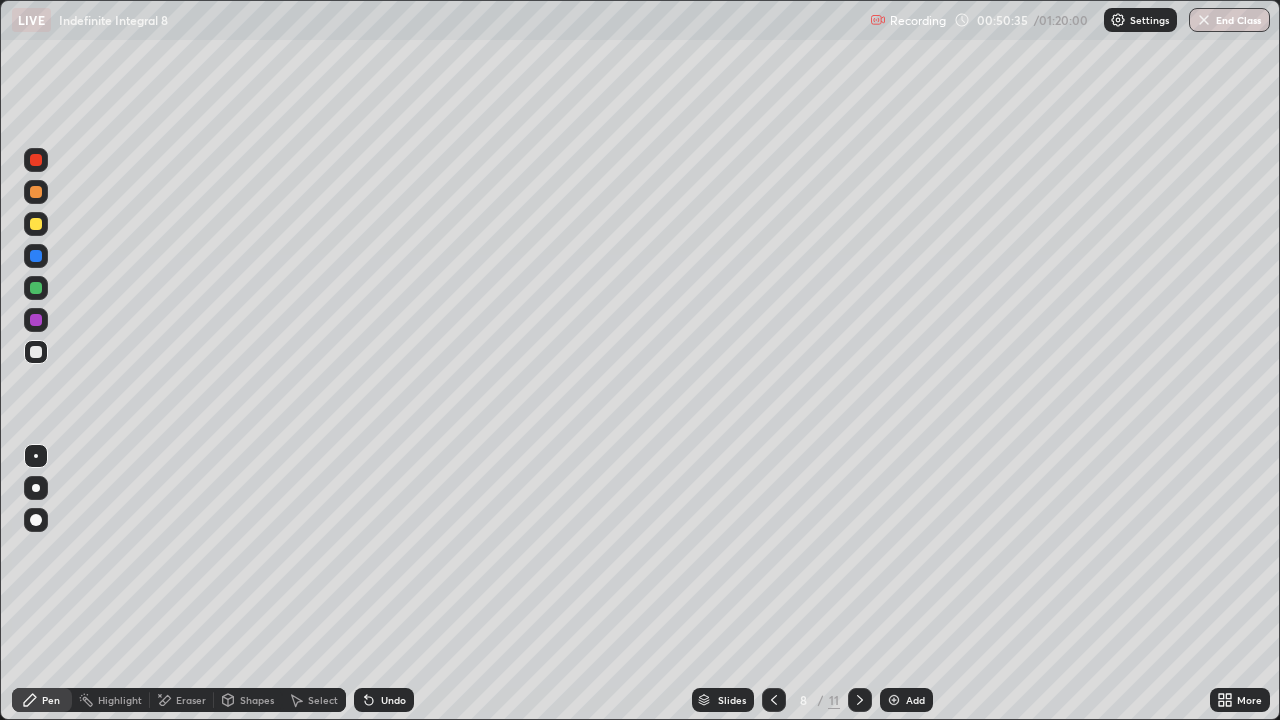 click at bounding box center [36, 192] 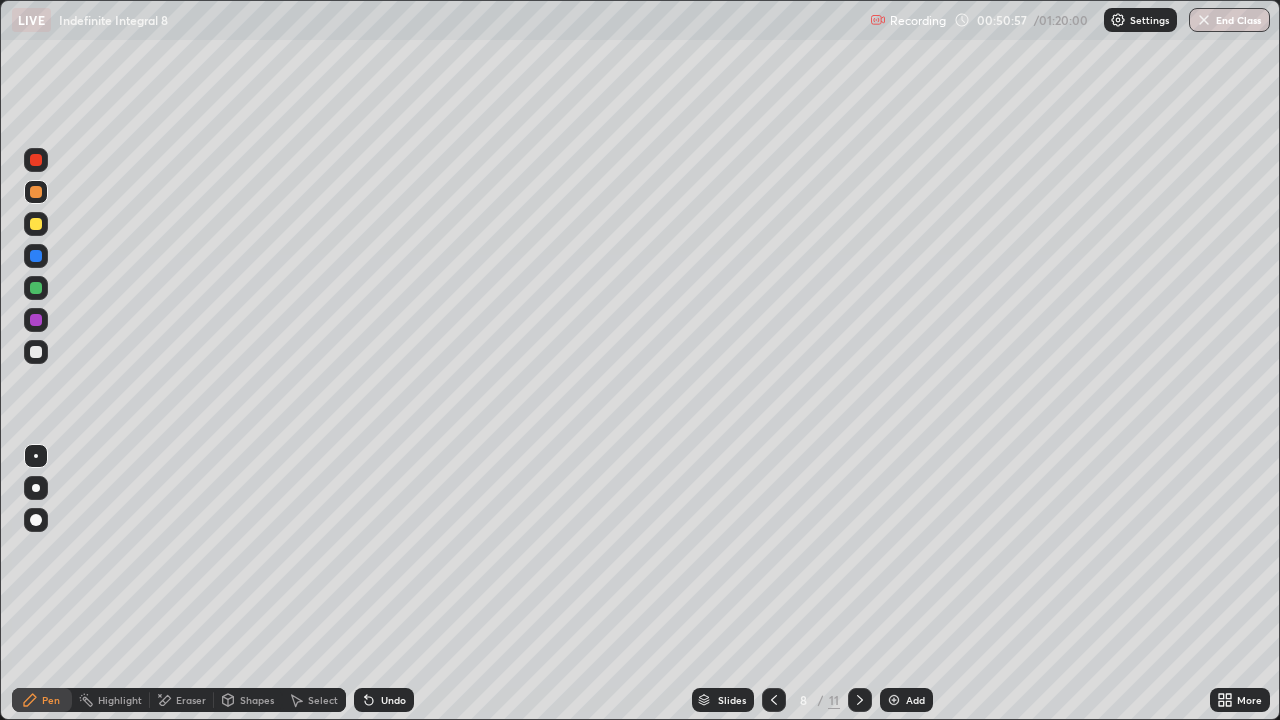 click on "Undo" at bounding box center [393, 700] 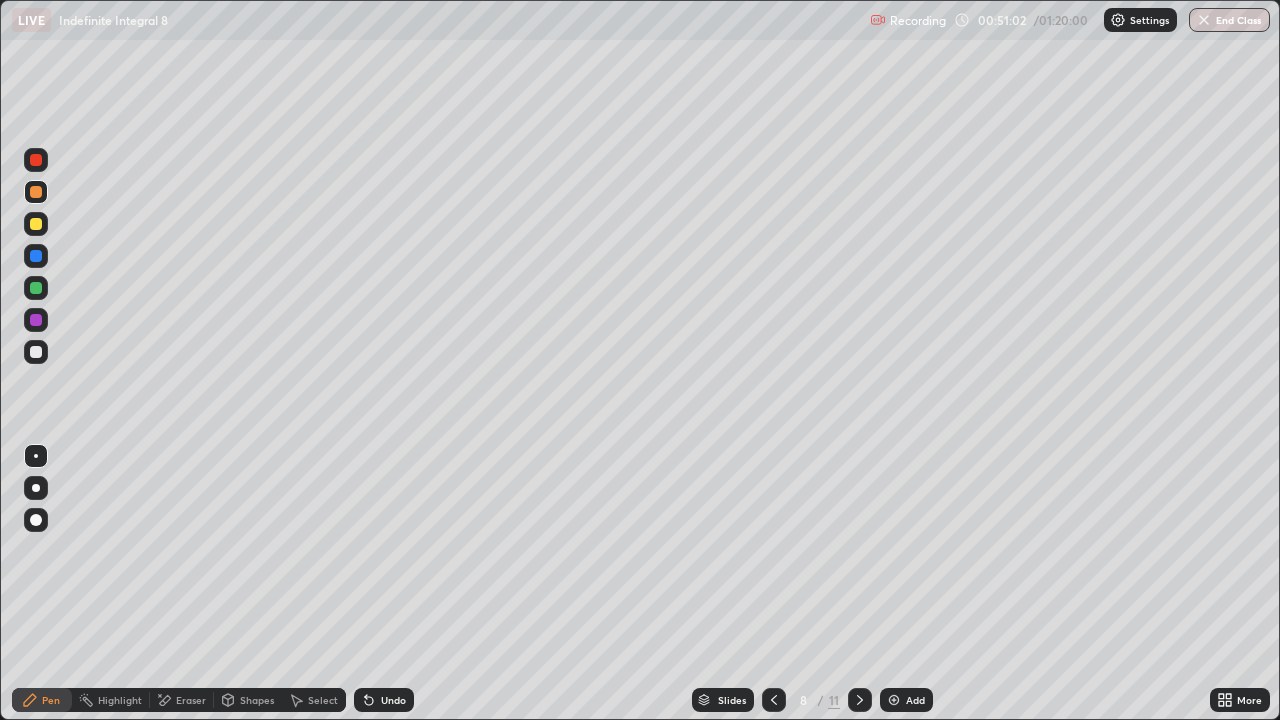 click at bounding box center [36, 288] 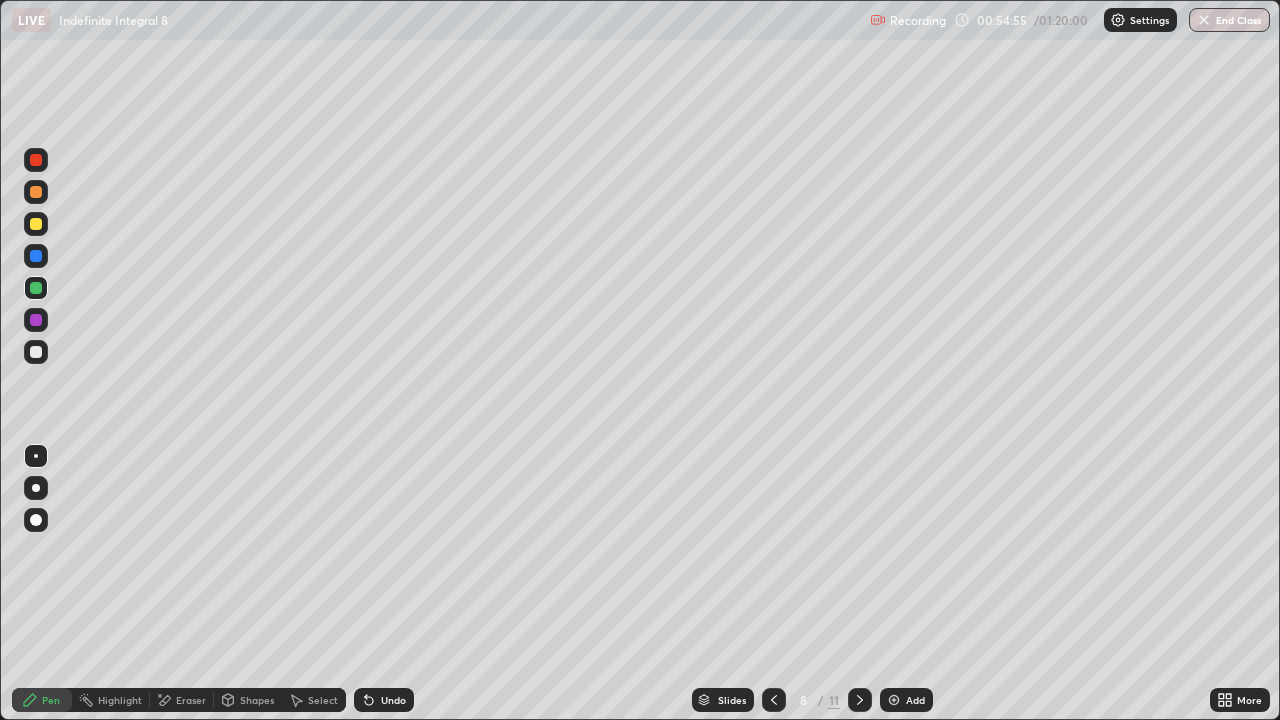click at bounding box center (36, 352) 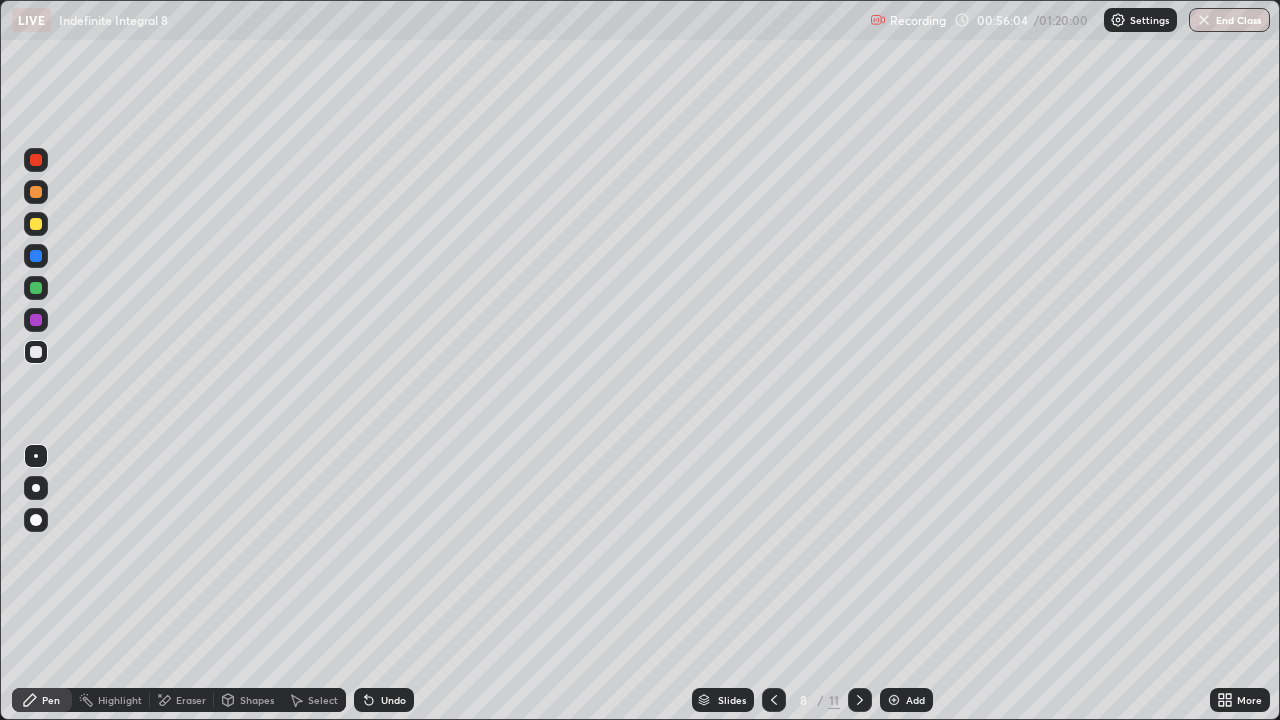 click on "Undo" at bounding box center (384, 700) 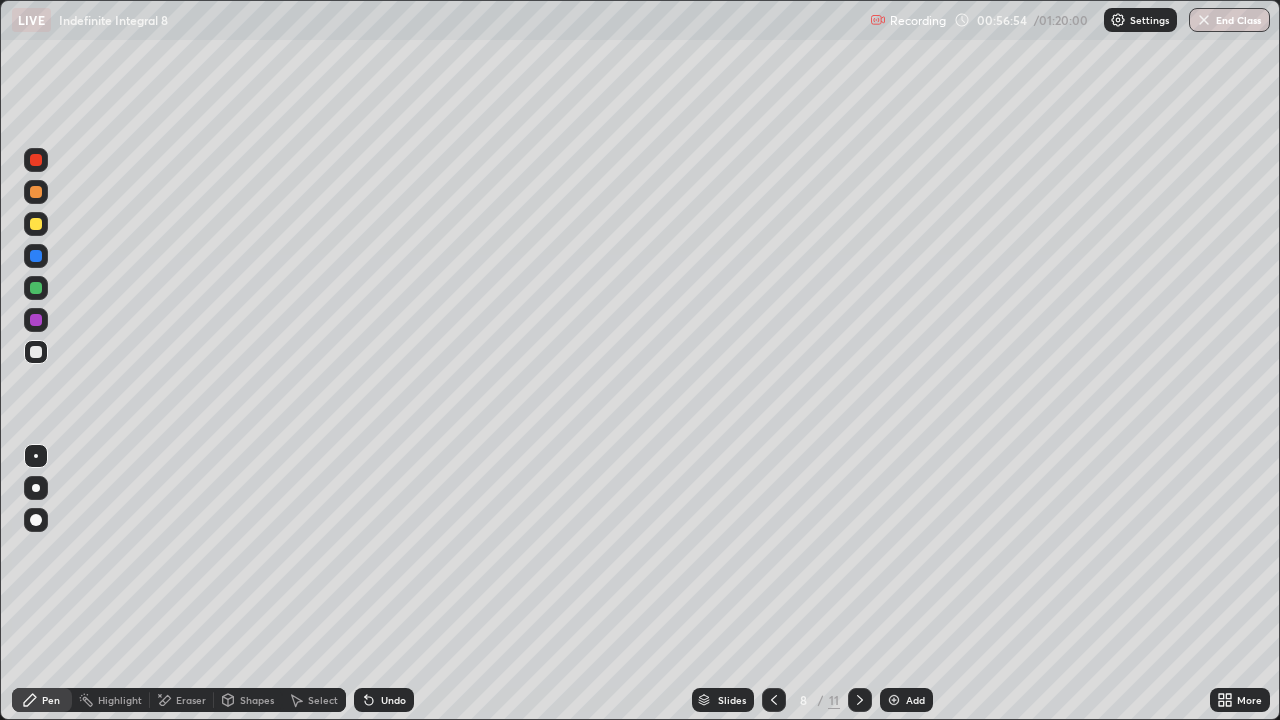 click on "Eraser" at bounding box center [182, 700] 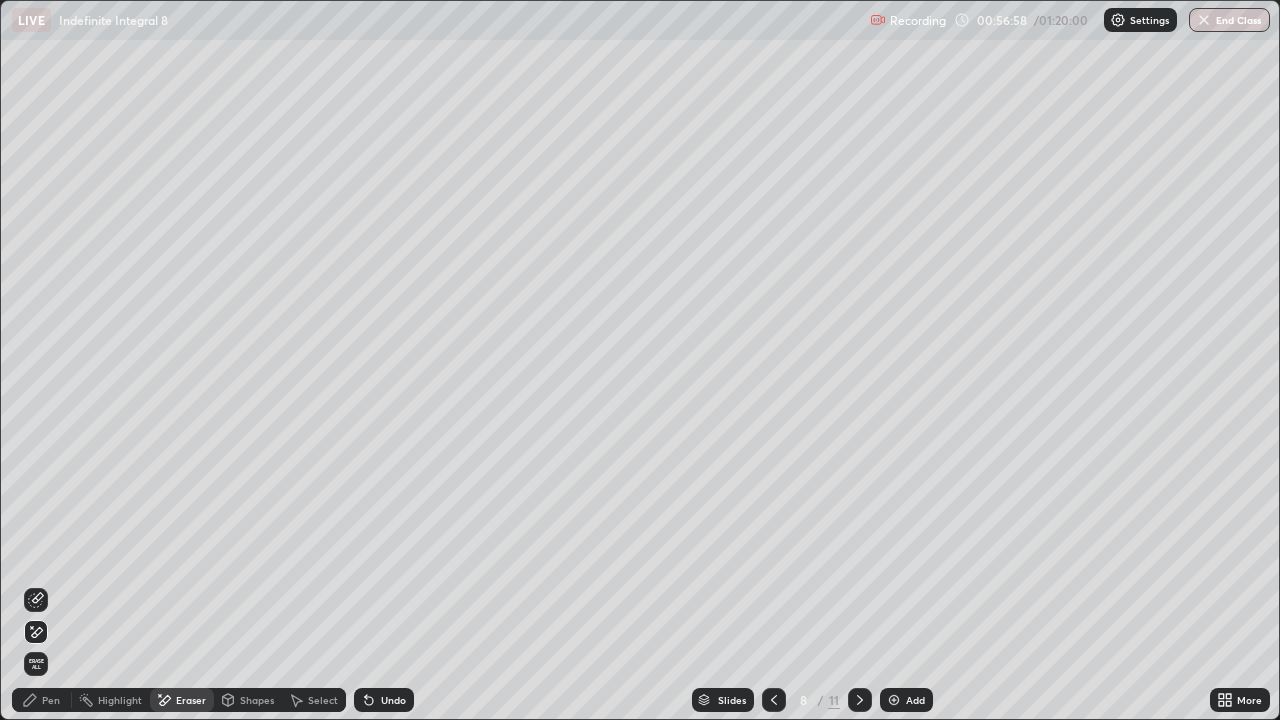 click on "Pen" at bounding box center [42, 700] 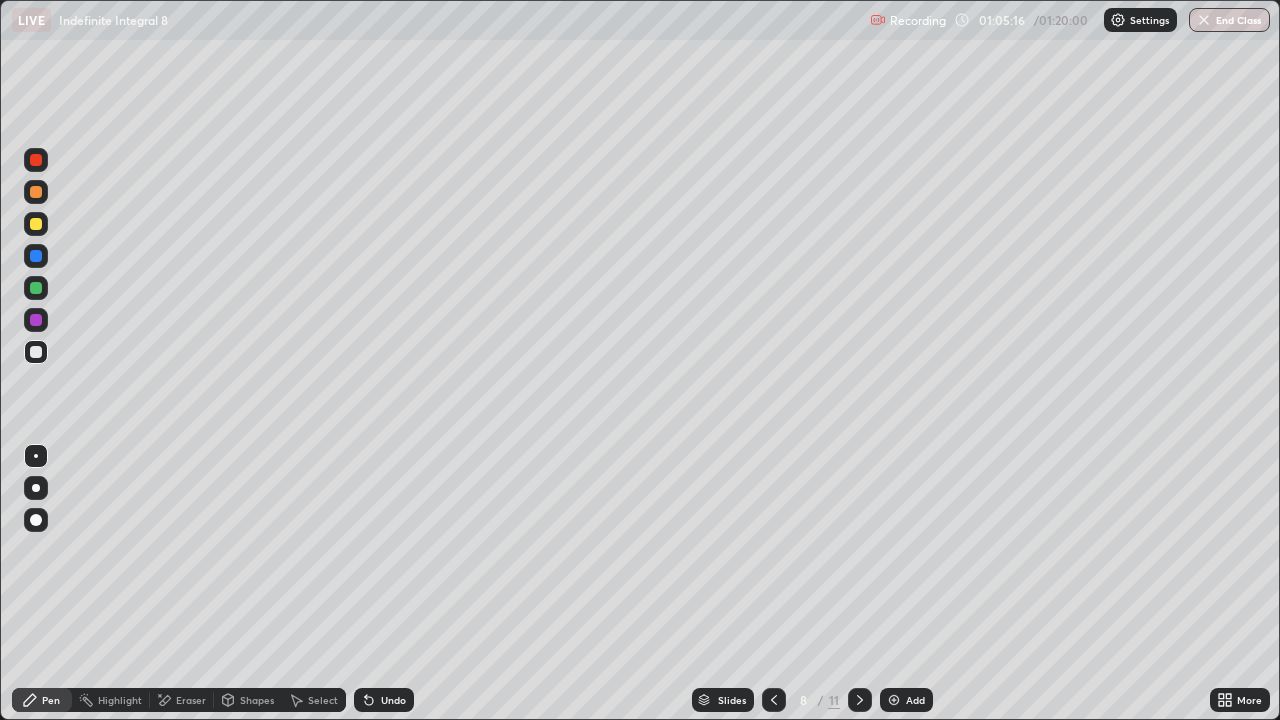 click on "Eraser" at bounding box center [191, 700] 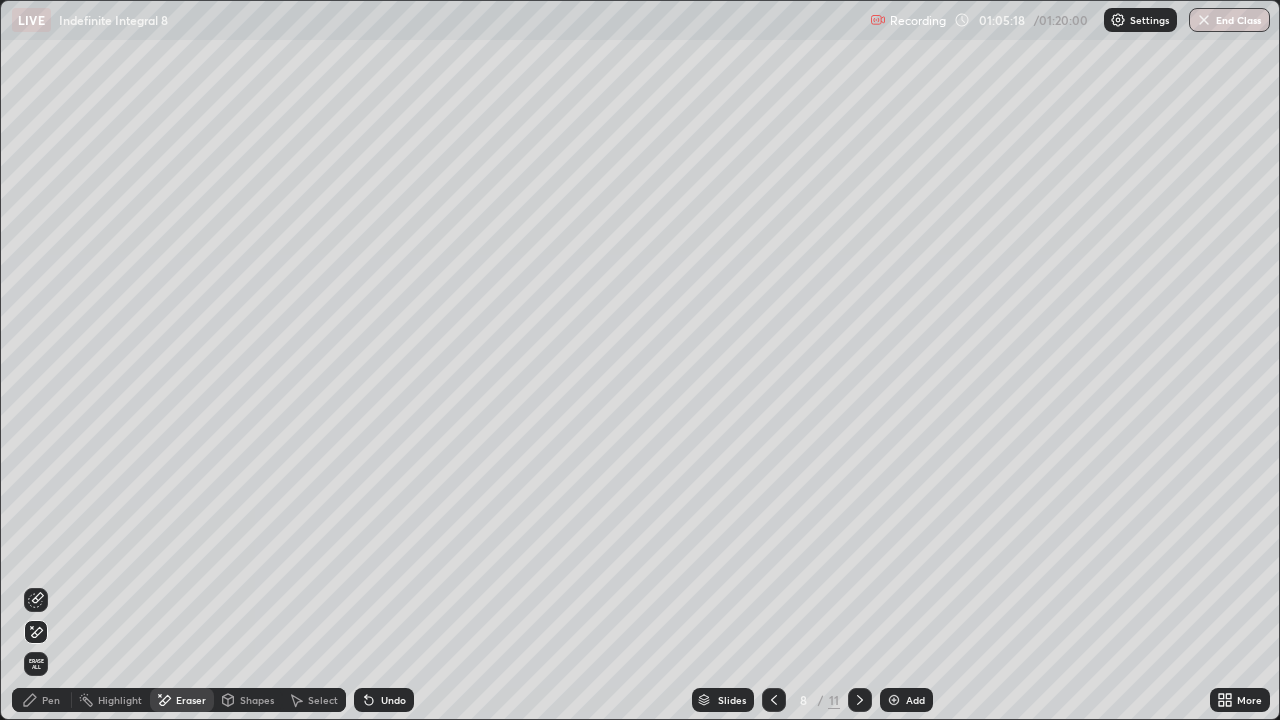 click on "Pen" at bounding box center [51, 700] 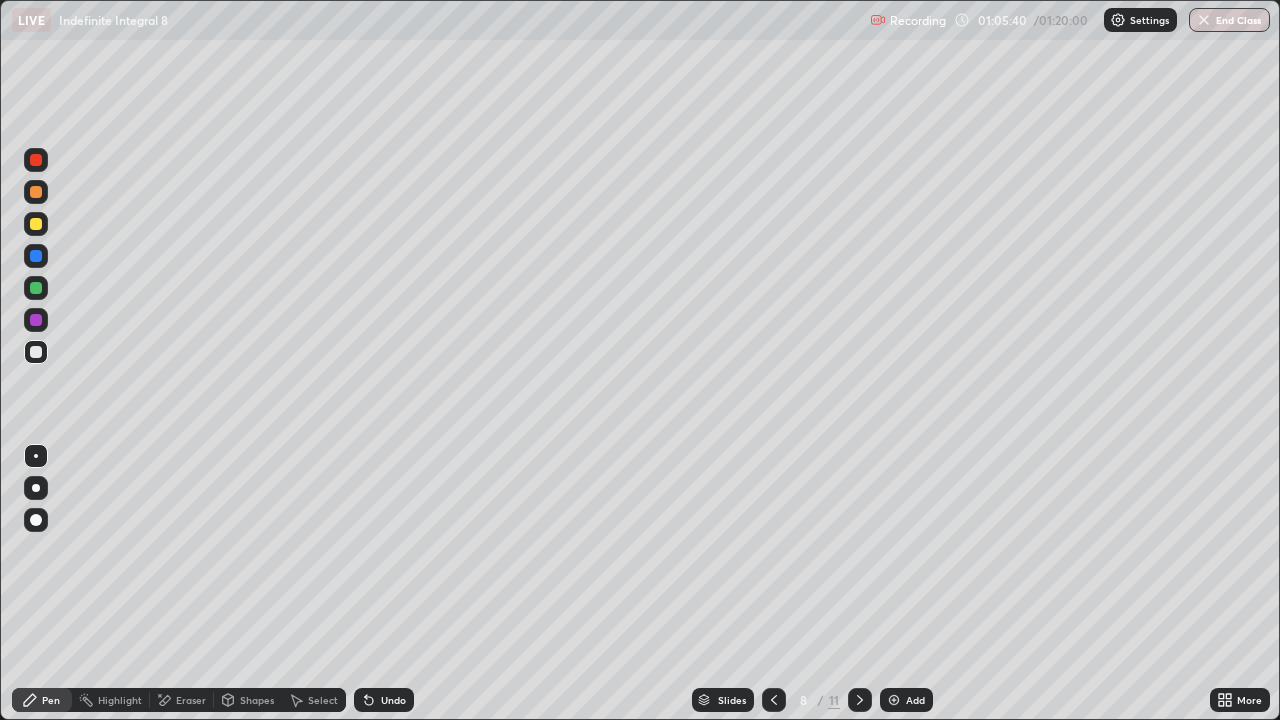 click on "Undo" at bounding box center [393, 700] 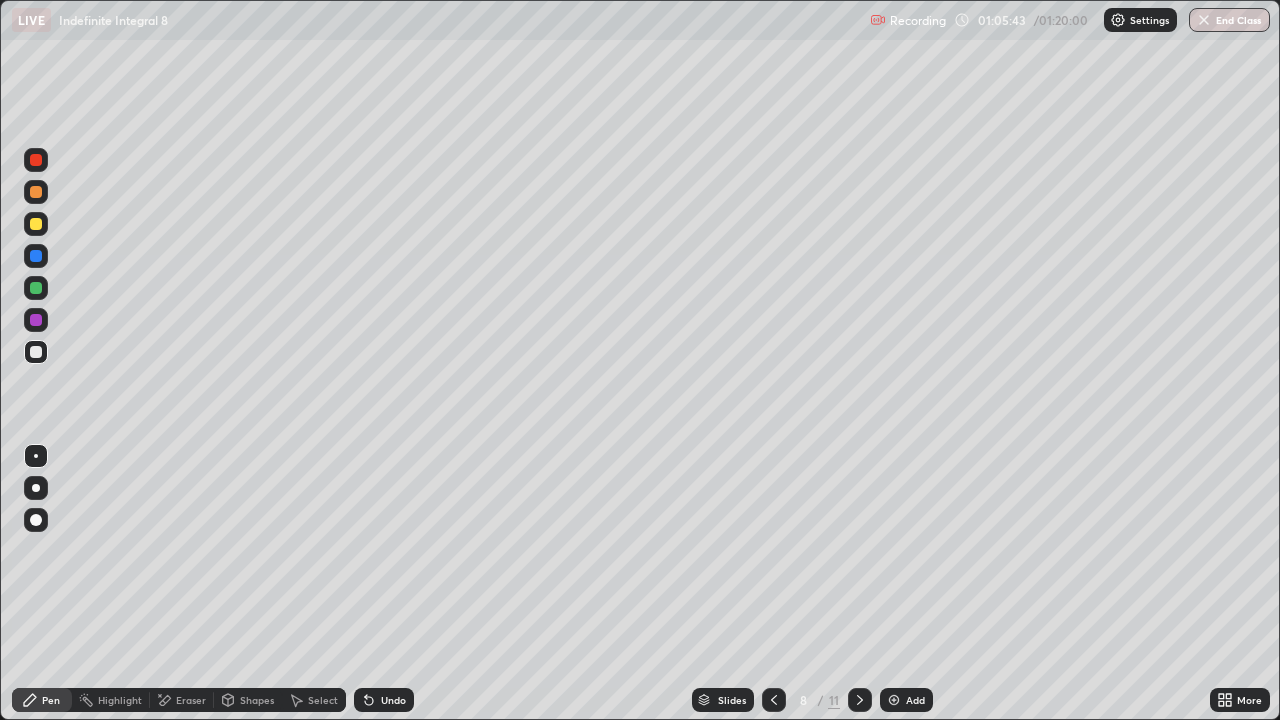 click on "Undo" at bounding box center (393, 700) 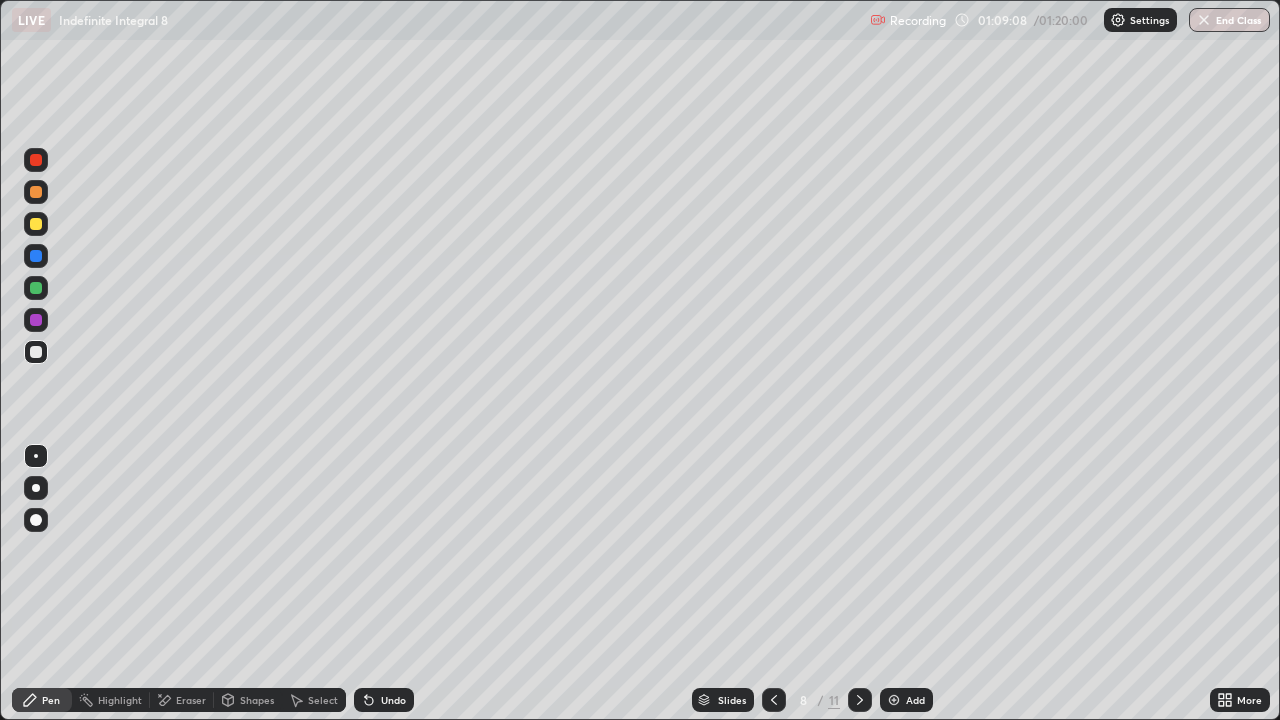 click at bounding box center [774, 700] 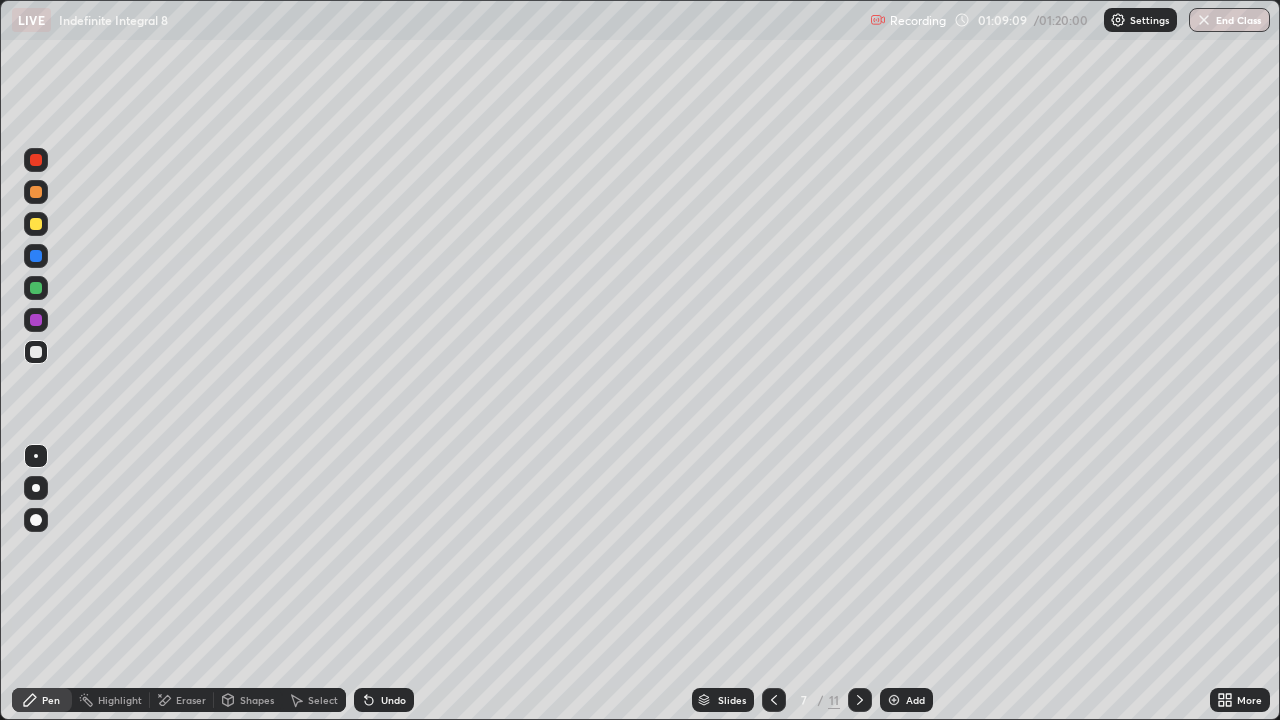 click 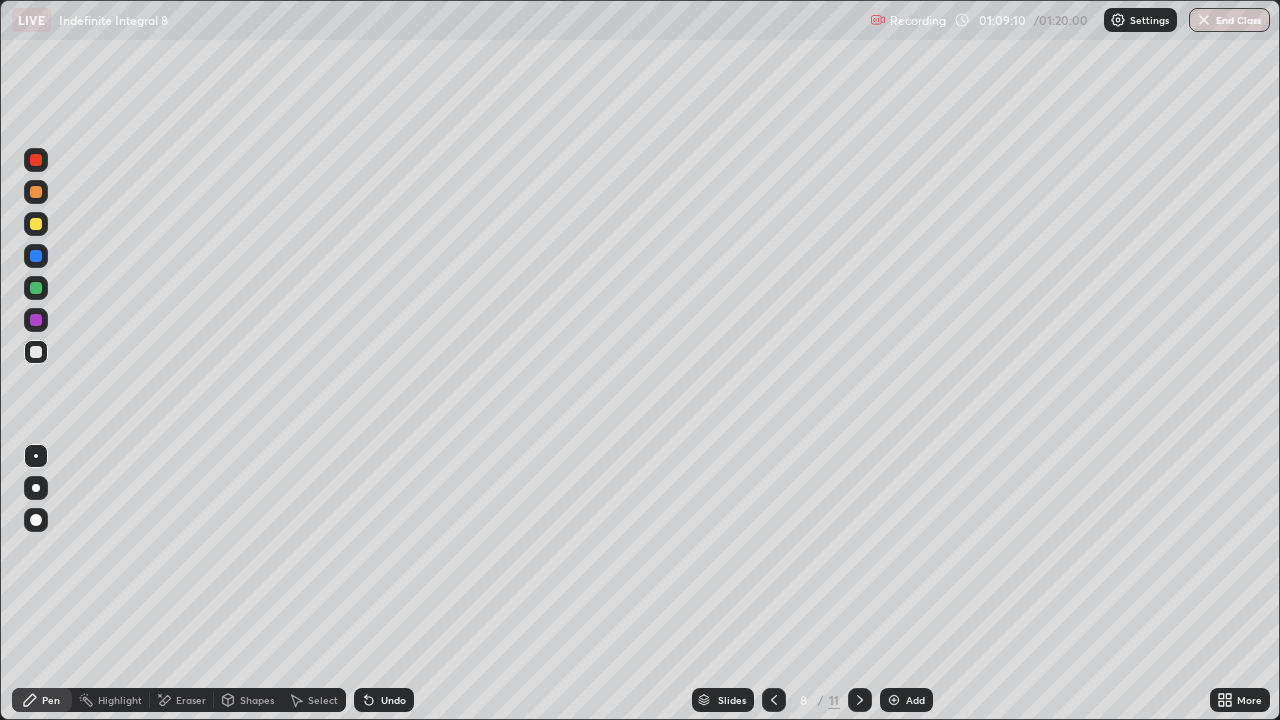 click 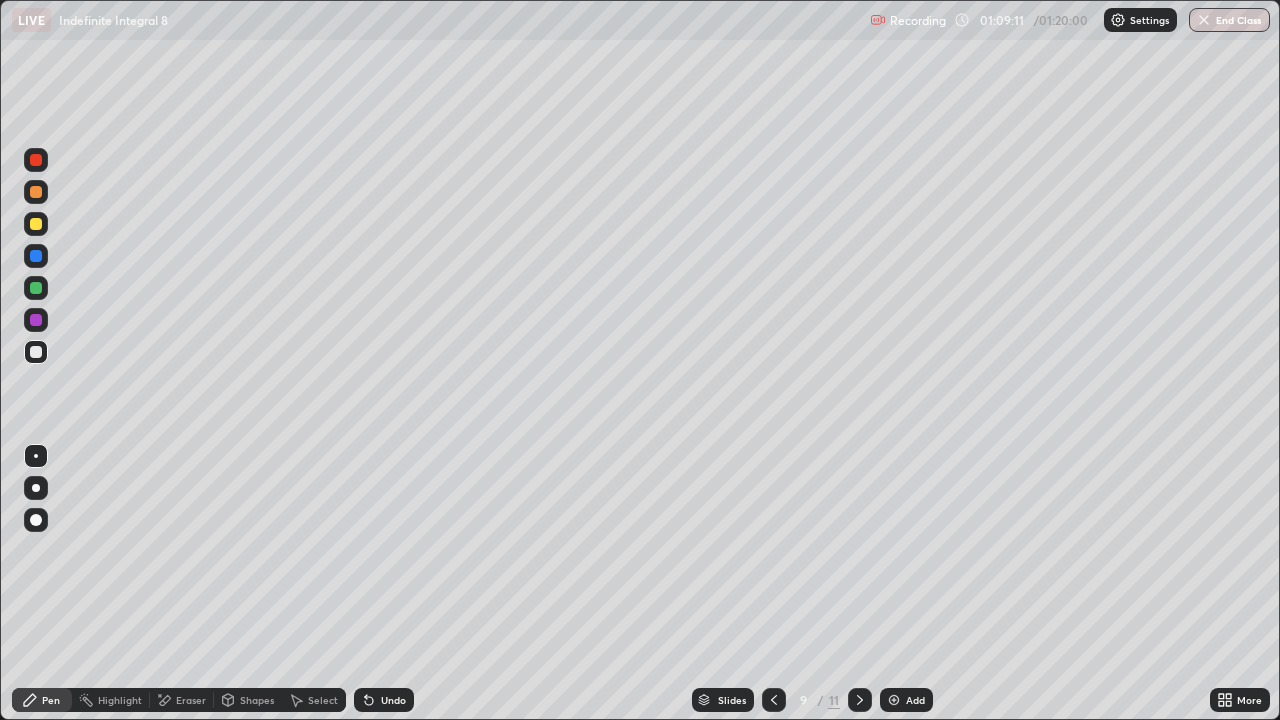 click at bounding box center [36, 224] 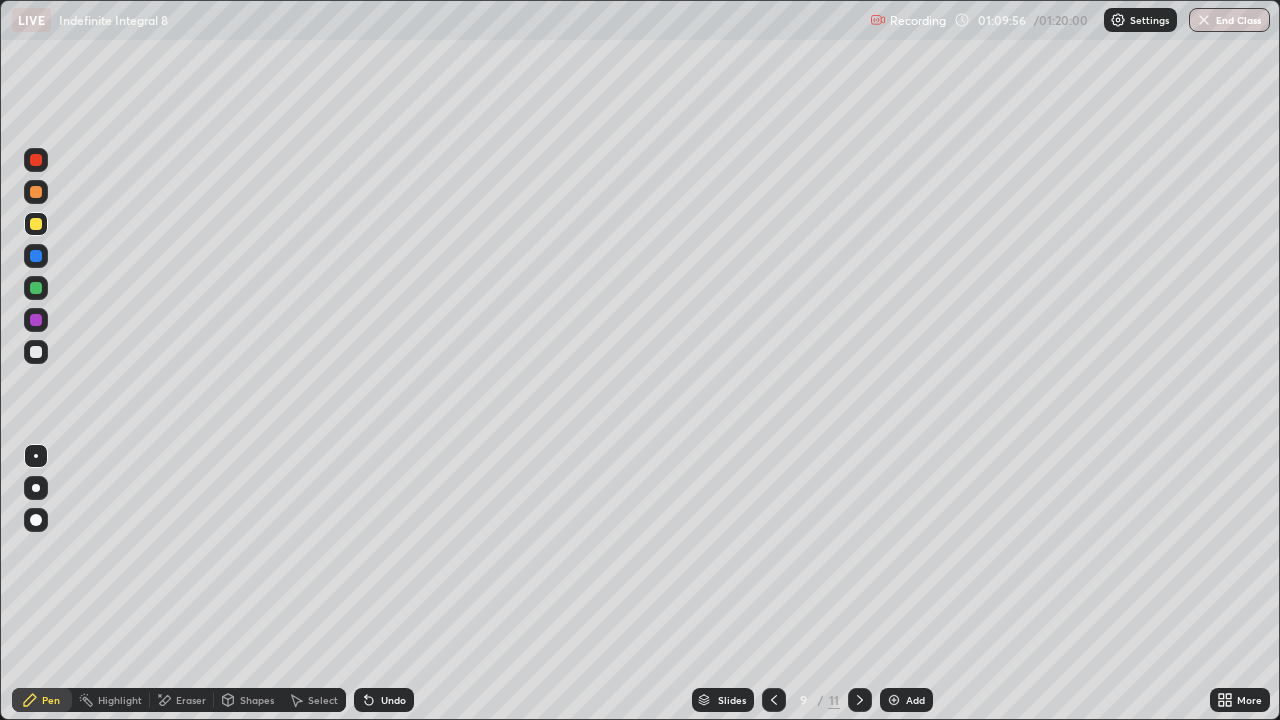 click at bounding box center [36, 288] 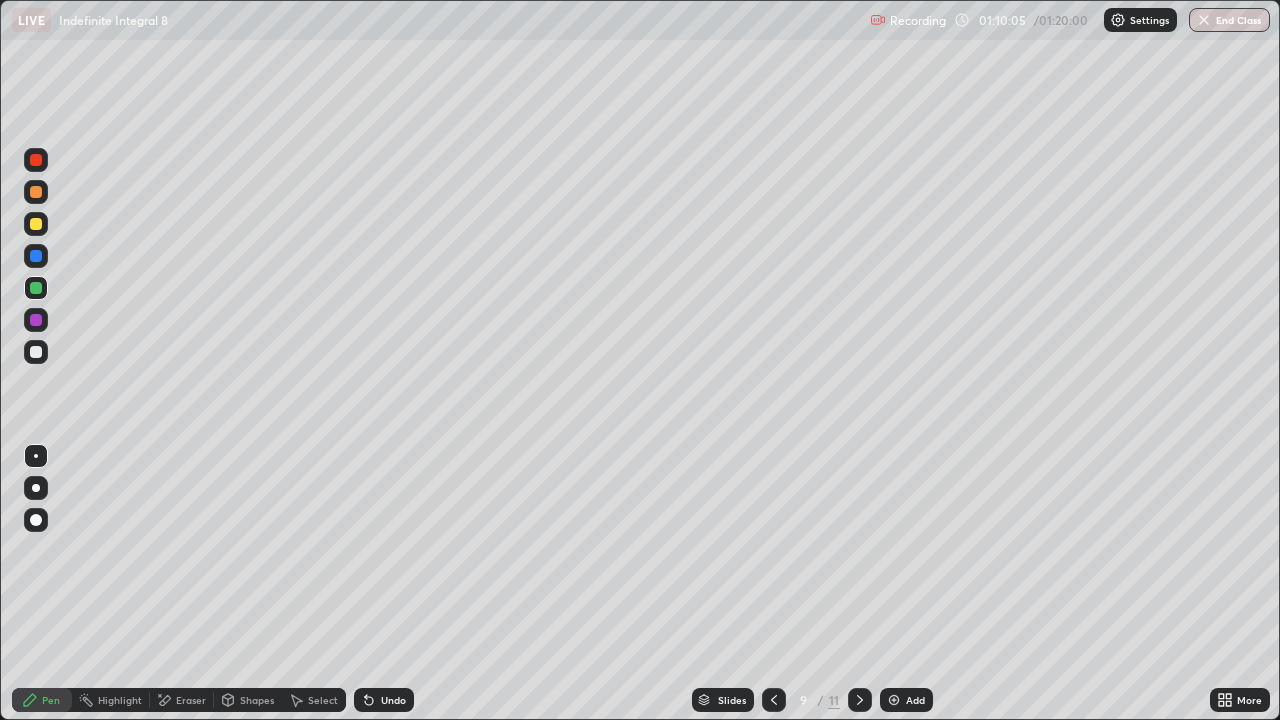 click on "Undo" at bounding box center (393, 700) 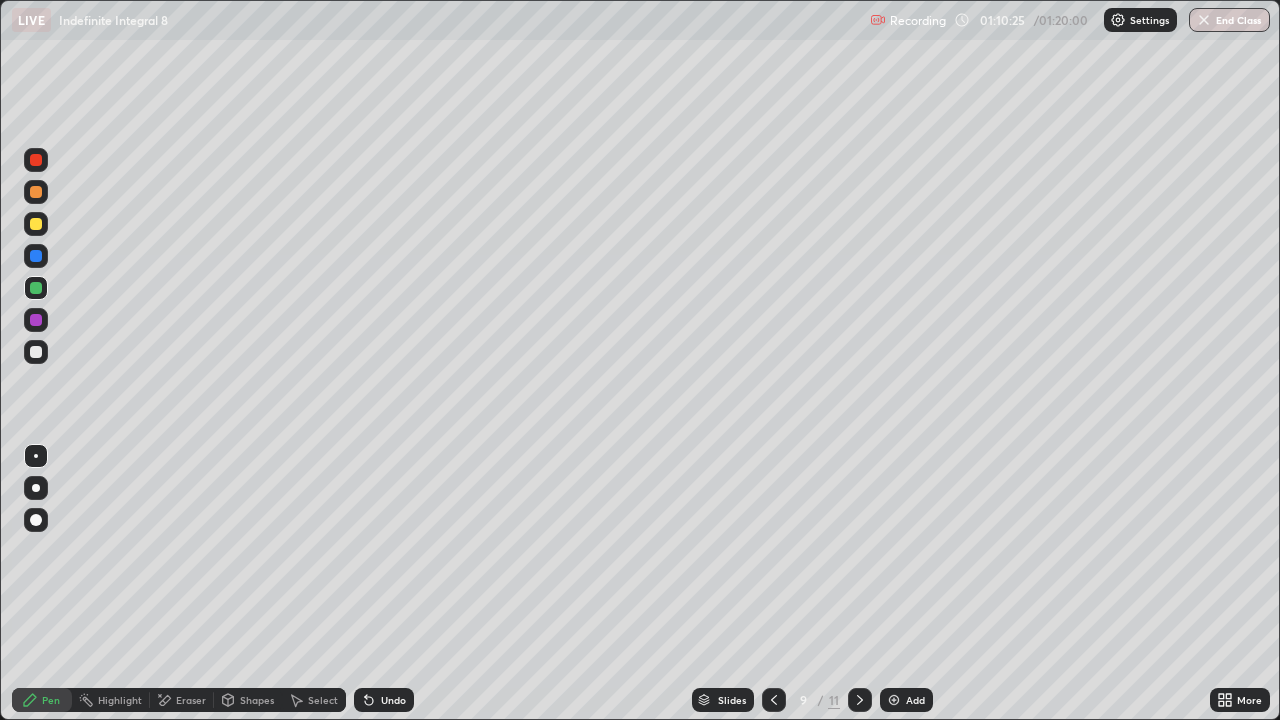 click at bounding box center [36, 192] 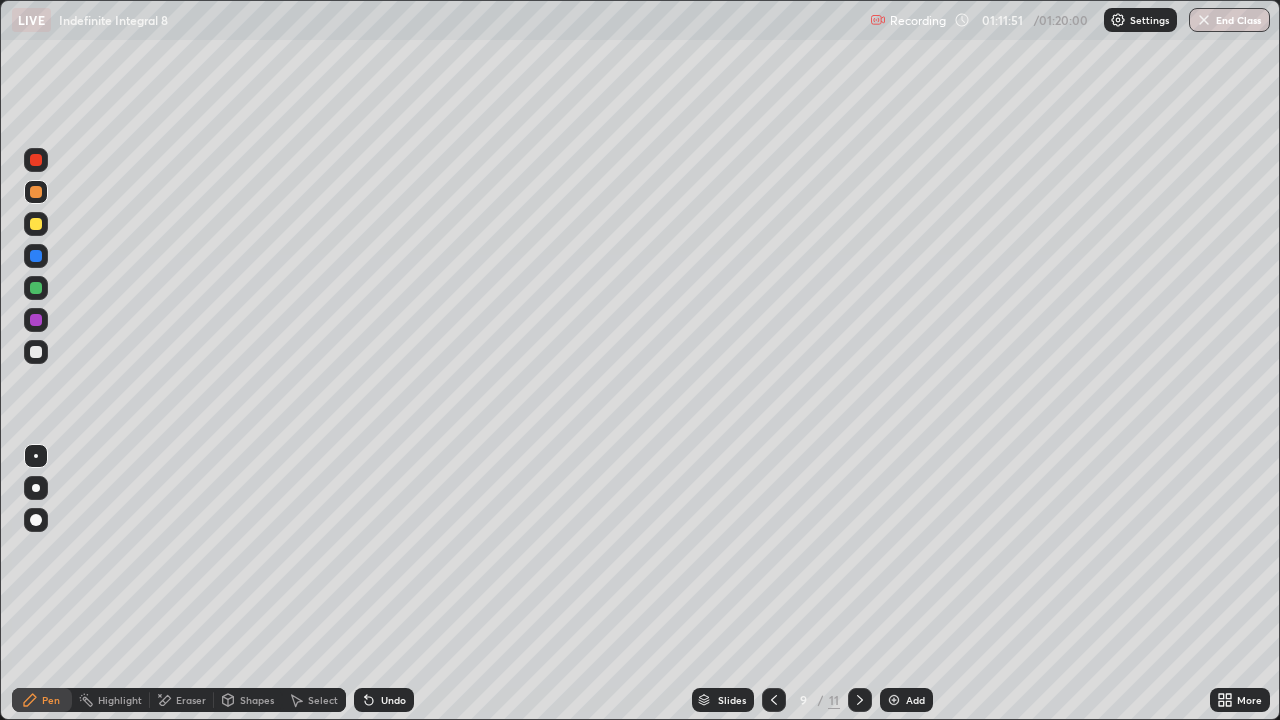 click at bounding box center [36, 352] 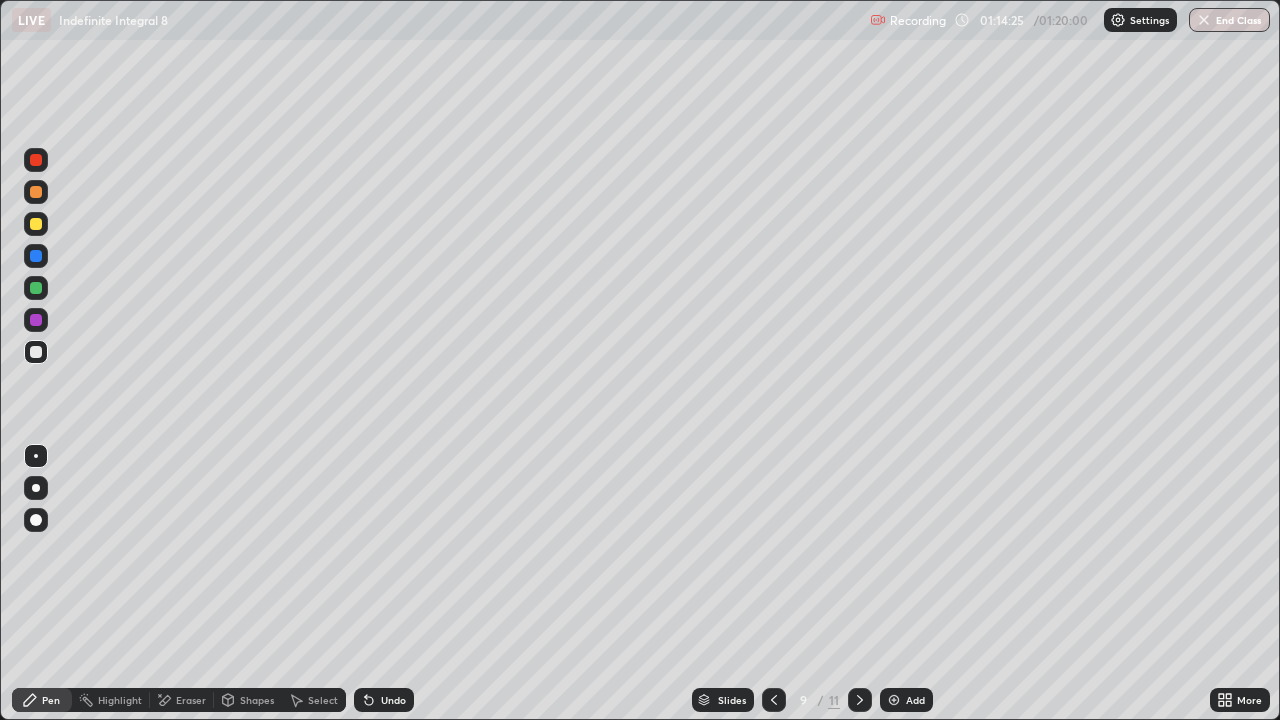 click on "Undo" at bounding box center (393, 700) 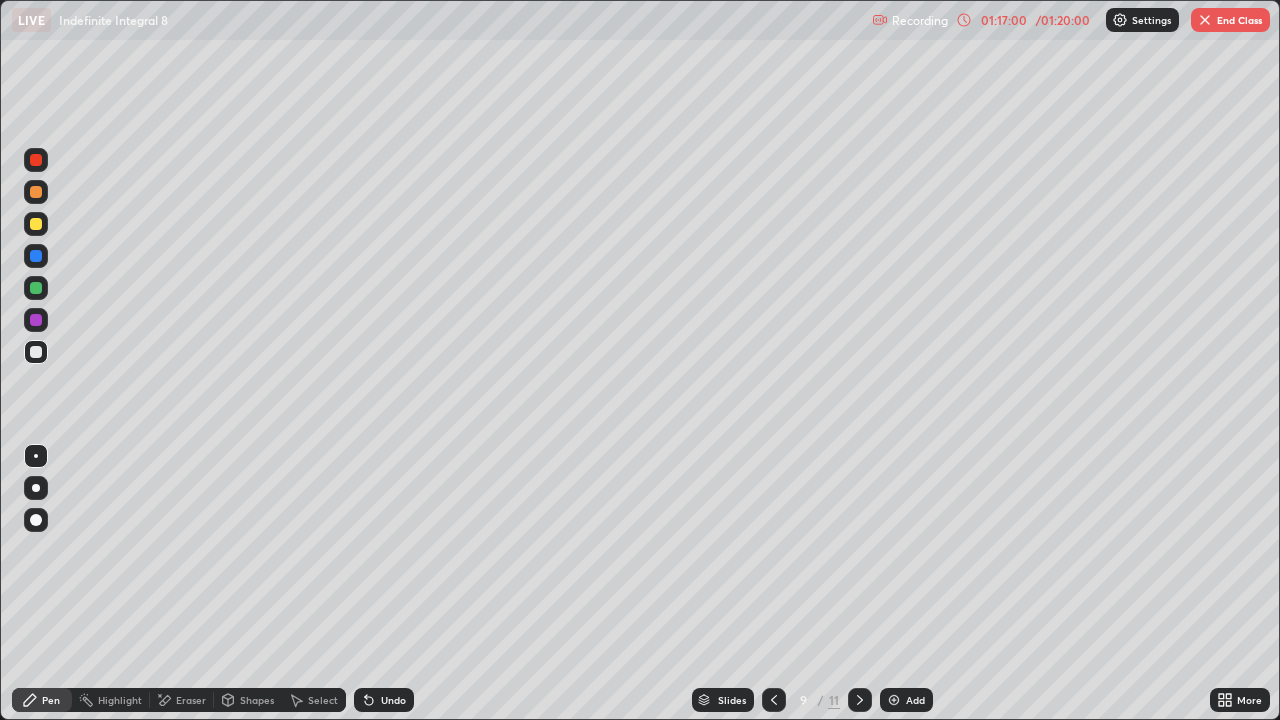 click on "End Class" at bounding box center [1230, 20] 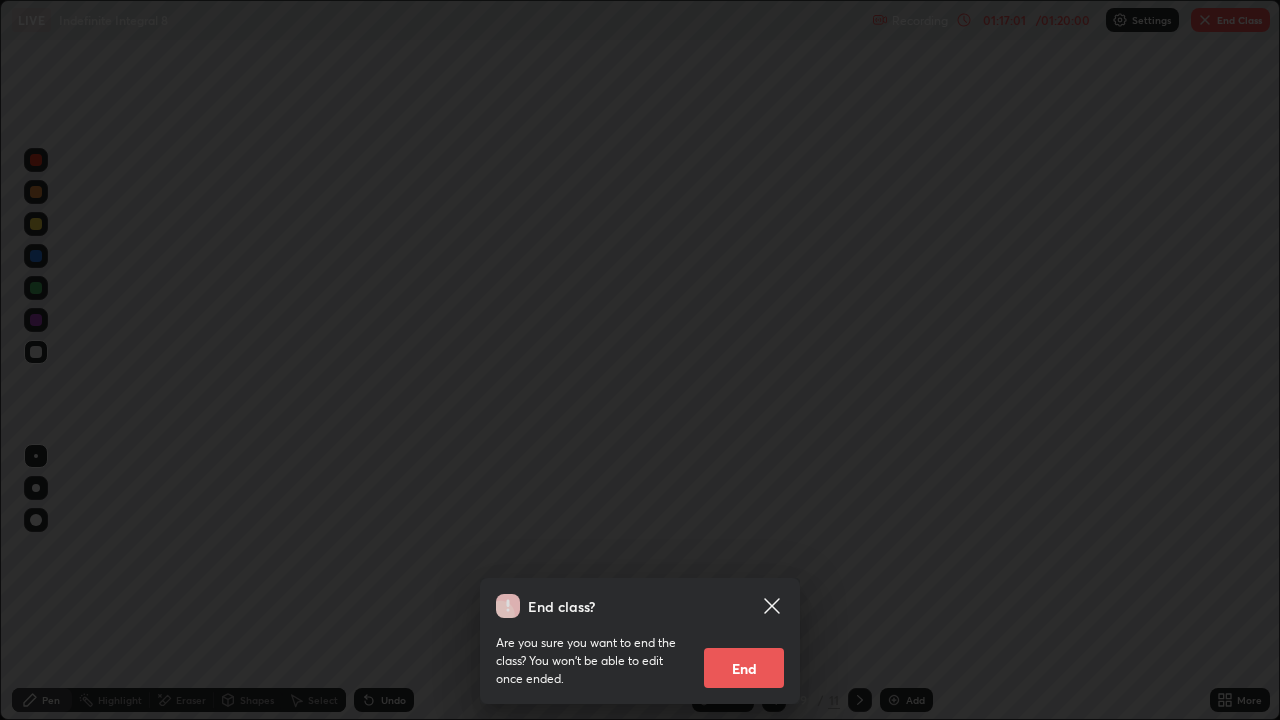 click on "End" at bounding box center [744, 668] 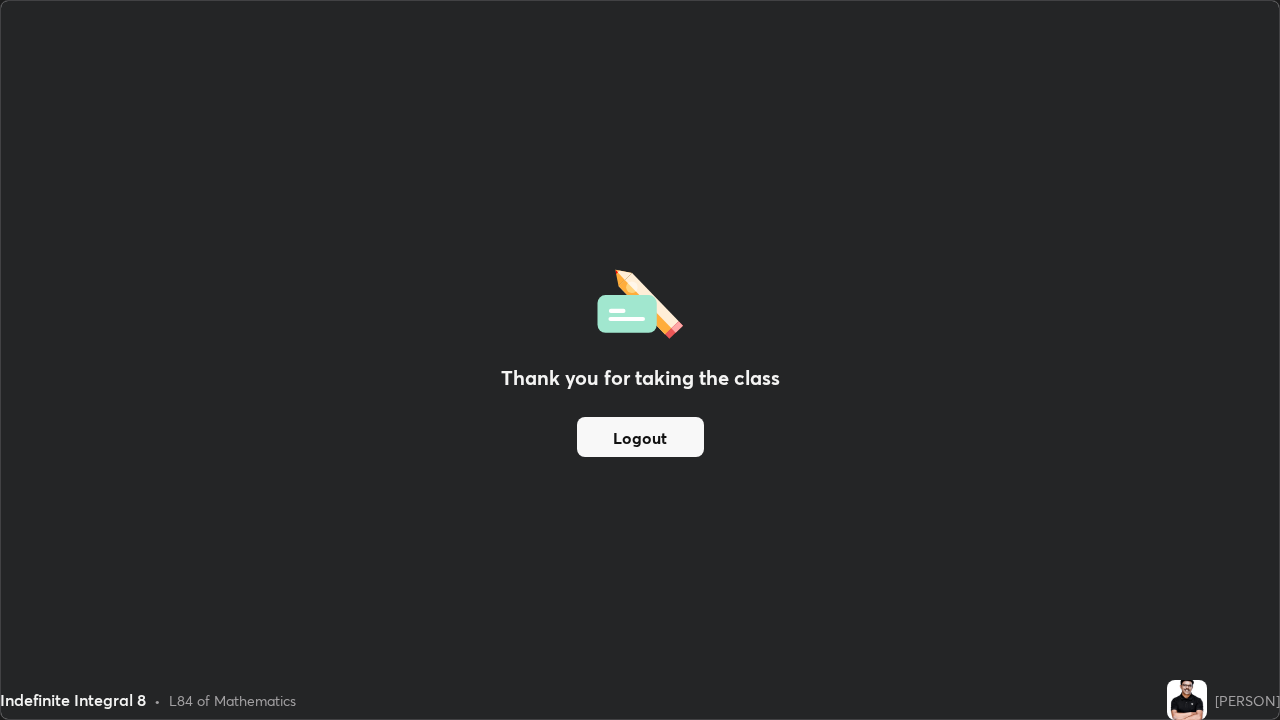 click on "Logout" at bounding box center (640, 437) 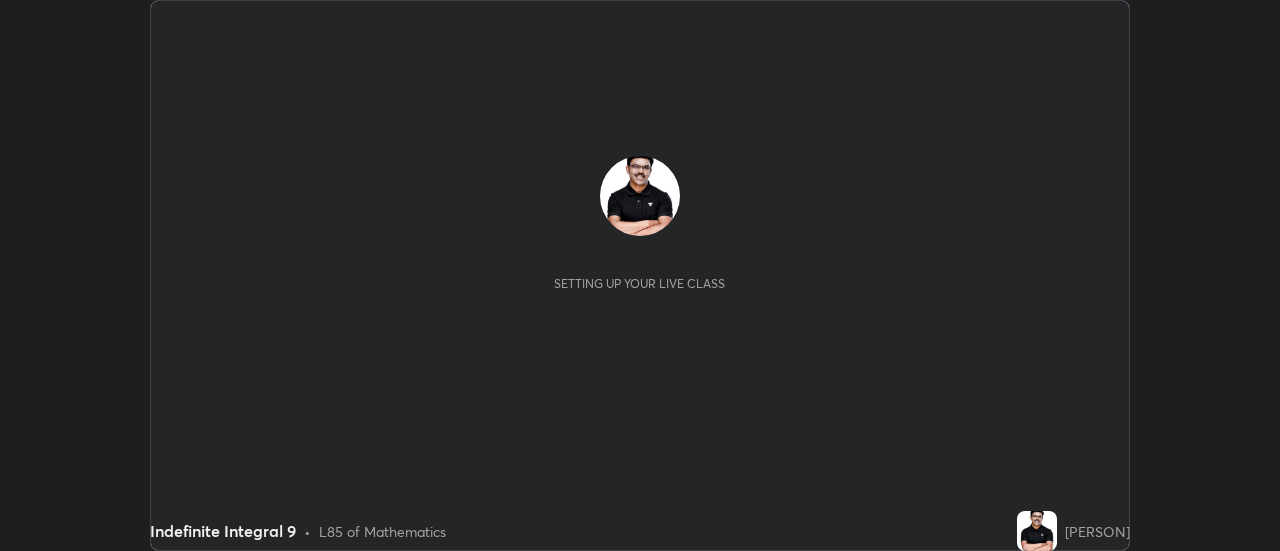 scroll, scrollTop: 0, scrollLeft: 0, axis: both 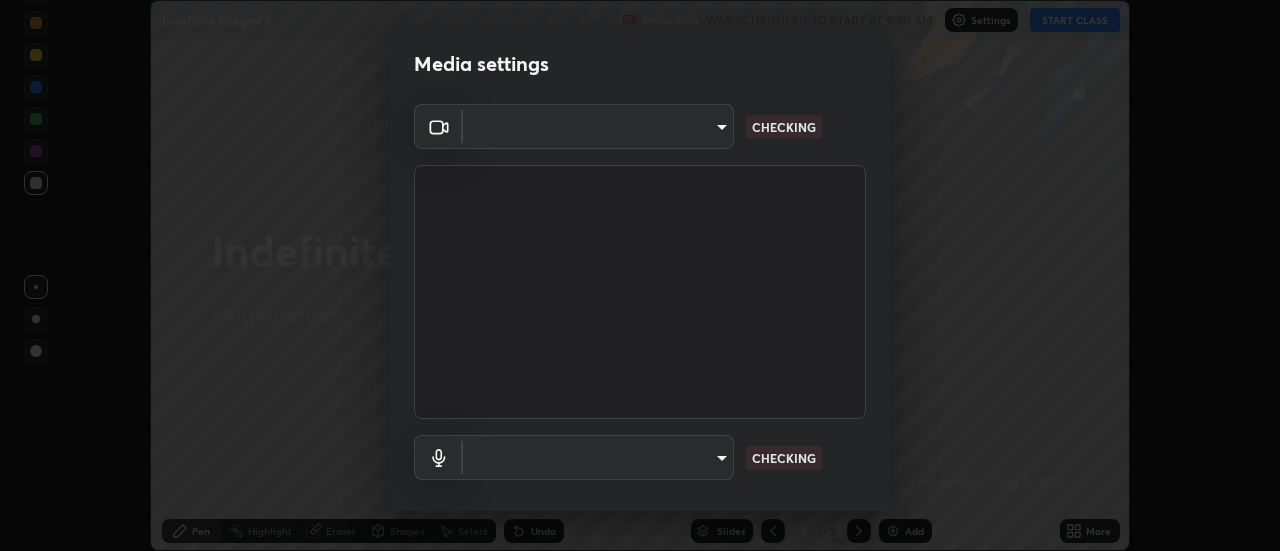 type on "4a99d6bca69bbdd202d3e351d44e5ccc04c012061a427bef120972fbb6fcb4fc" 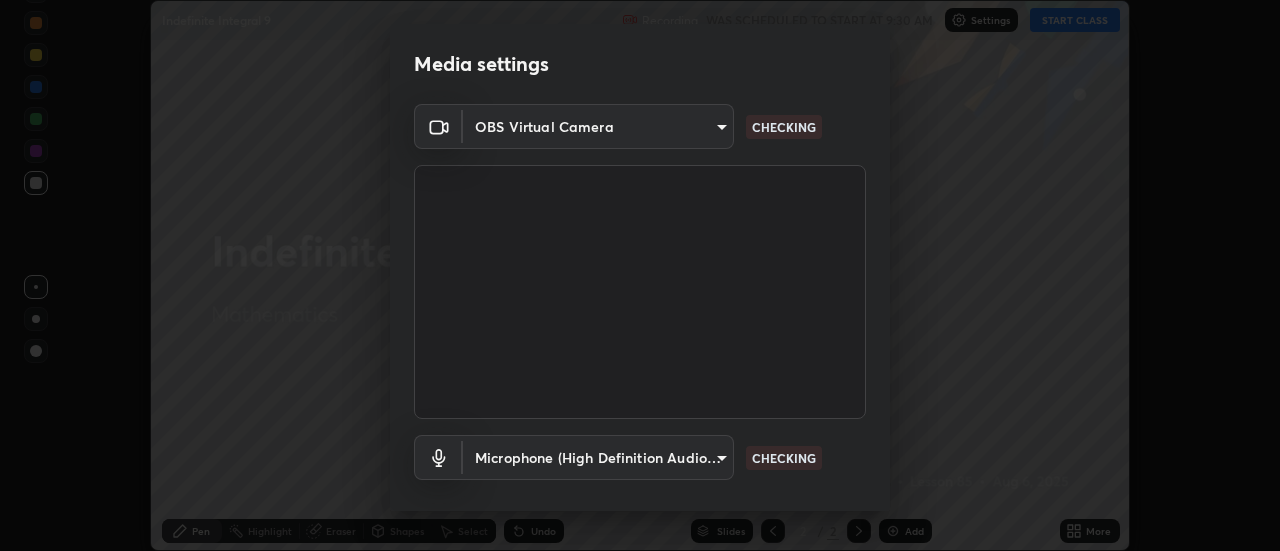 scroll, scrollTop: 105, scrollLeft: 0, axis: vertical 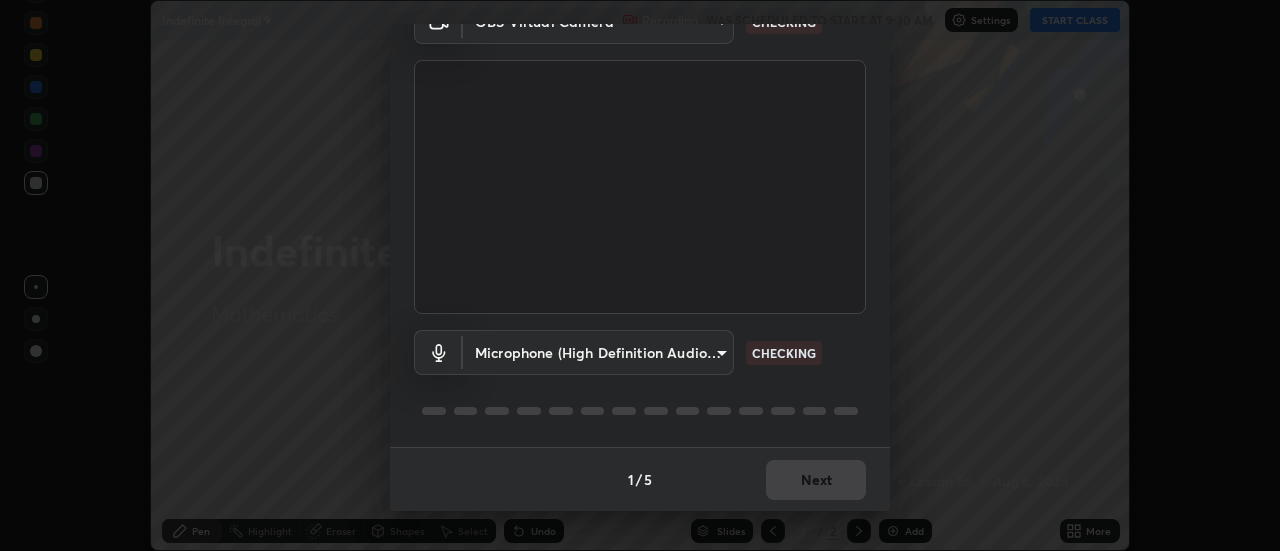 click on "Erase all Indefinite Integral 9 Recording WAS SCHEDULED TO START AT  9:30 AM Settings START CLASS Setting up your live class Indefinite Integral 9 • L85 of Mathematics [PERSON] Pen Highlight Eraser Shapes Select Undo Slides 2 / 2 Add More No doubts shared Encourage your learners to ask a doubt for better clarity Report an issue Reason for reporting Buffering Chat not working Audio - Video sync issue Educator video quality low ​ Attach an image Report Media settings OBS Virtual Camera [HASH] CHECKING Microphone (High Definition Audio Device) [HASH] CHECKING 1 / 5 Next" at bounding box center (640, 275) 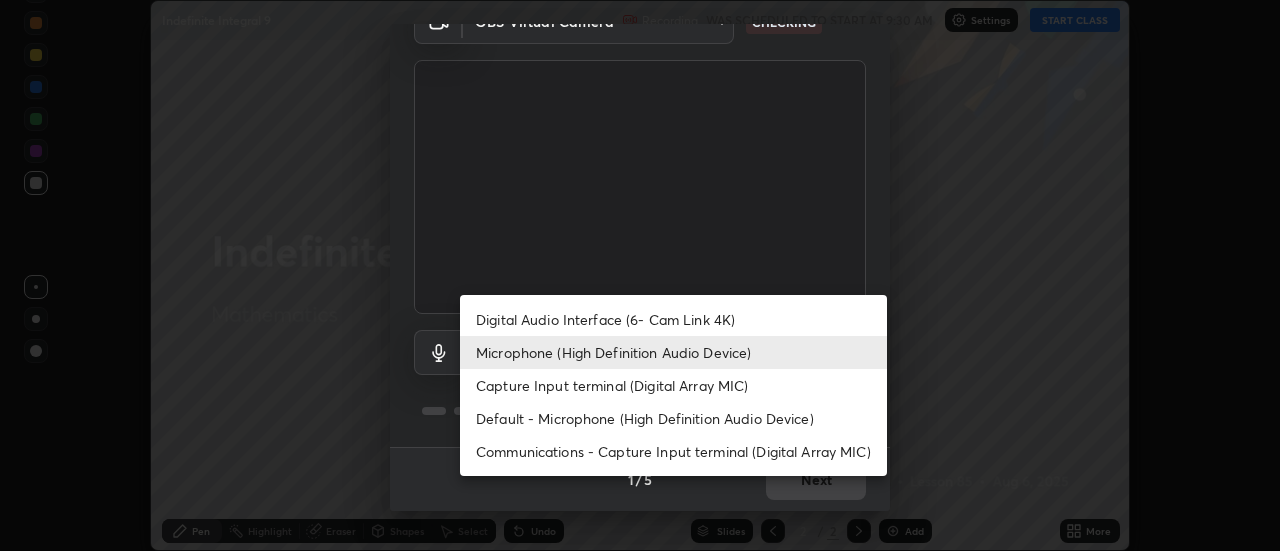 click on "Communications - Capture Input terminal (Digital Array MIC)" at bounding box center [673, 451] 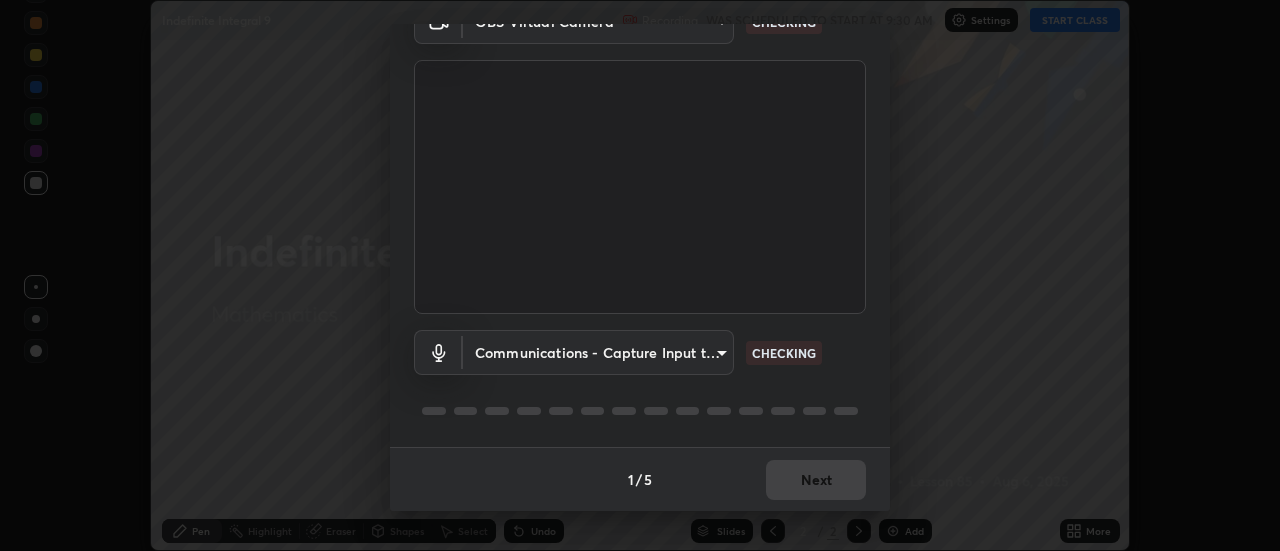 click on "Erase all Indefinite Integral 9 Recording WAS SCHEDULED TO START AT  9:30 AM Settings START CLASS Setting up your live class Indefinite Integral 9 • L85 of Mathematics [PERSON] Pen Highlight Eraser Shapes Select Undo Slides 2 / 2 Add More No doubts shared Encourage your learners to ask a doubt for better clarity Report an issue Reason for reporting Buffering Chat not working Audio - Video sync issue Educator video quality low ​ Attach an image Report Media settings OBS Virtual Camera [HASH] CHECKING Communications - Capture Input terminal (Digital Array MIC) communications CHECKING 1 / 5 Next" at bounding box center [640, 275] 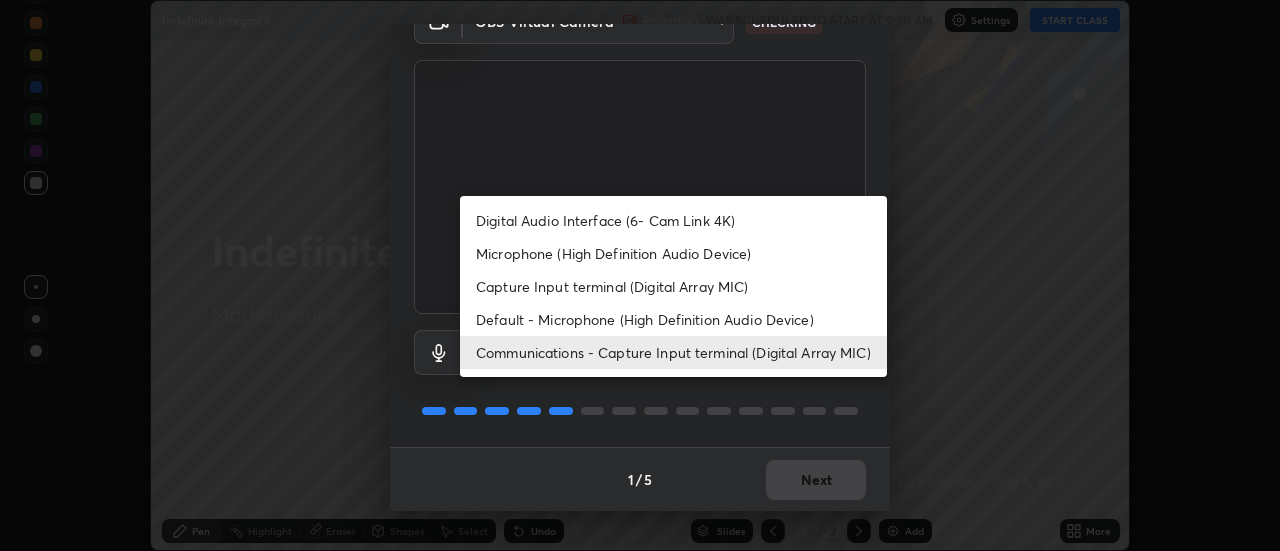 click on "Microphone (High Definition Audio Device)" at bounding box center (673, 253) 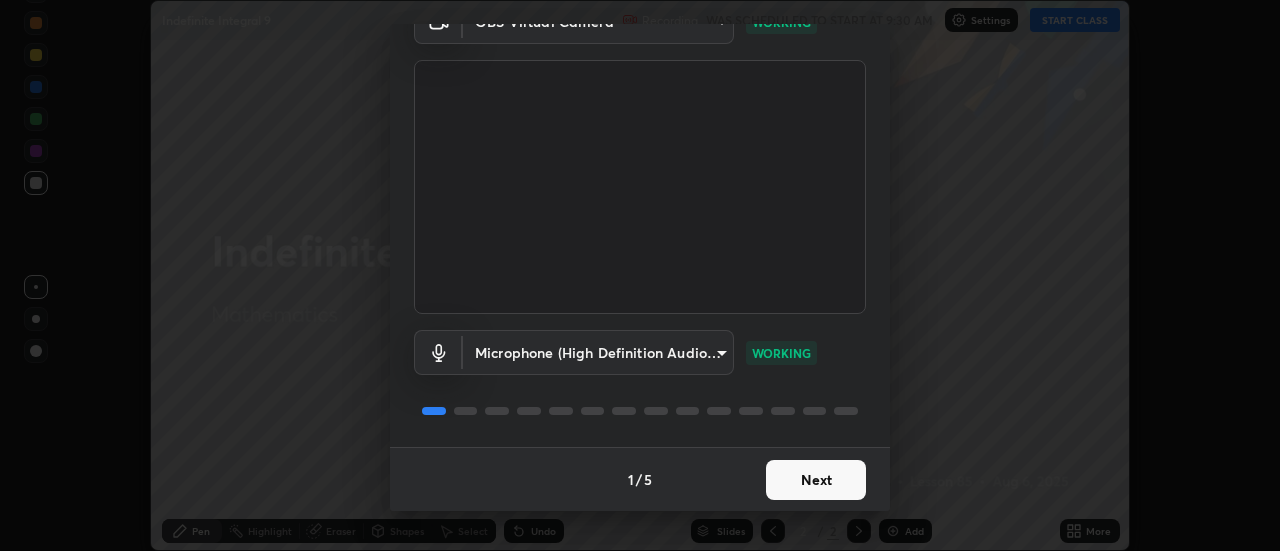click on "Next" at bounding box center (816, 480) 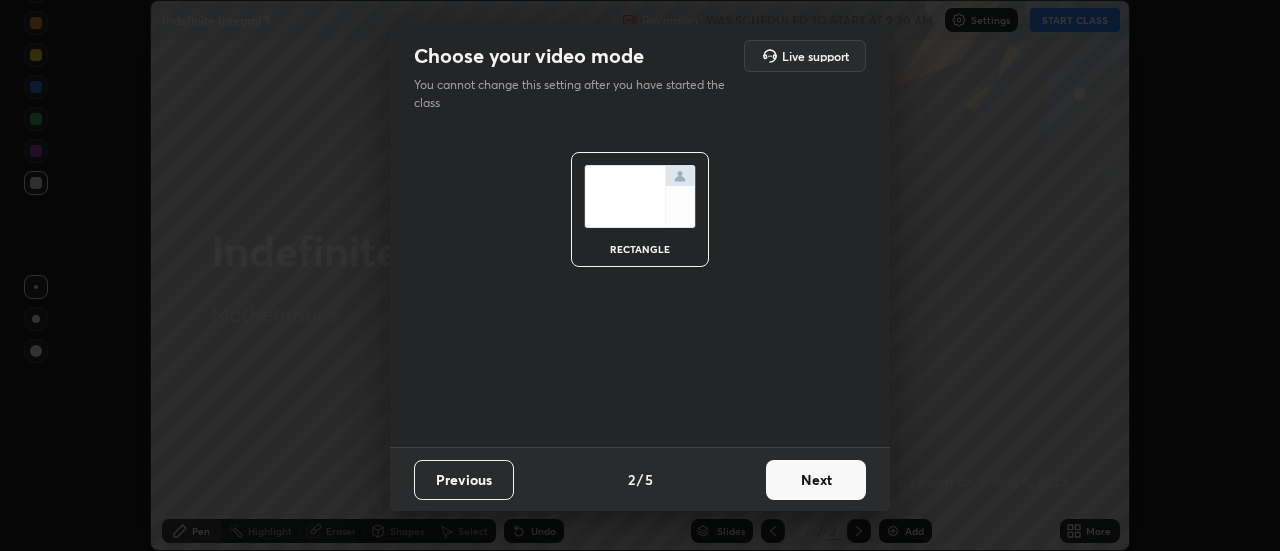 scroll, scrollTop: 0, scrollLeft: 0, axis: both 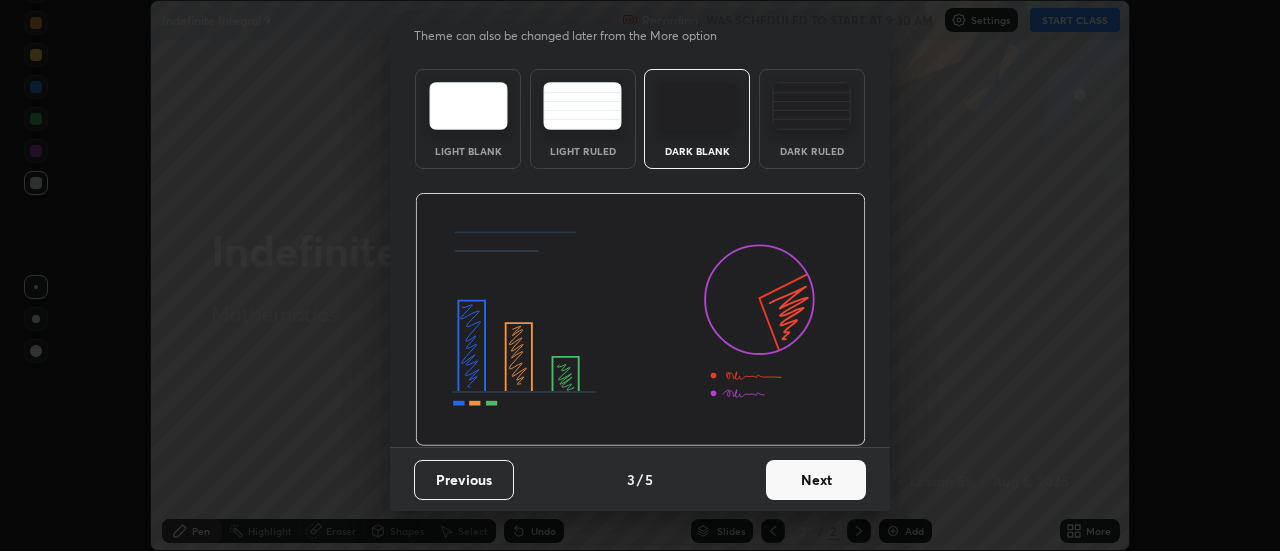 click on "Next" at bounding box center (816, 480) 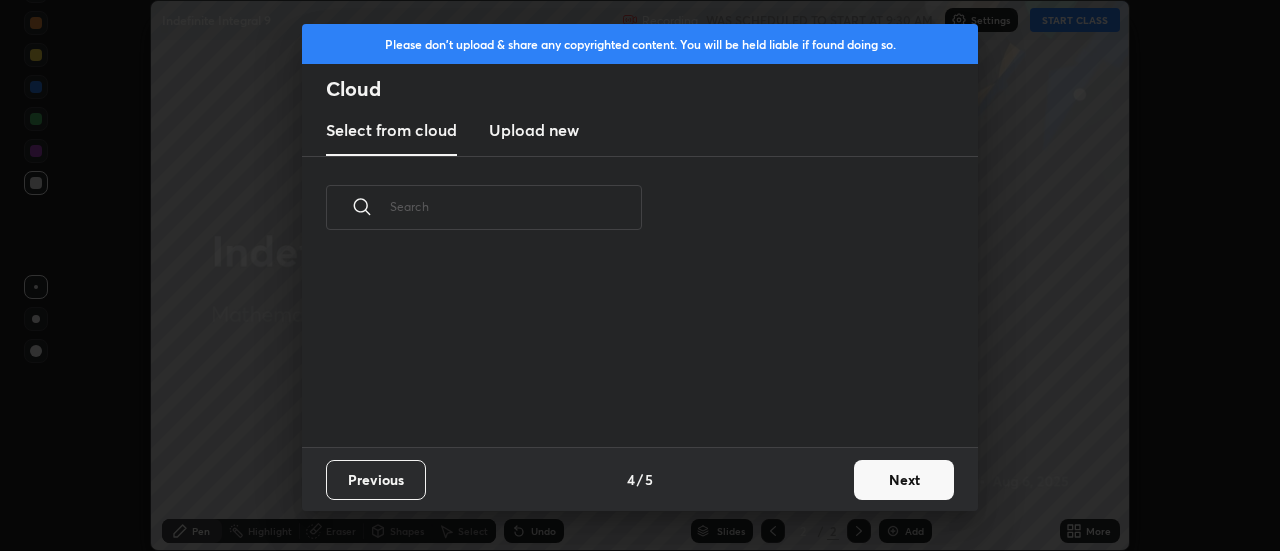 click on "Next" at bounding box center (904, 480) 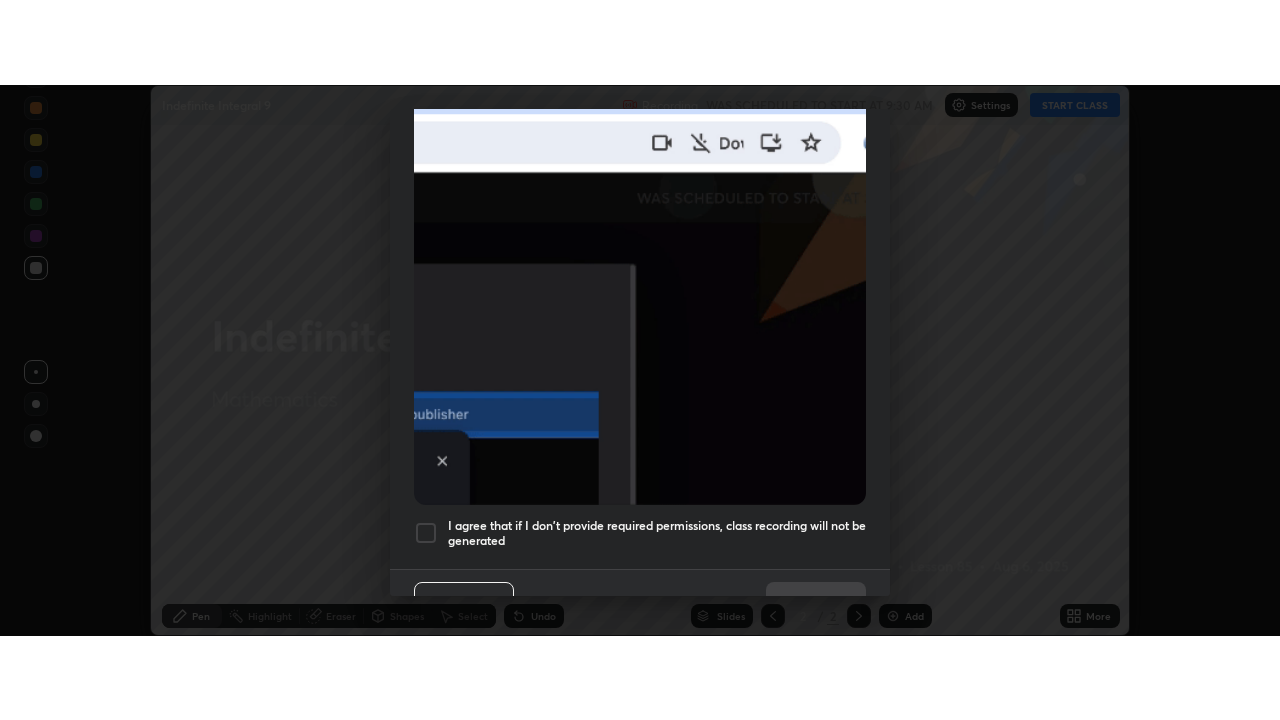 scroll, scrollTop: 513, scrollLeft: 0, axis: vertical 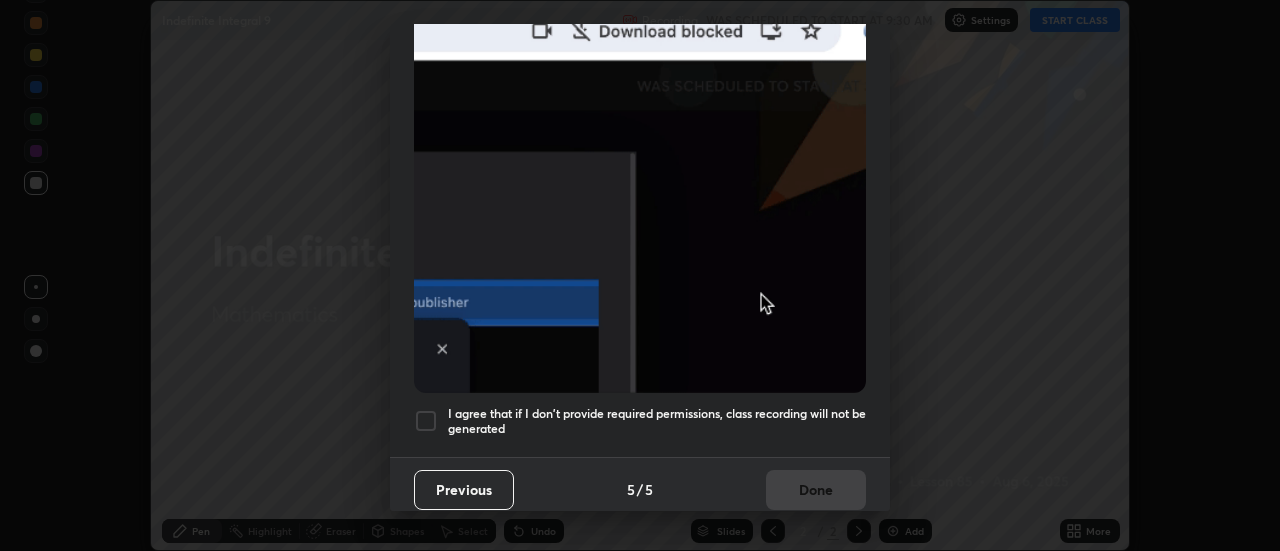 click at bounding box center (426, 421) 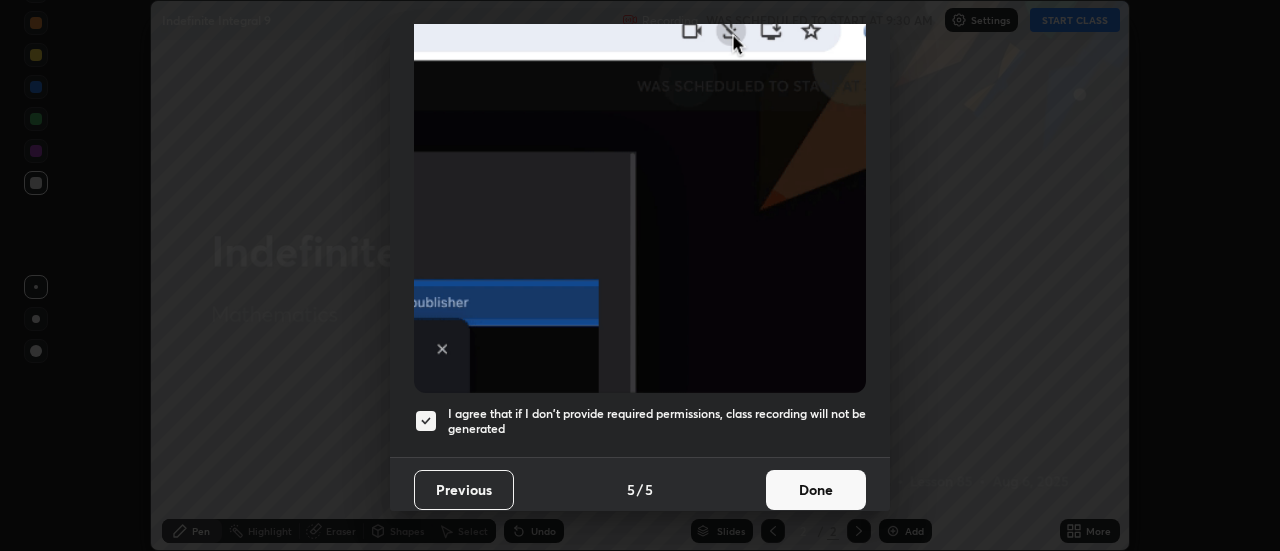 click on "Done" at bounding box center (816, 490) 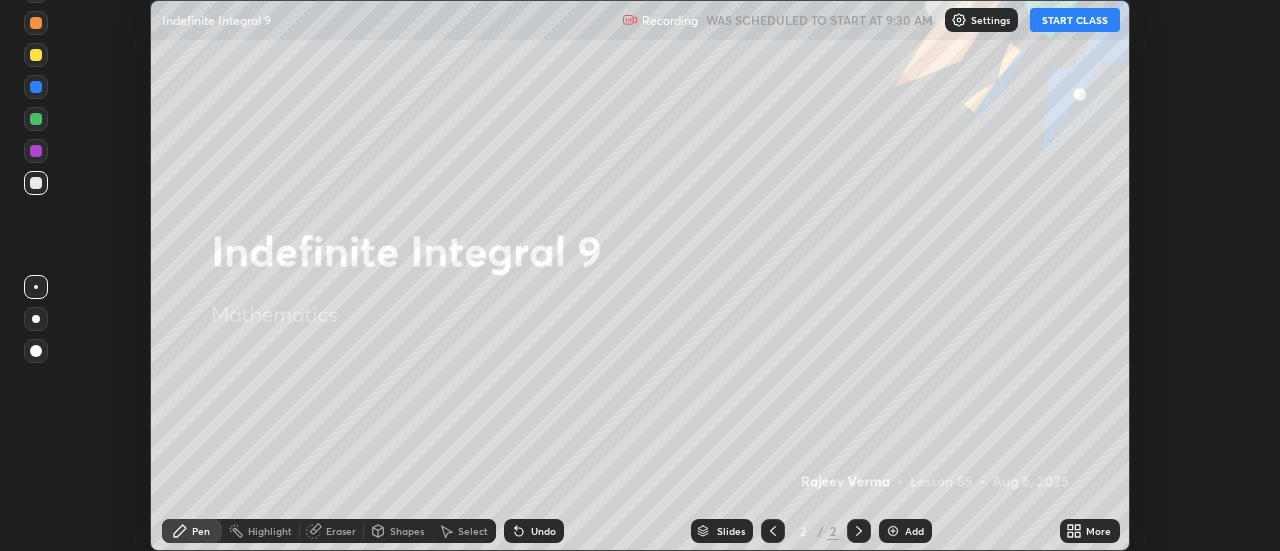 click on "START CLASS" at bounding box center (1075, 20) 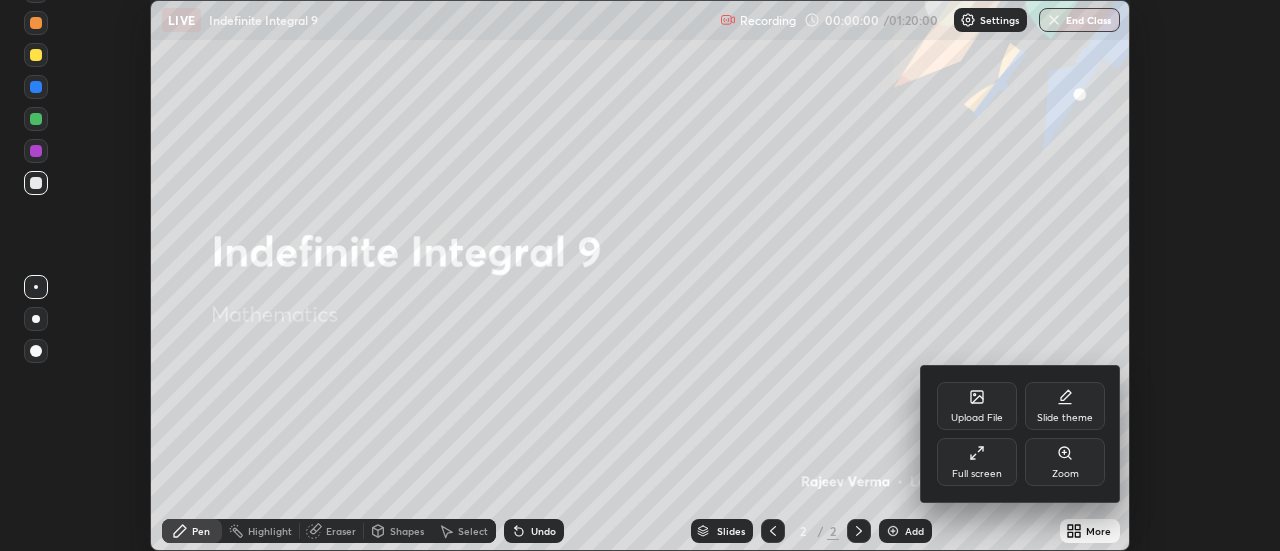 click on "Full screen" at bounding box center (977, 474) 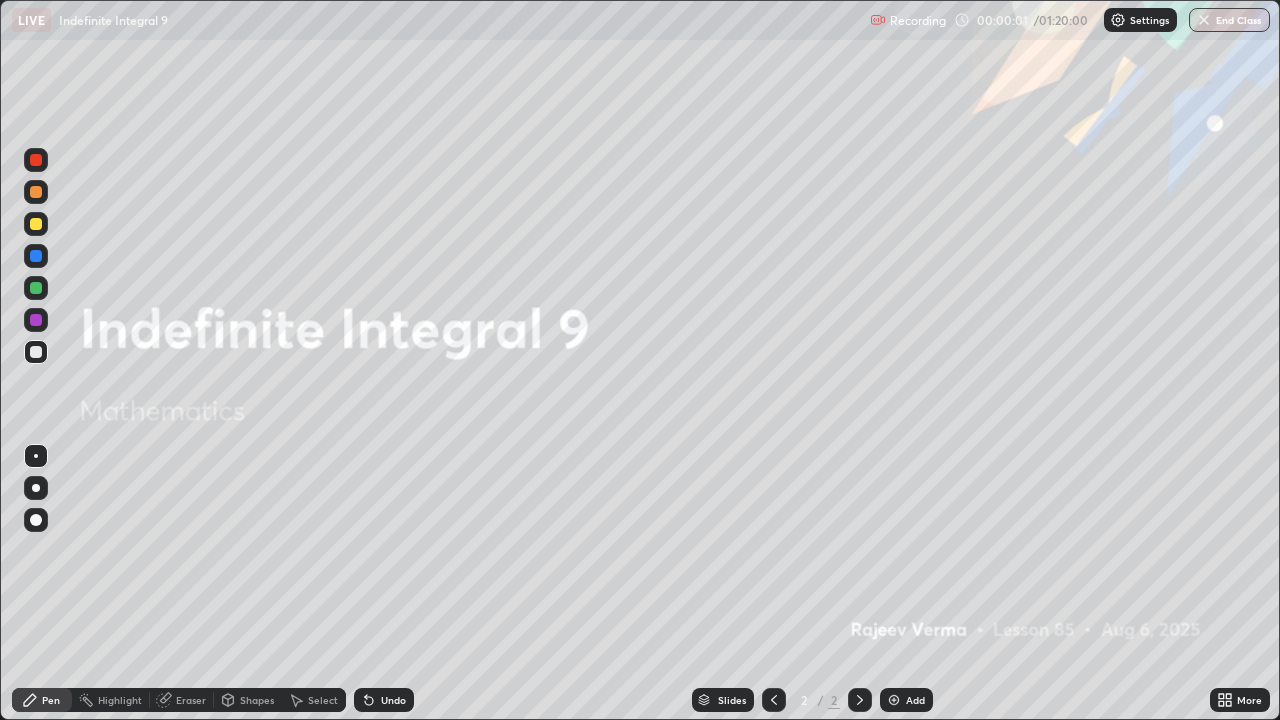 scroll, scrollTop: 99280, scrollLeft: 98720, axis: both 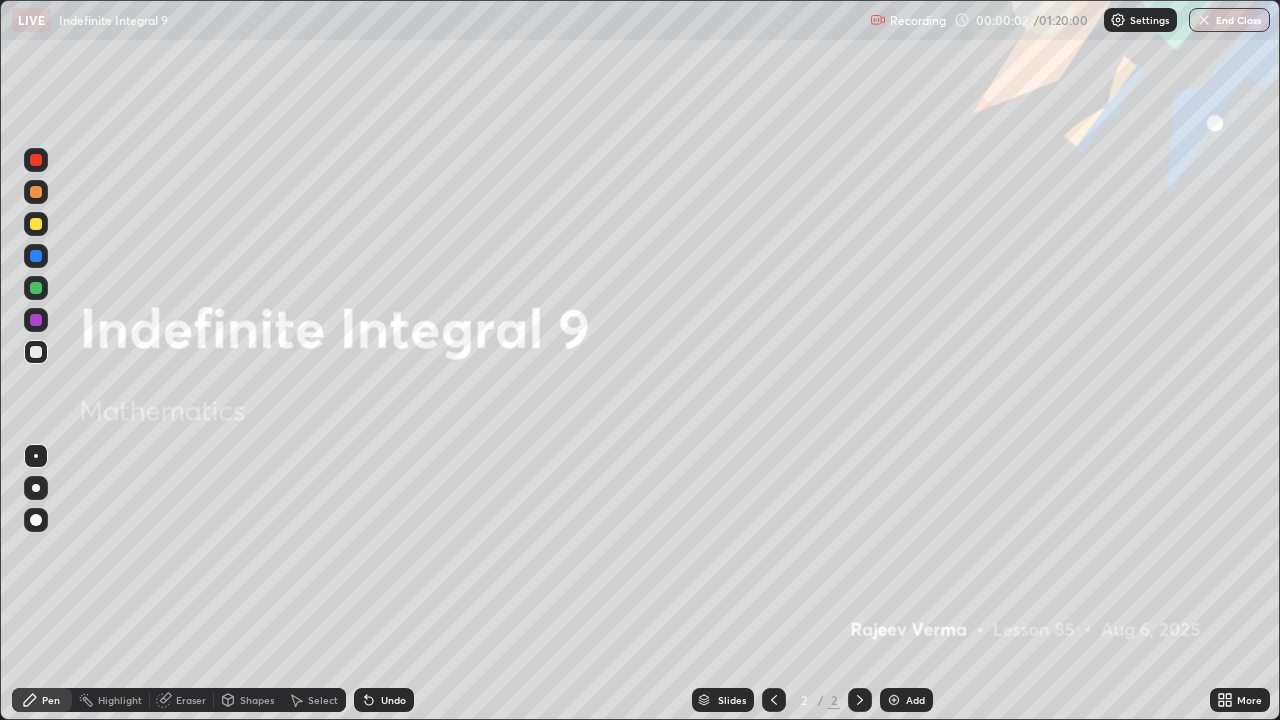 click at bounding box center [894, 700] 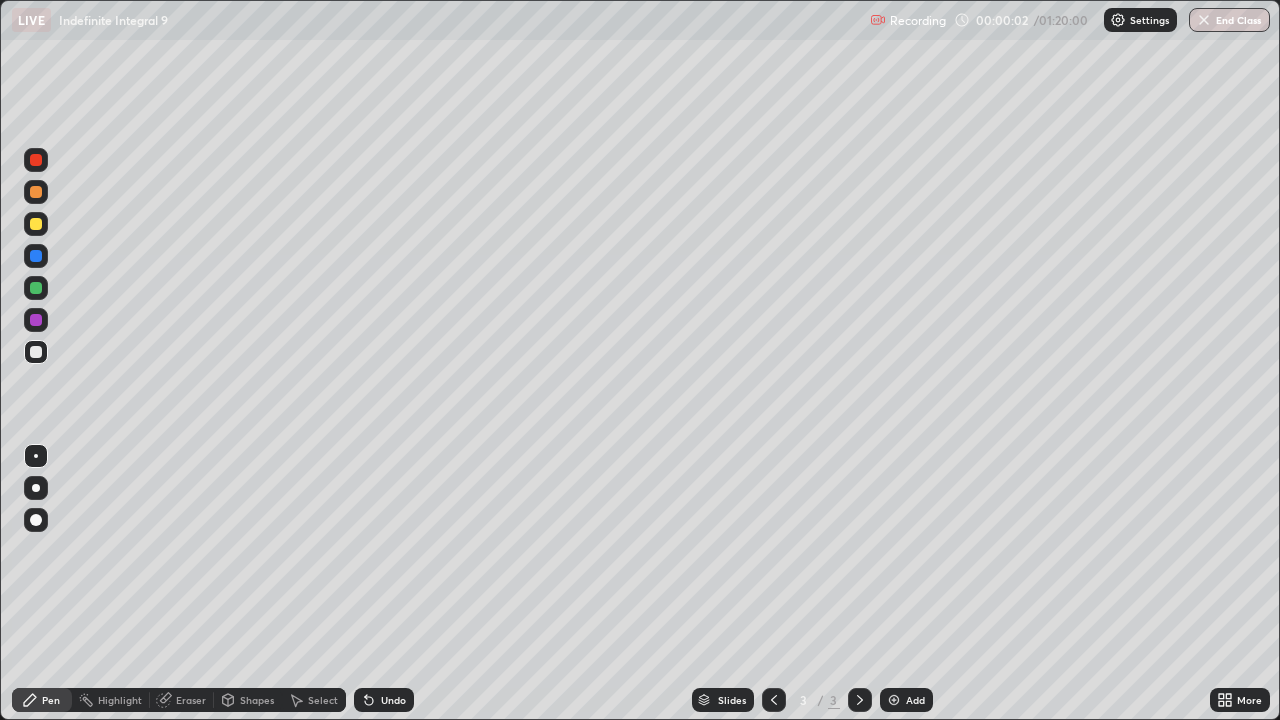 click at bounding box center [894, 700] 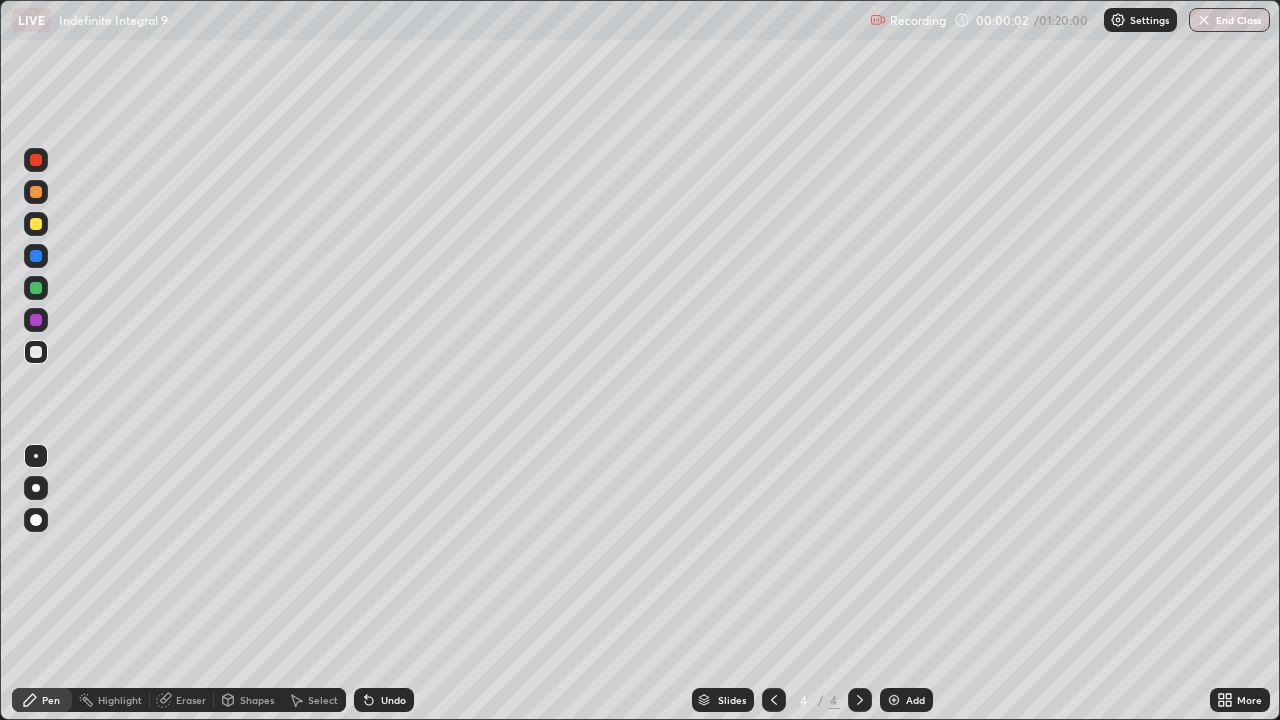 click at bounding box center (894, 700) 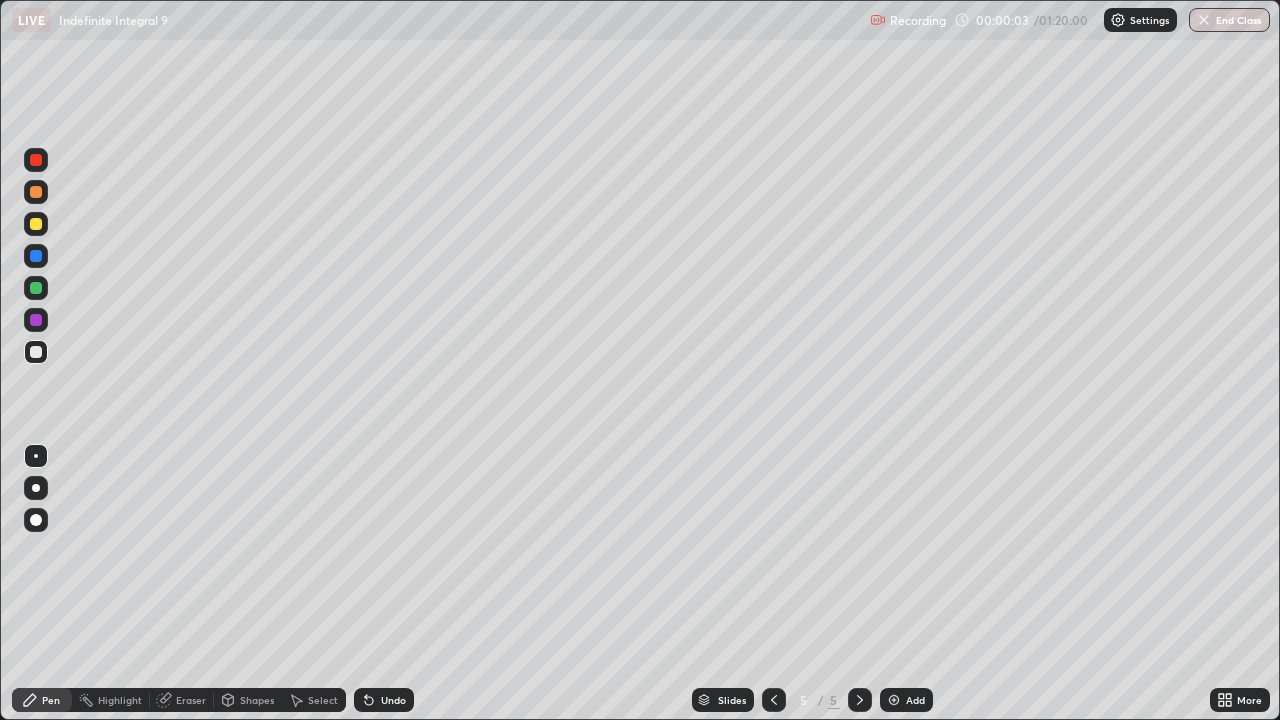 click at bounding box center [894, 700] 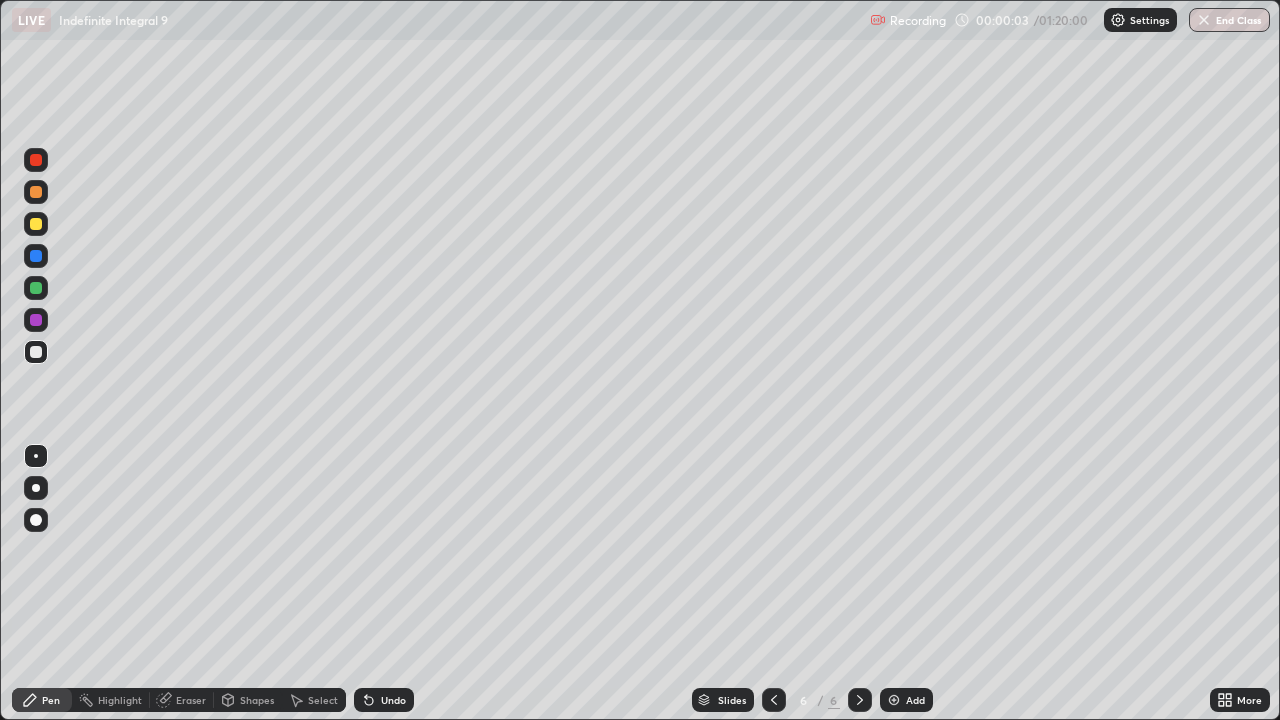 click at bounding box center (894, 700) 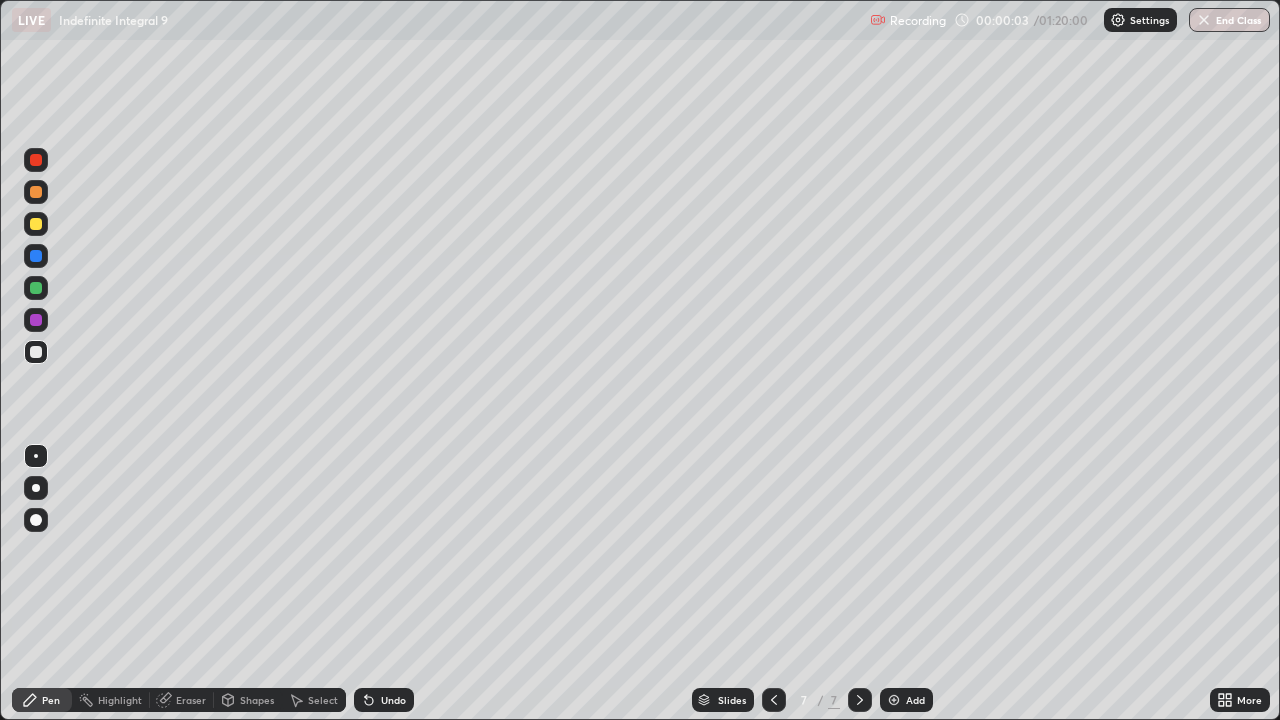 click at bounding box center (894, 700) 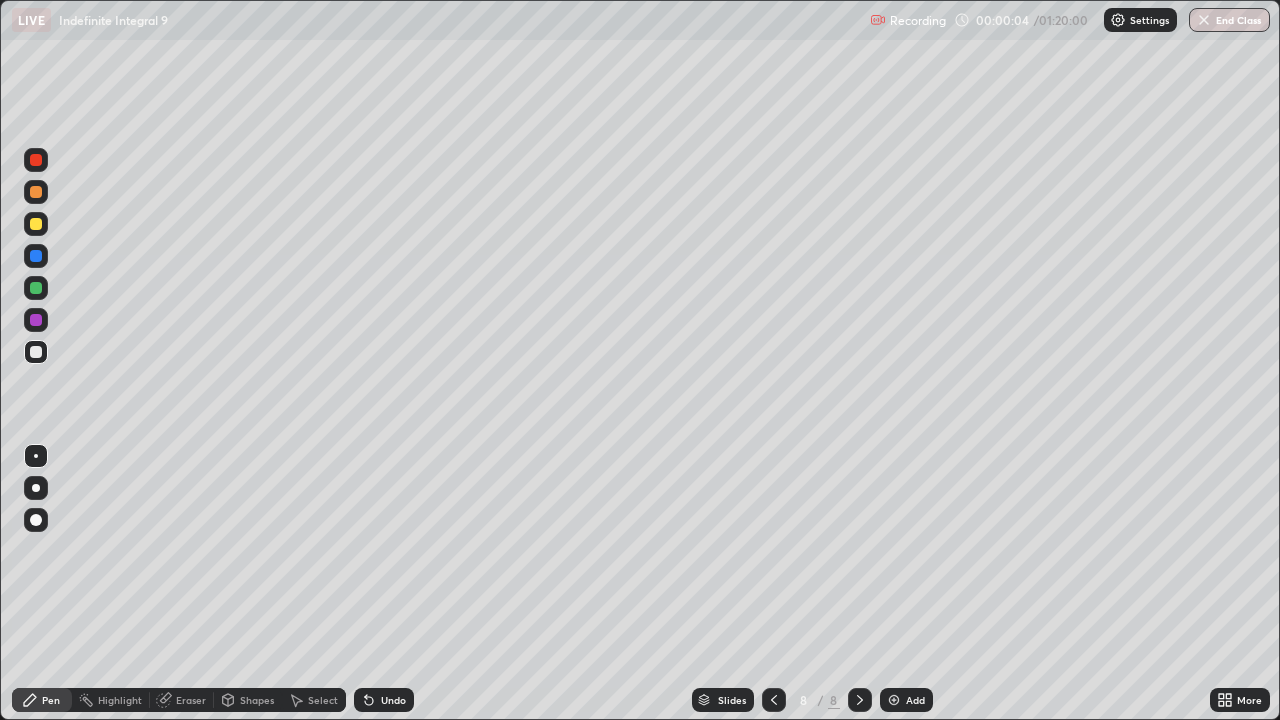 click on "Add" at bounding box center [906, 700] 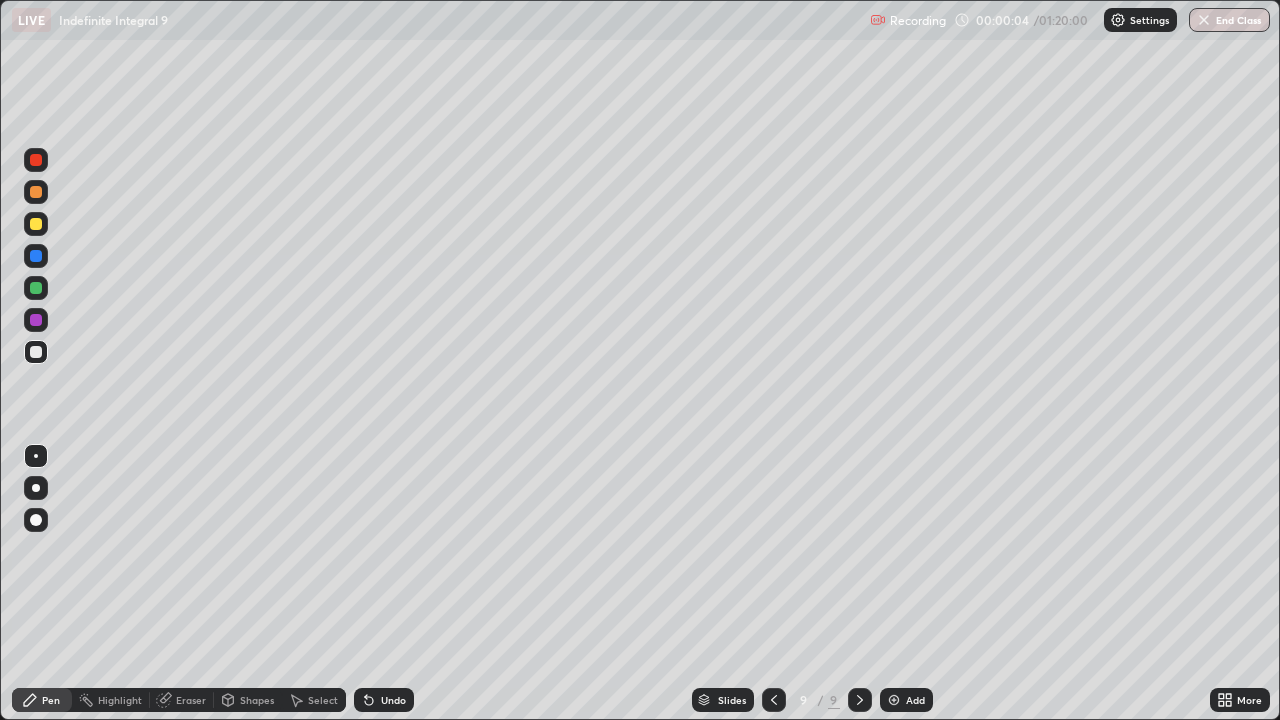 click at bounding box center [894, 700] 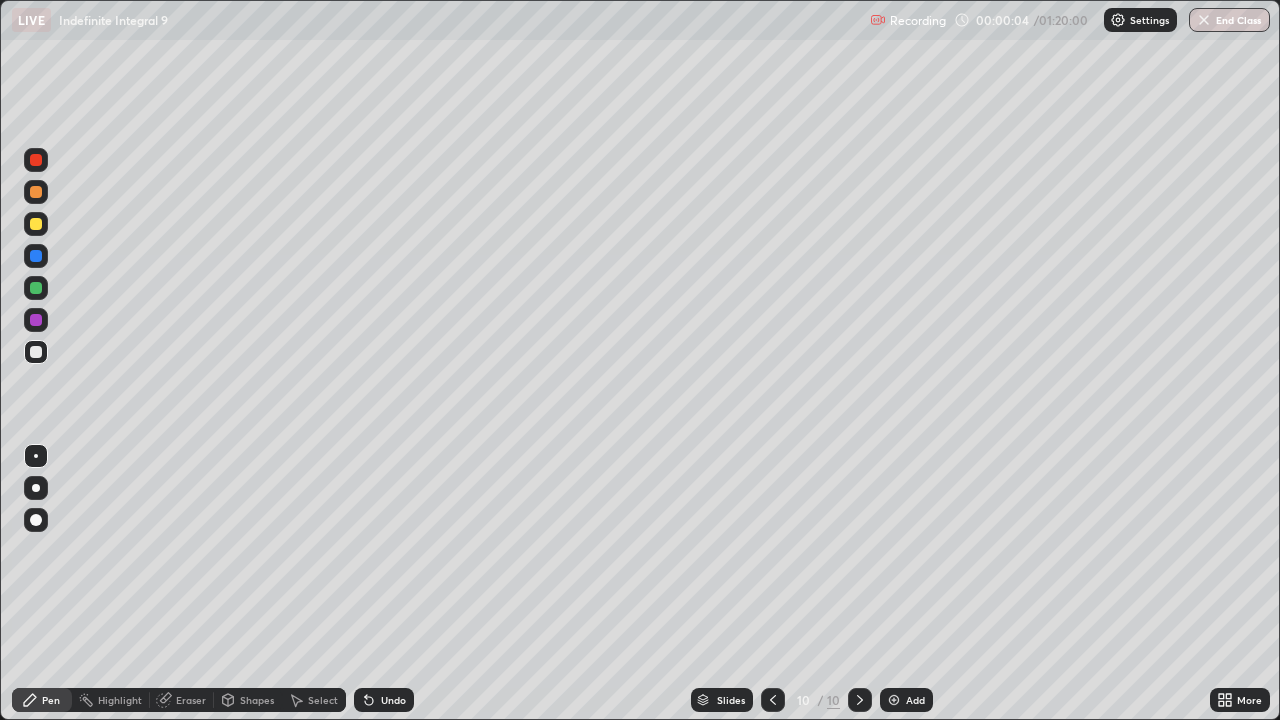 click at bounding box center (894, 700) 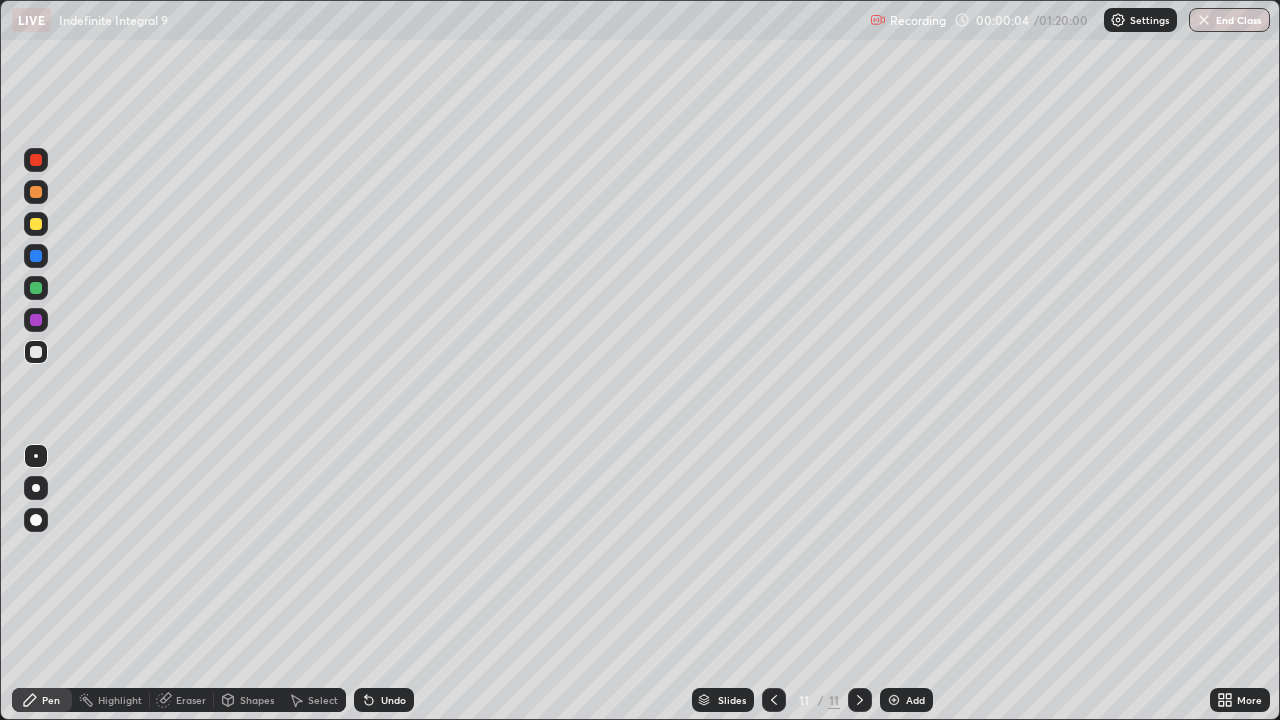 click at bounding box center (894, 700) 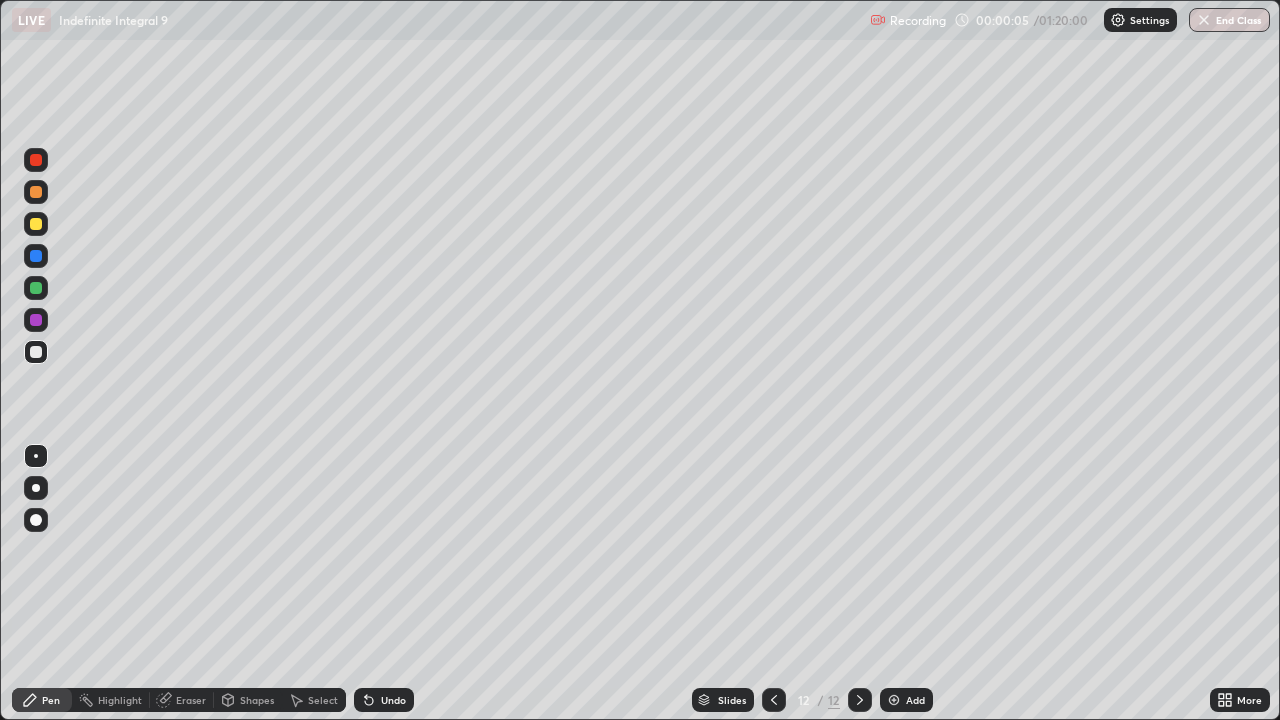 click at bounding box center (894, 700) 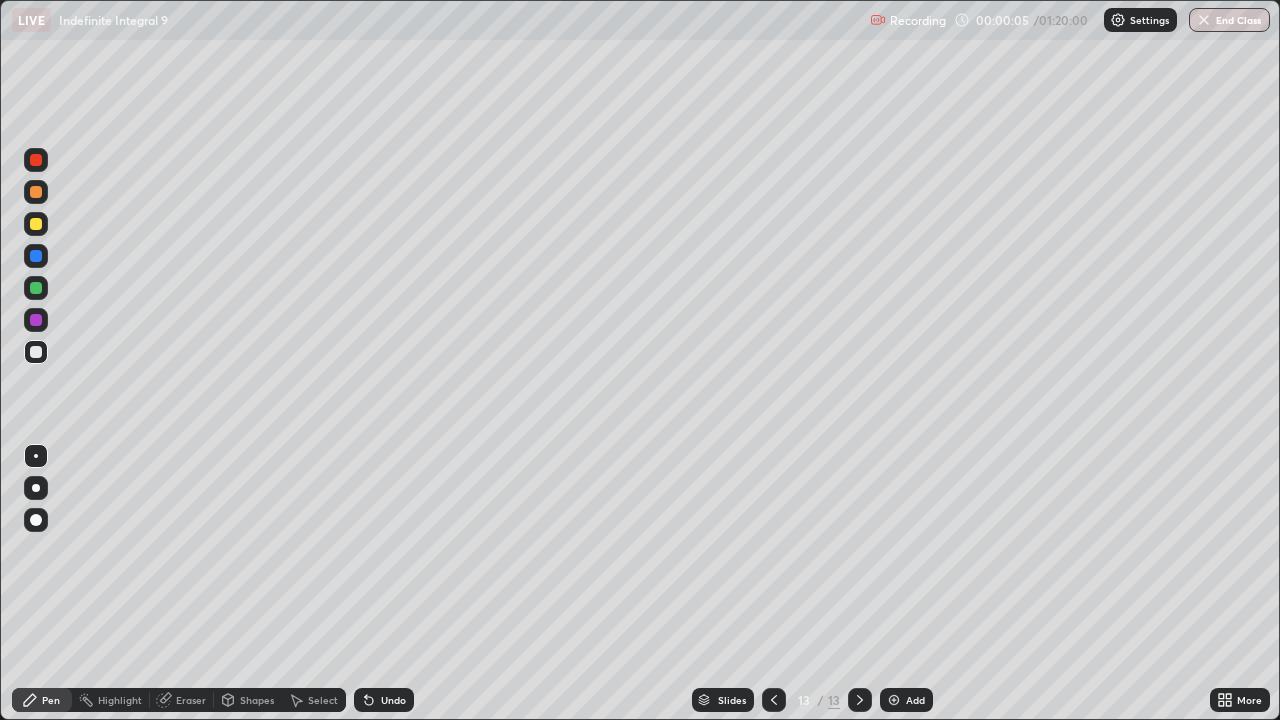 click at bounding box center (894, 700) 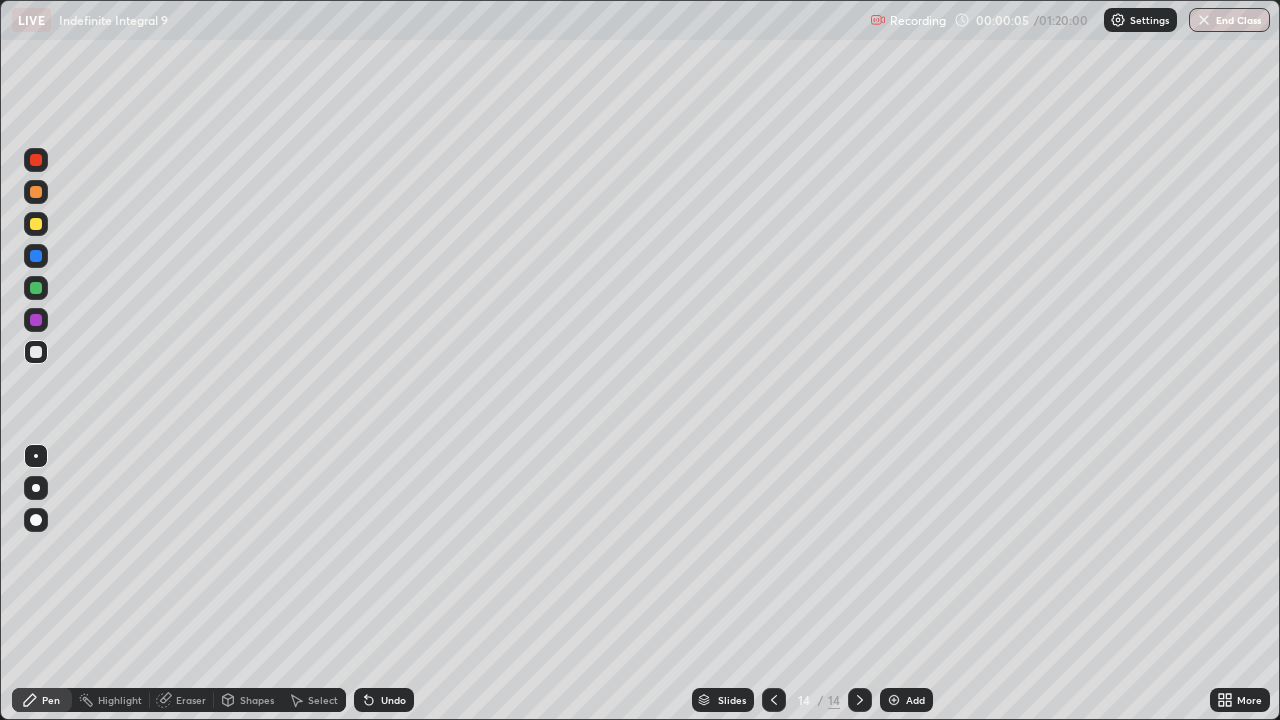 click at bounding box center [894, 700] 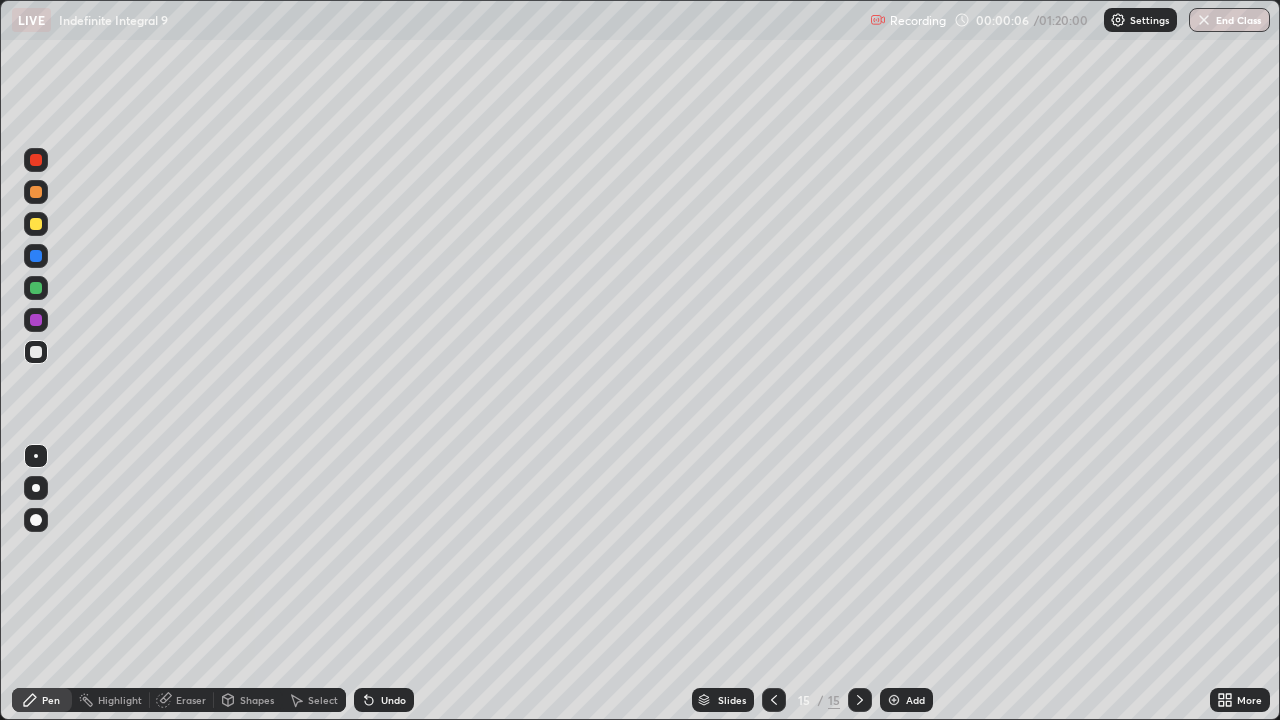 click 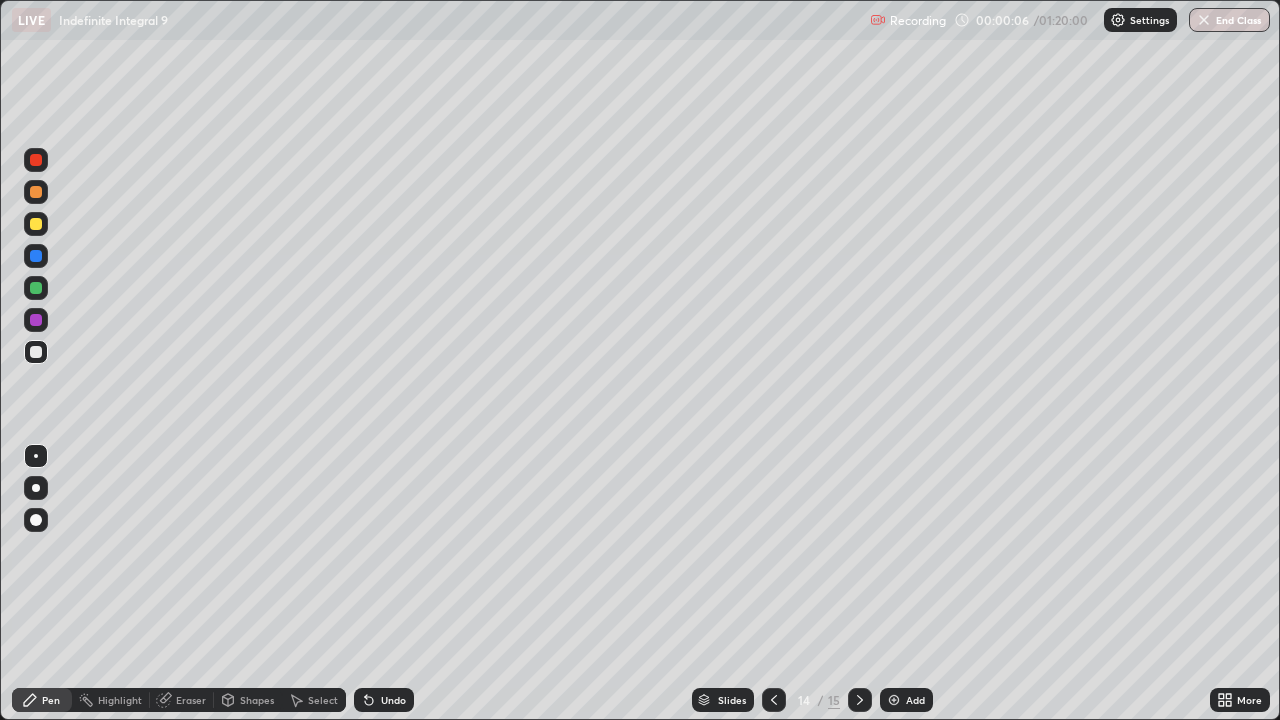 click 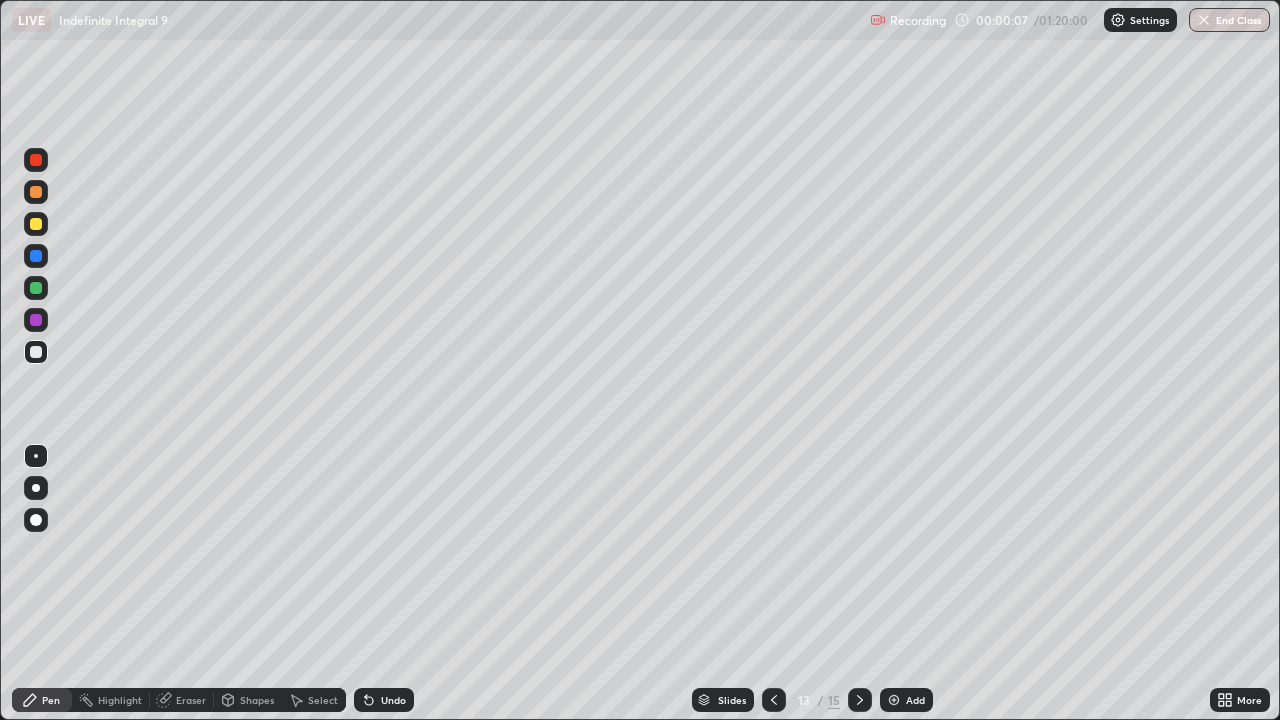 click 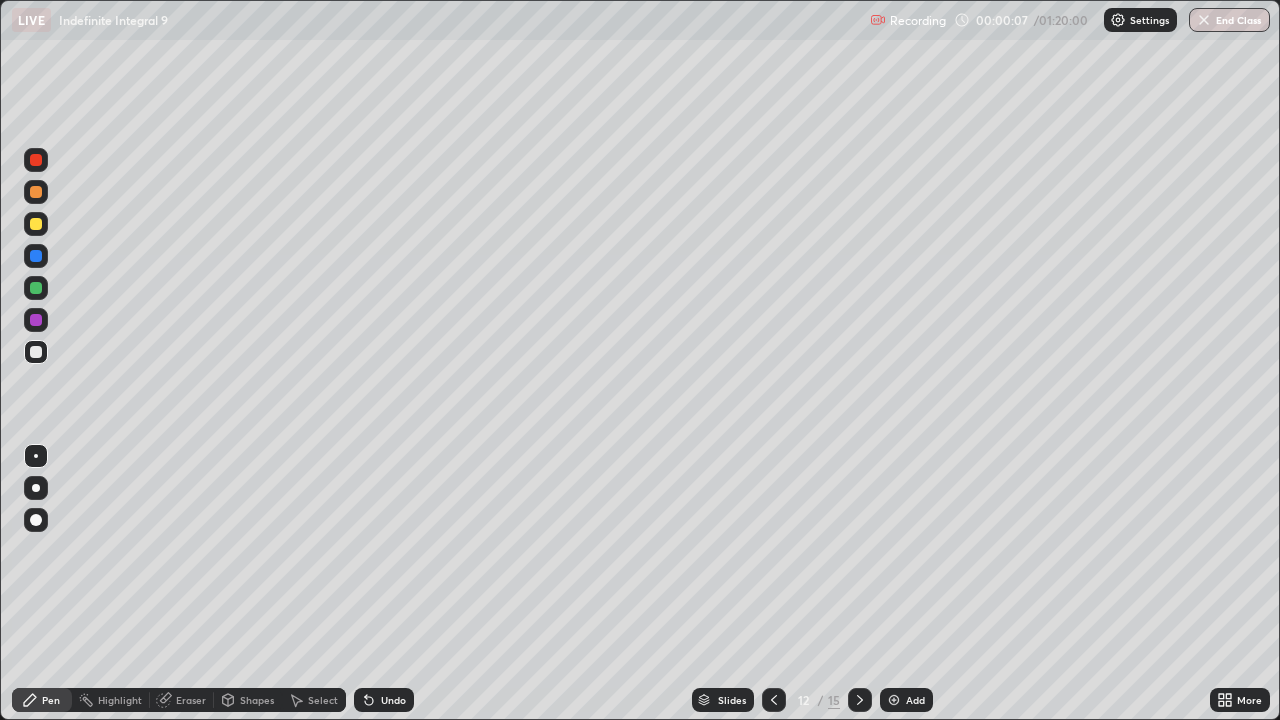 click 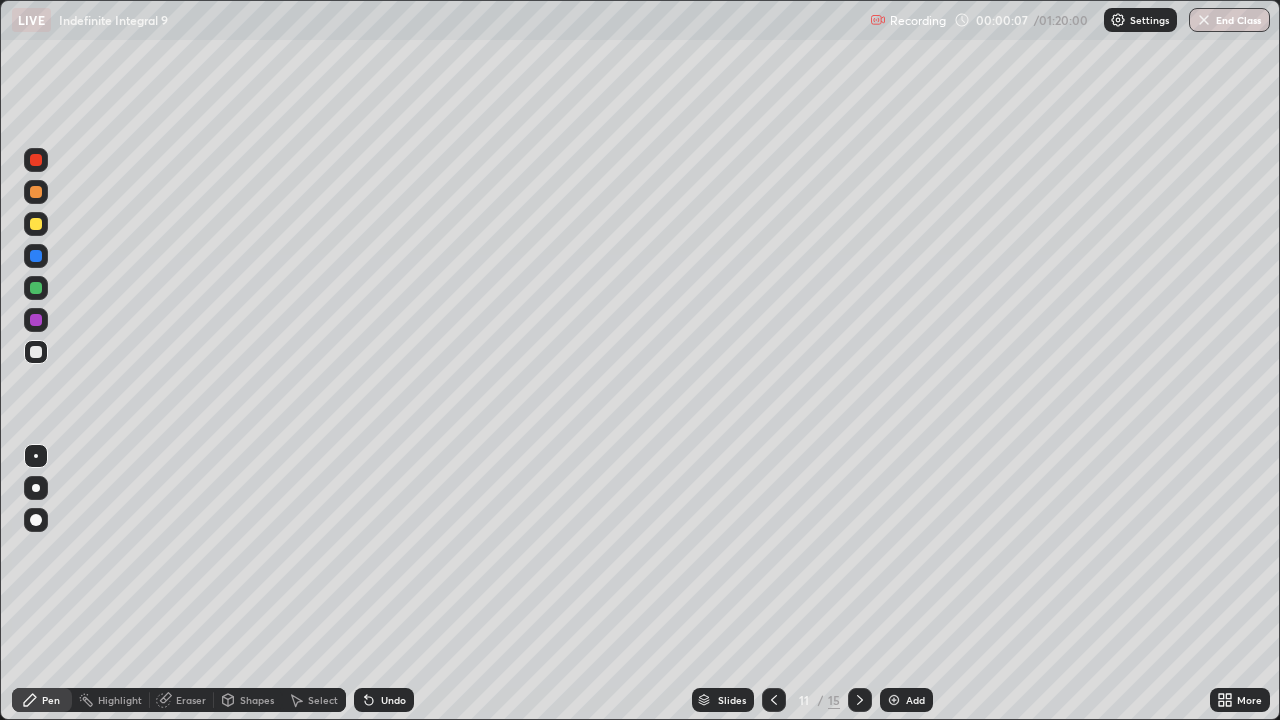 click 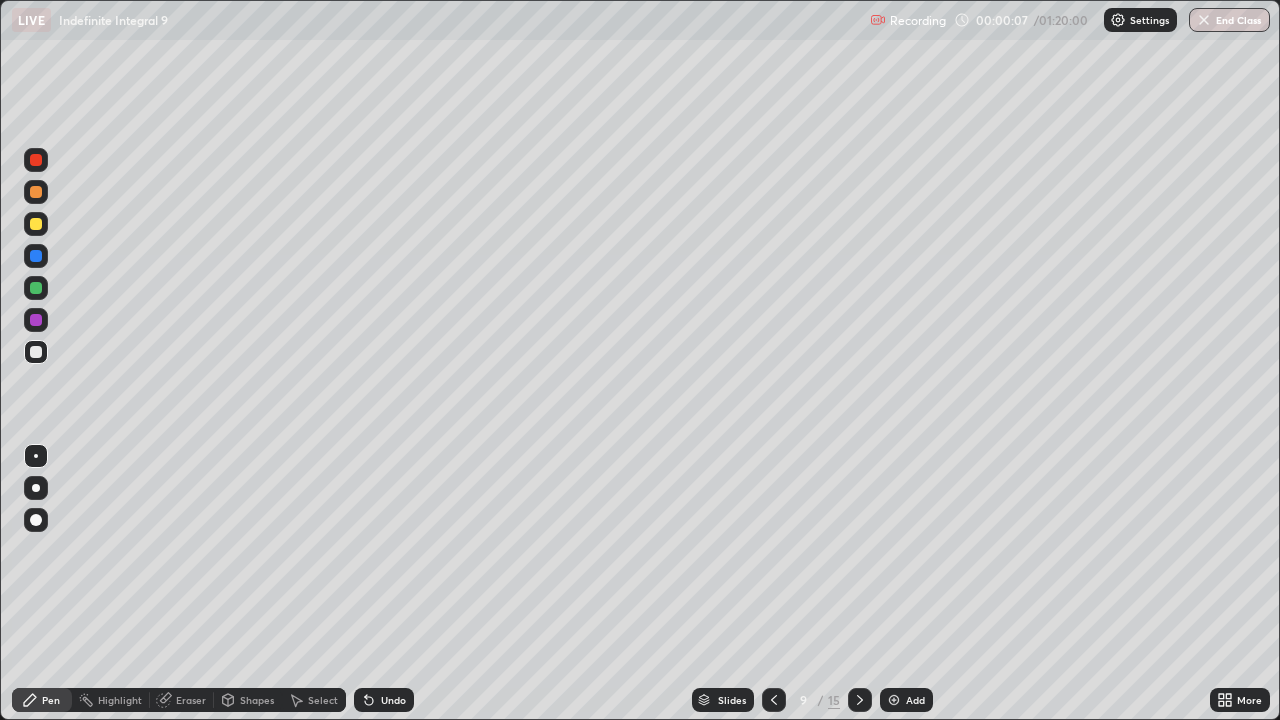 click 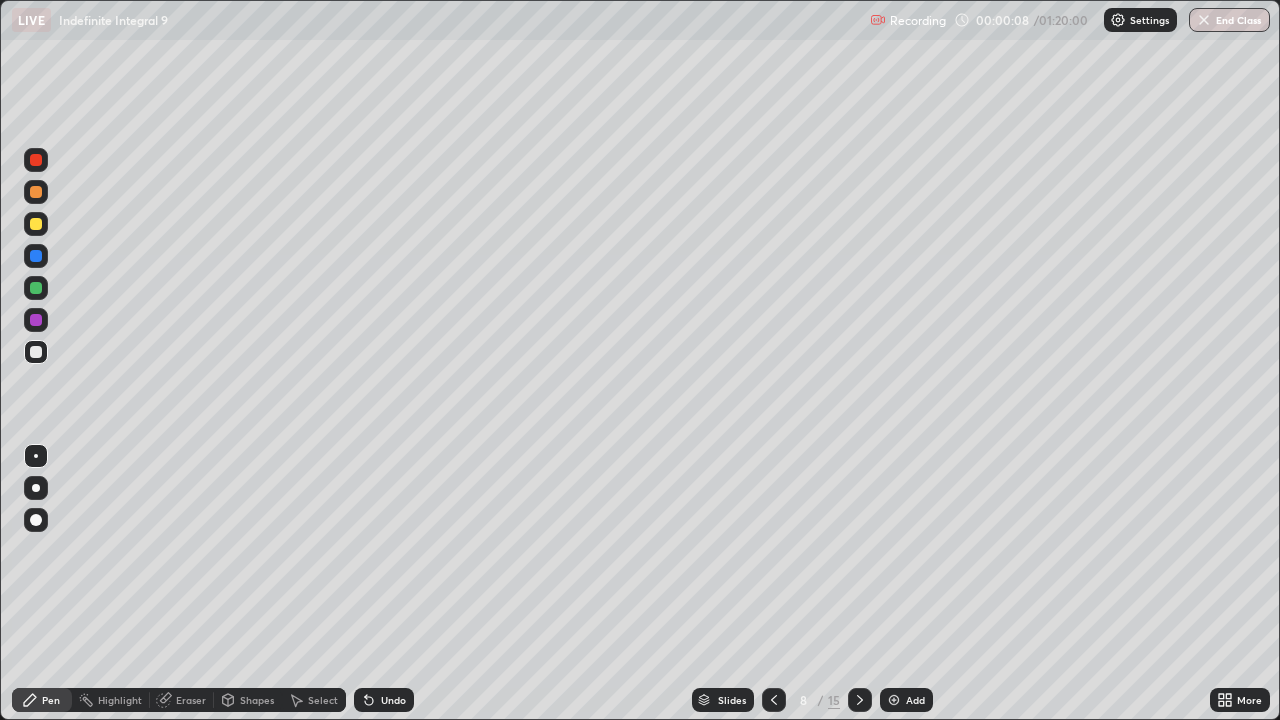 click 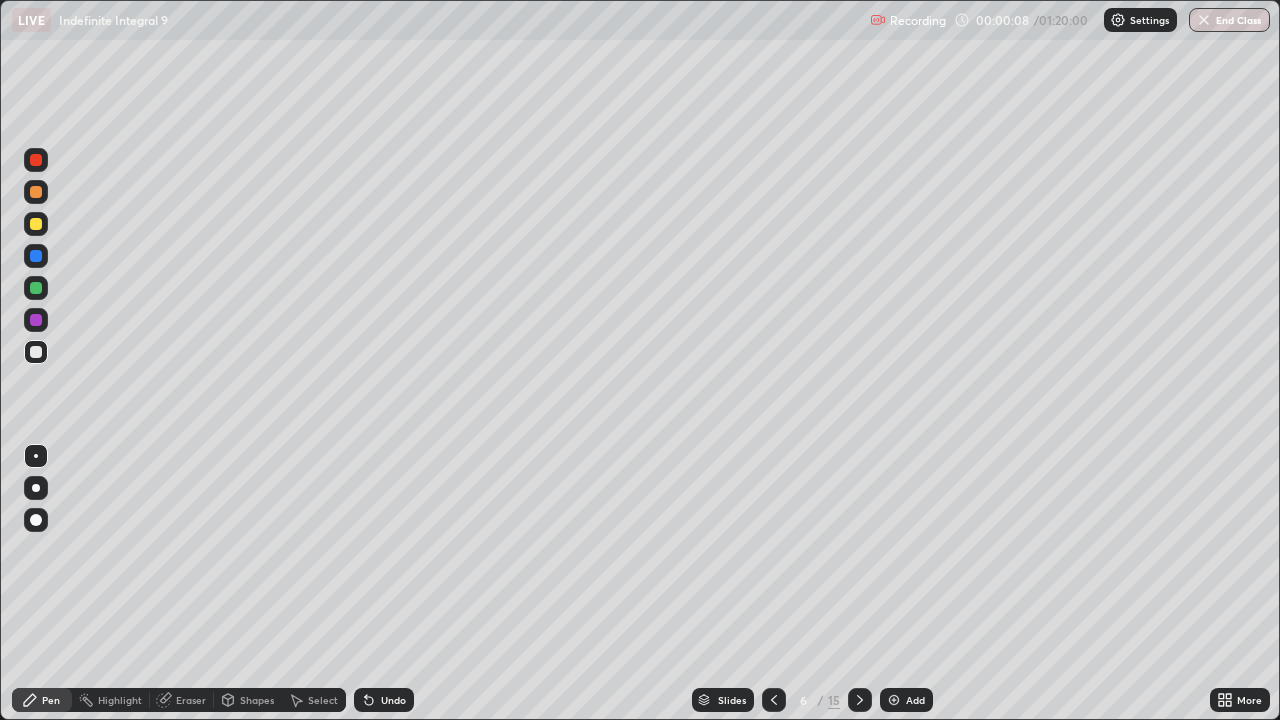 click 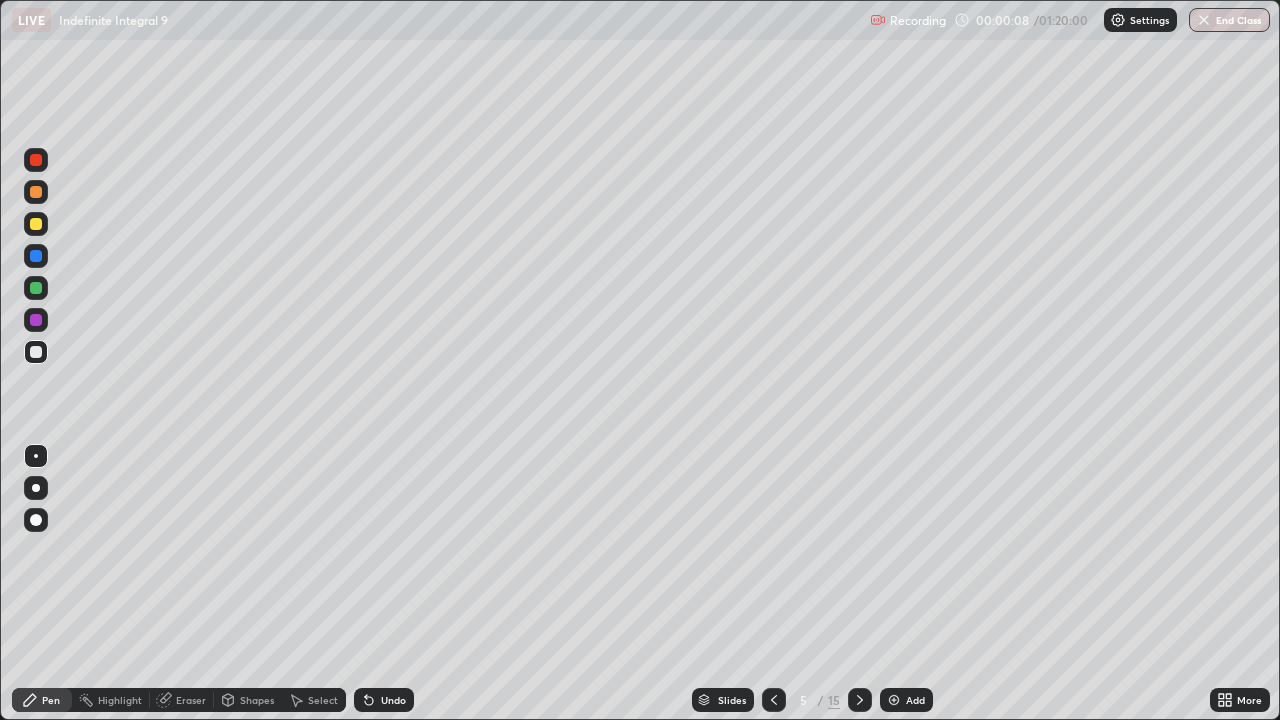click 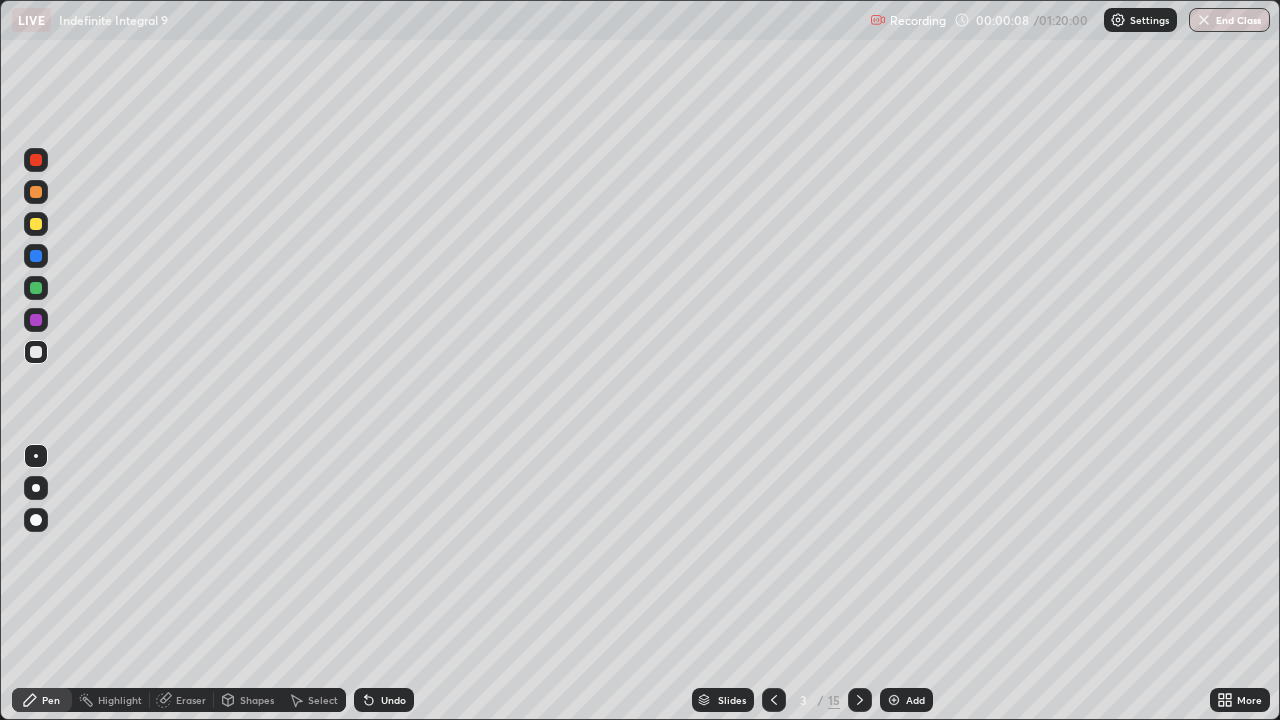 click 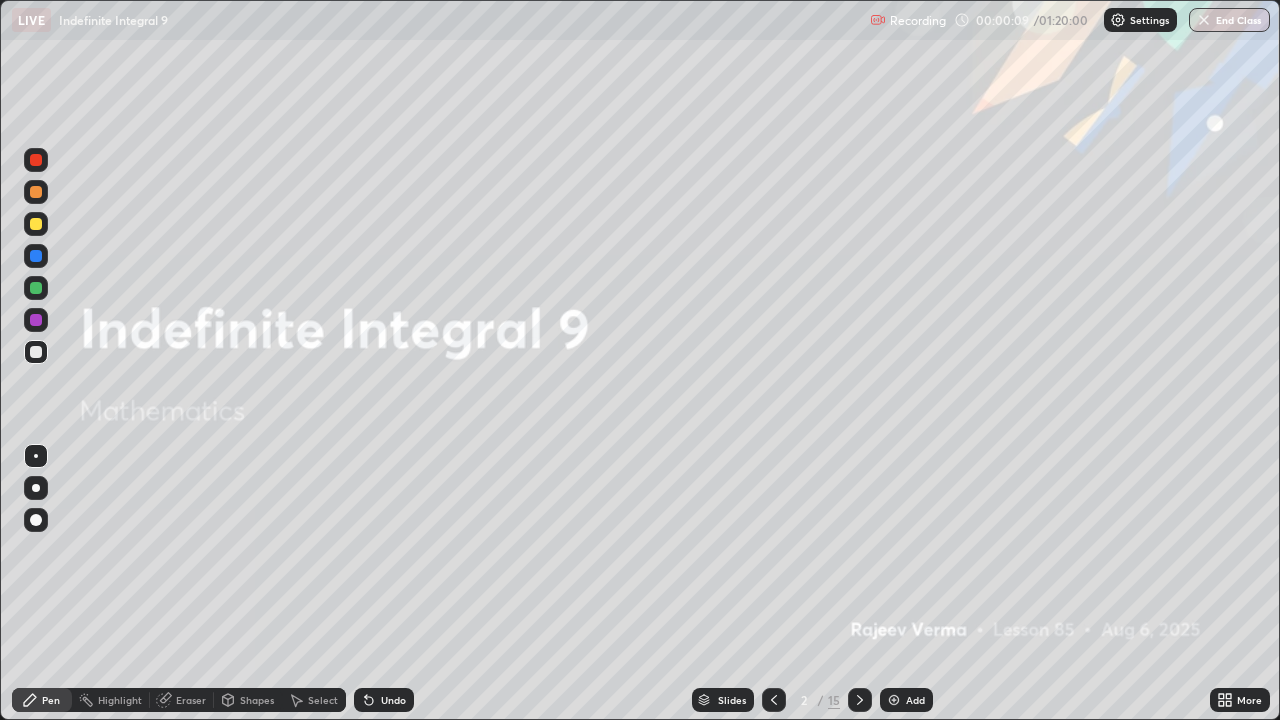 click 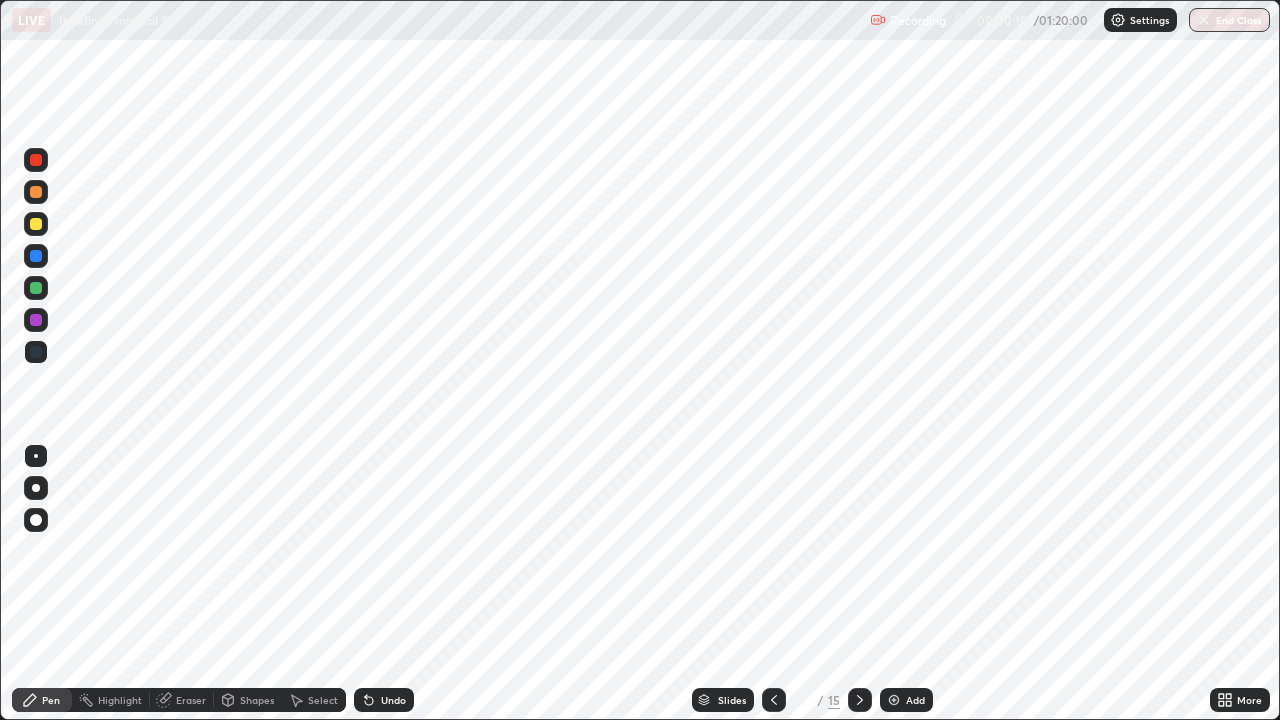 click 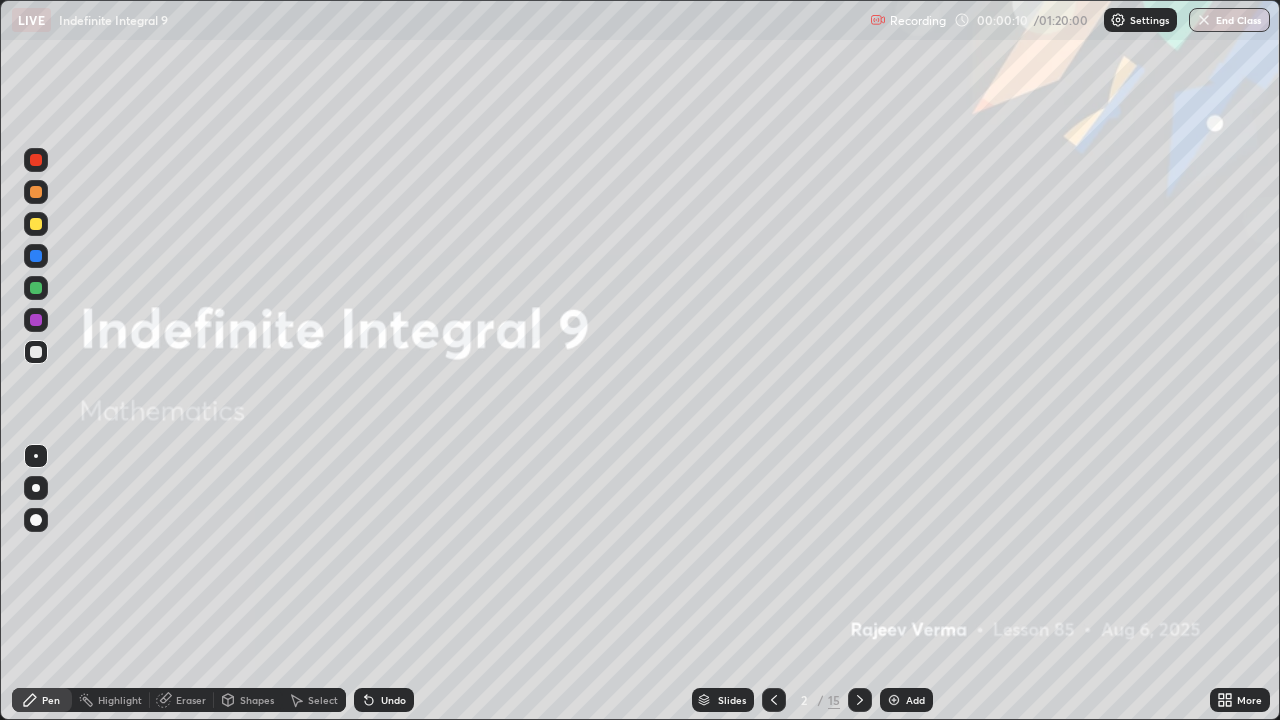click 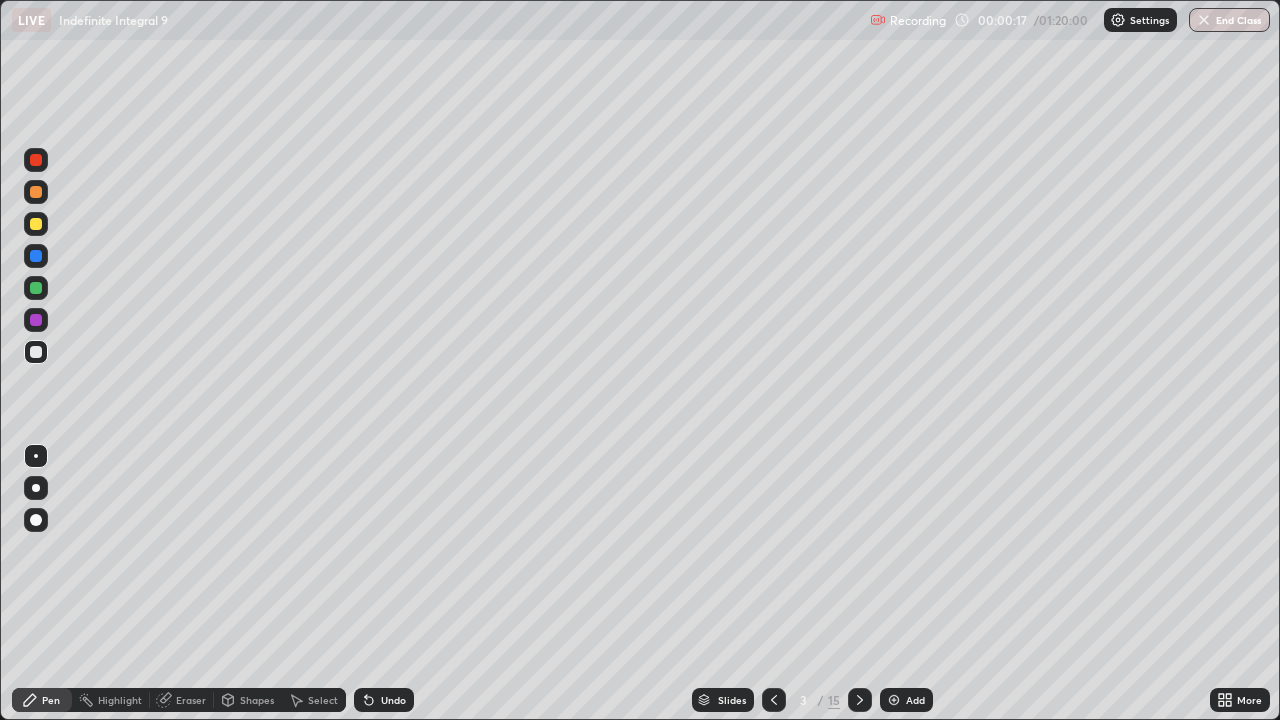 click at bounding box center [36, 192] 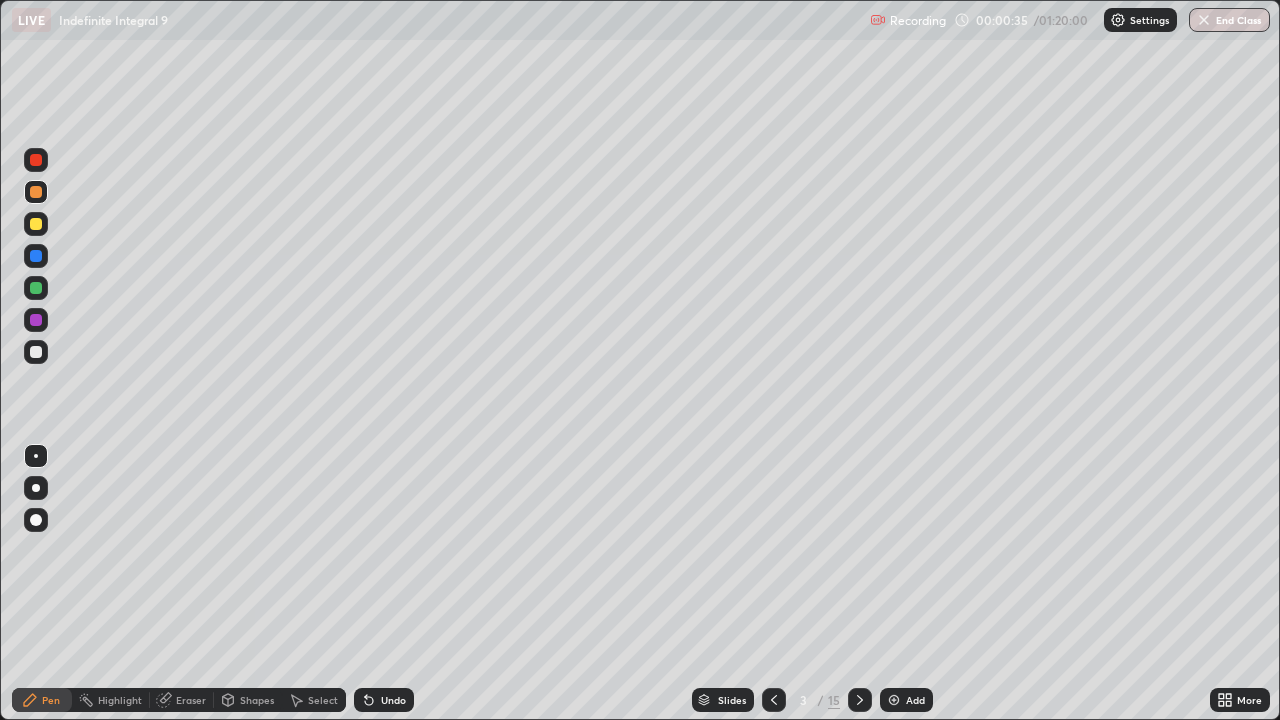 click on "Shapes" at bounding box center [257, 700] 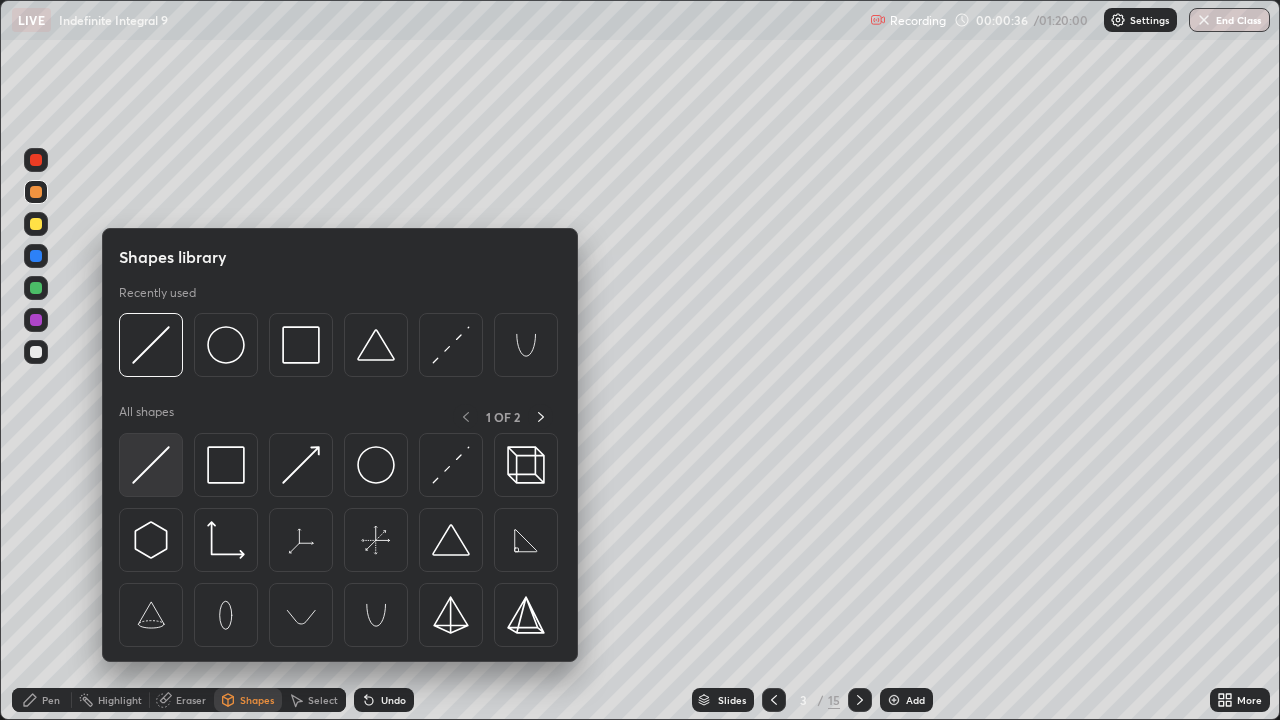 click at bounding box center [151, 465] 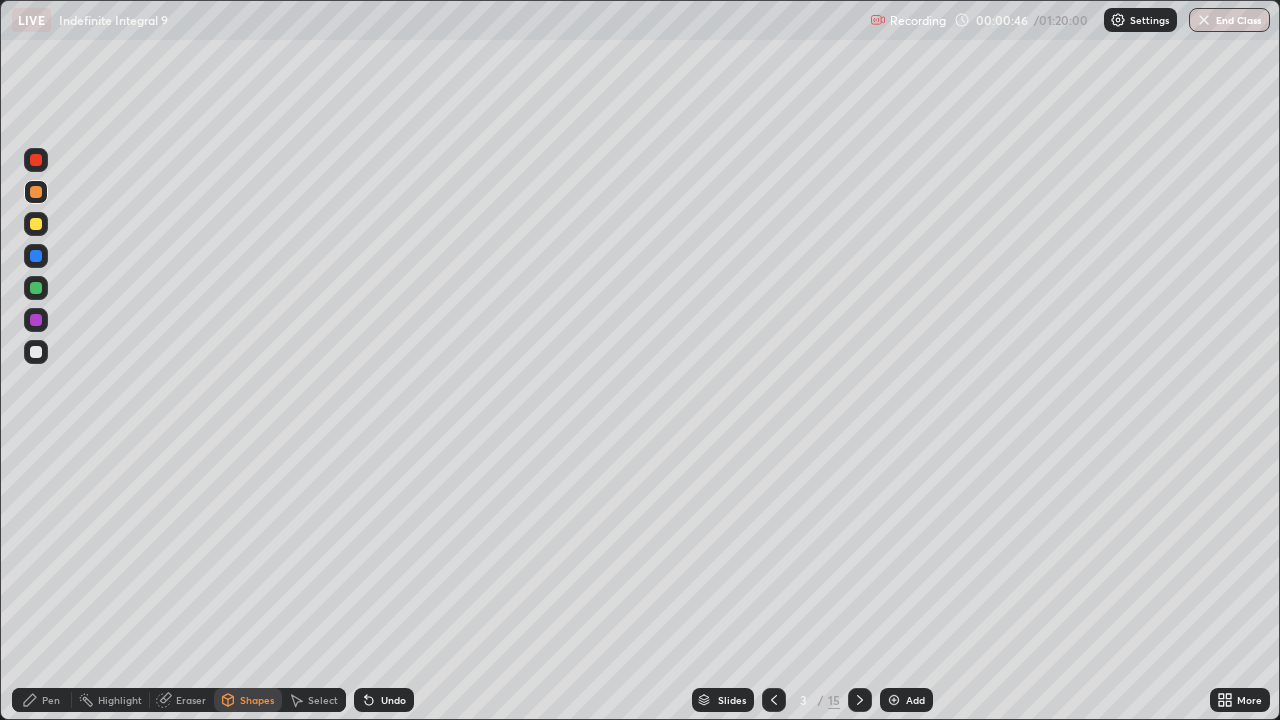 click on "Pen" at bounding box center (42, 700) 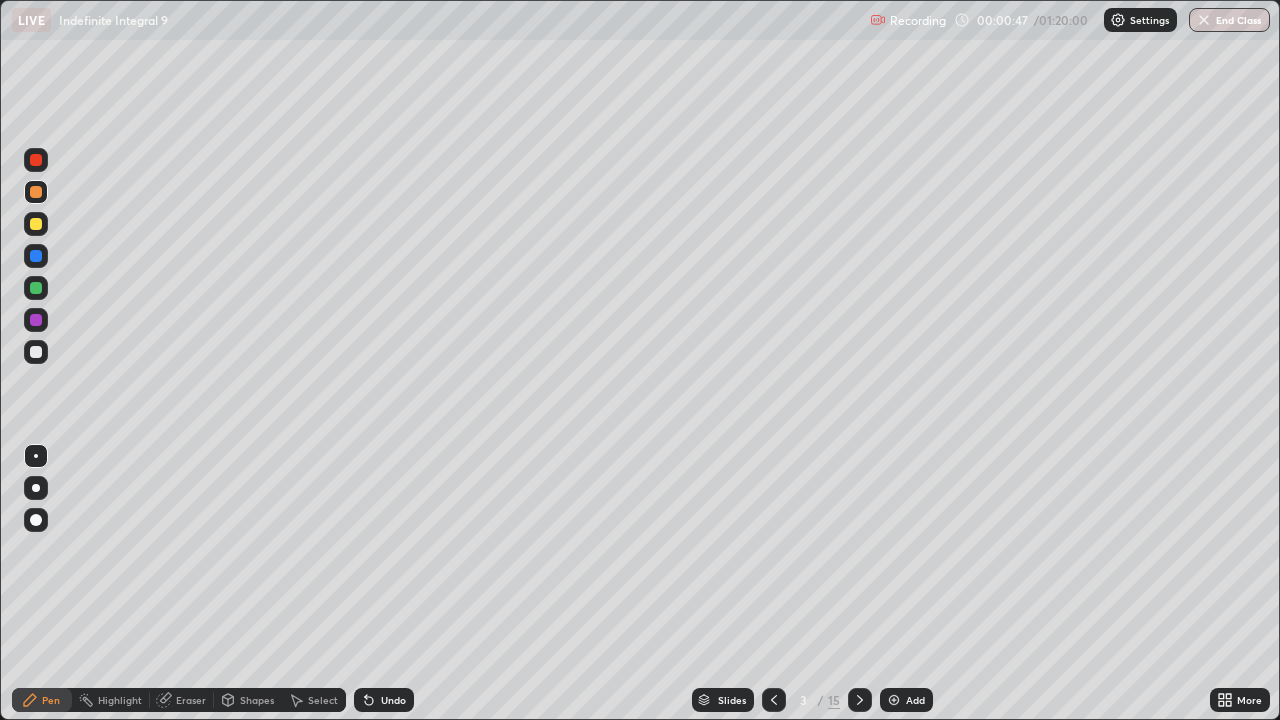 click at bounding box center (36, 288) 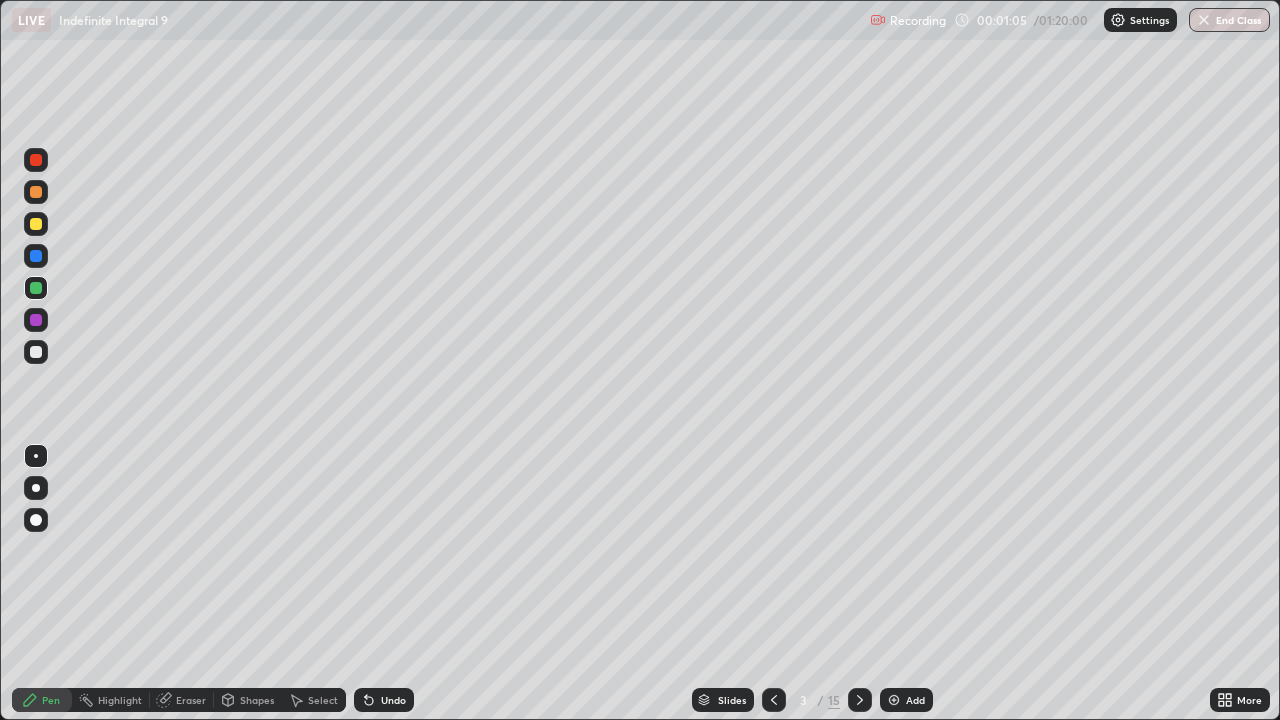 click on "Undo" at bounding box center [393, 700] 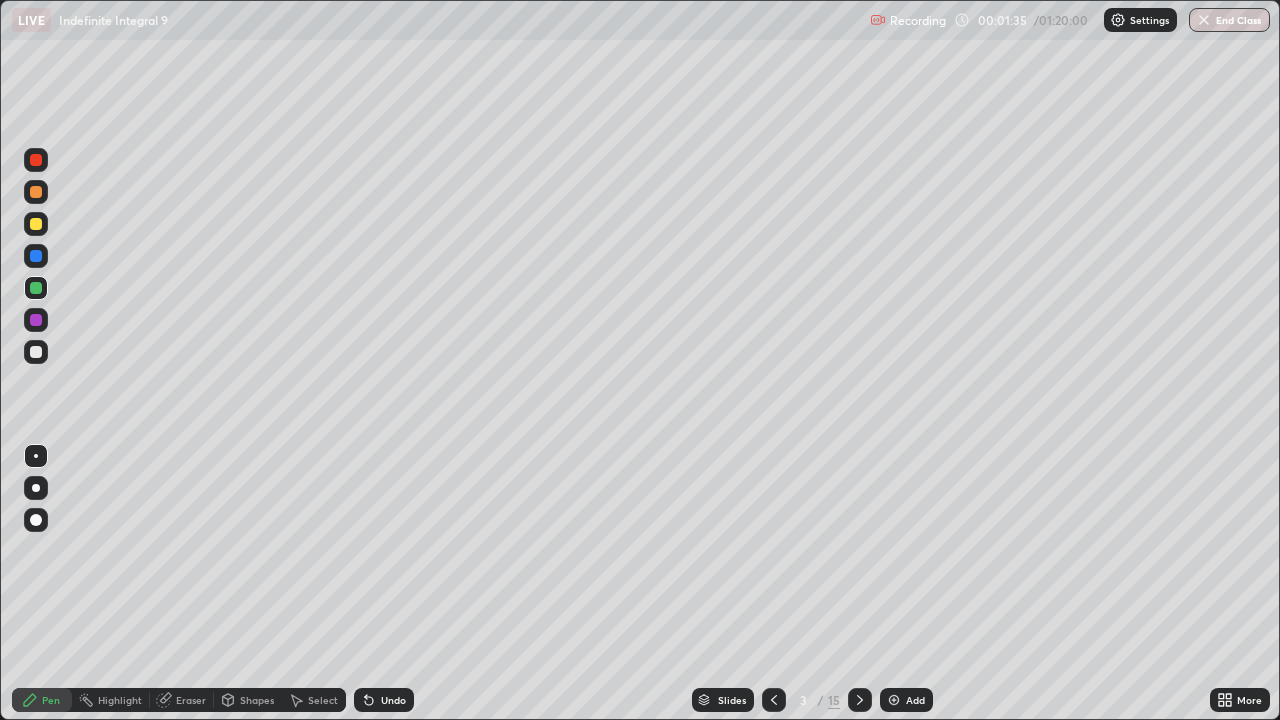 click on "Undo" at bounding box center [384, 700] 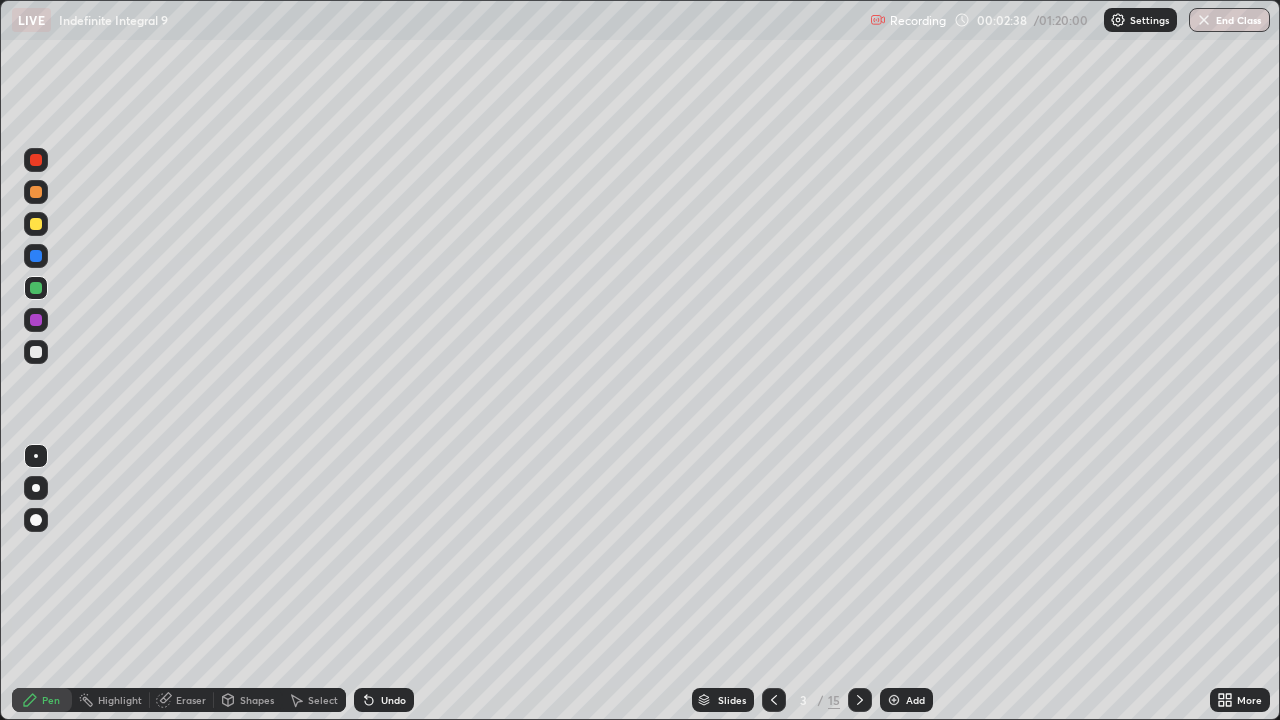 click at bounding box center [36, 224] 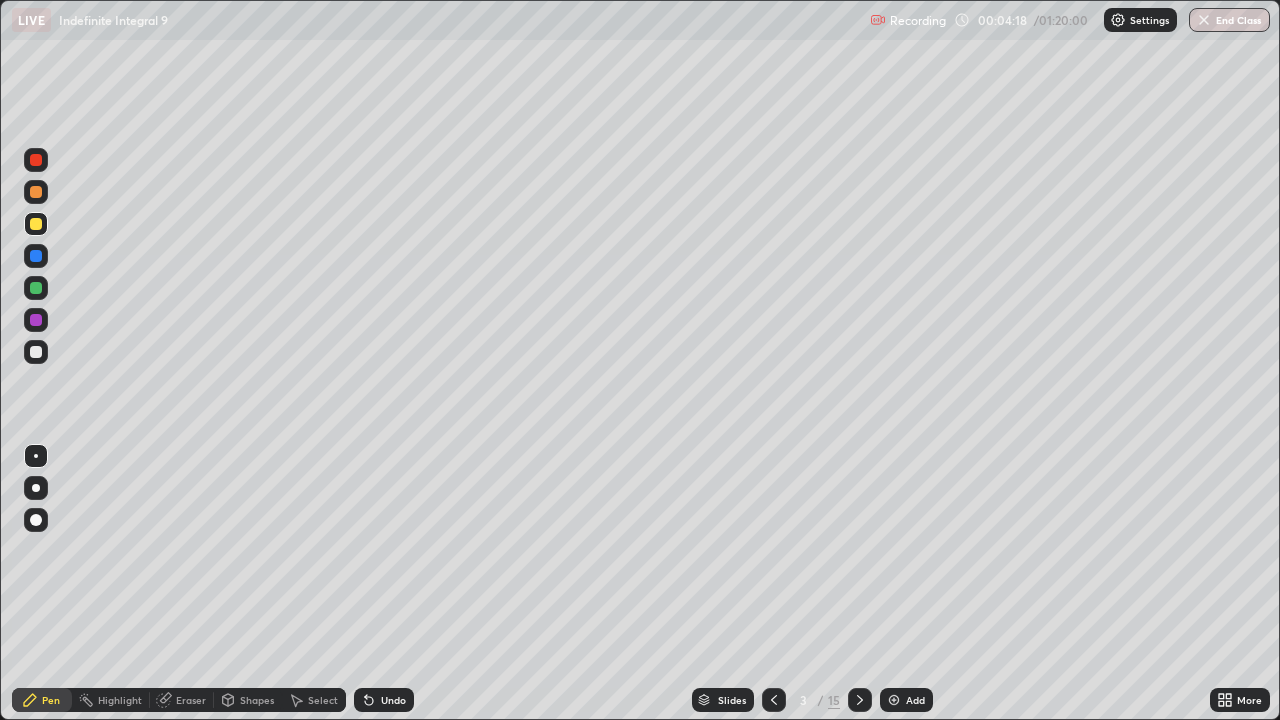 click on "Eraser" at bounding box center [191, 700] 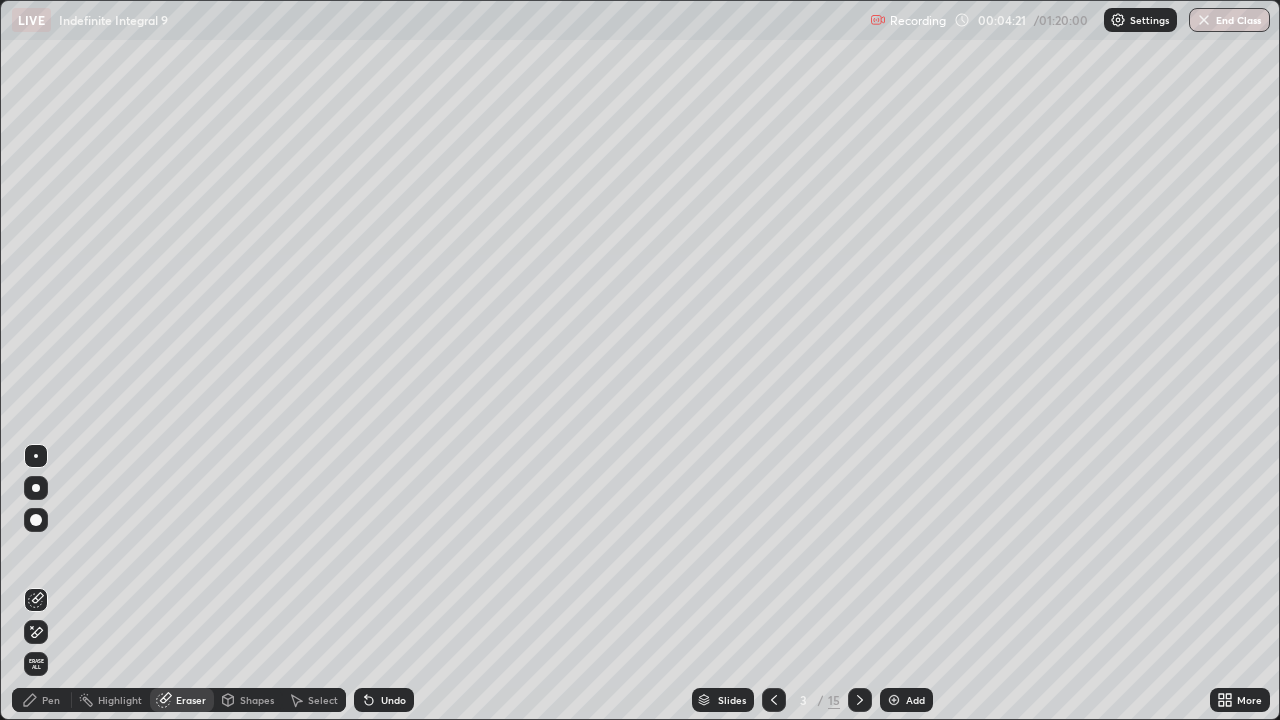click on "Pen" at bounding box center (42, 700) 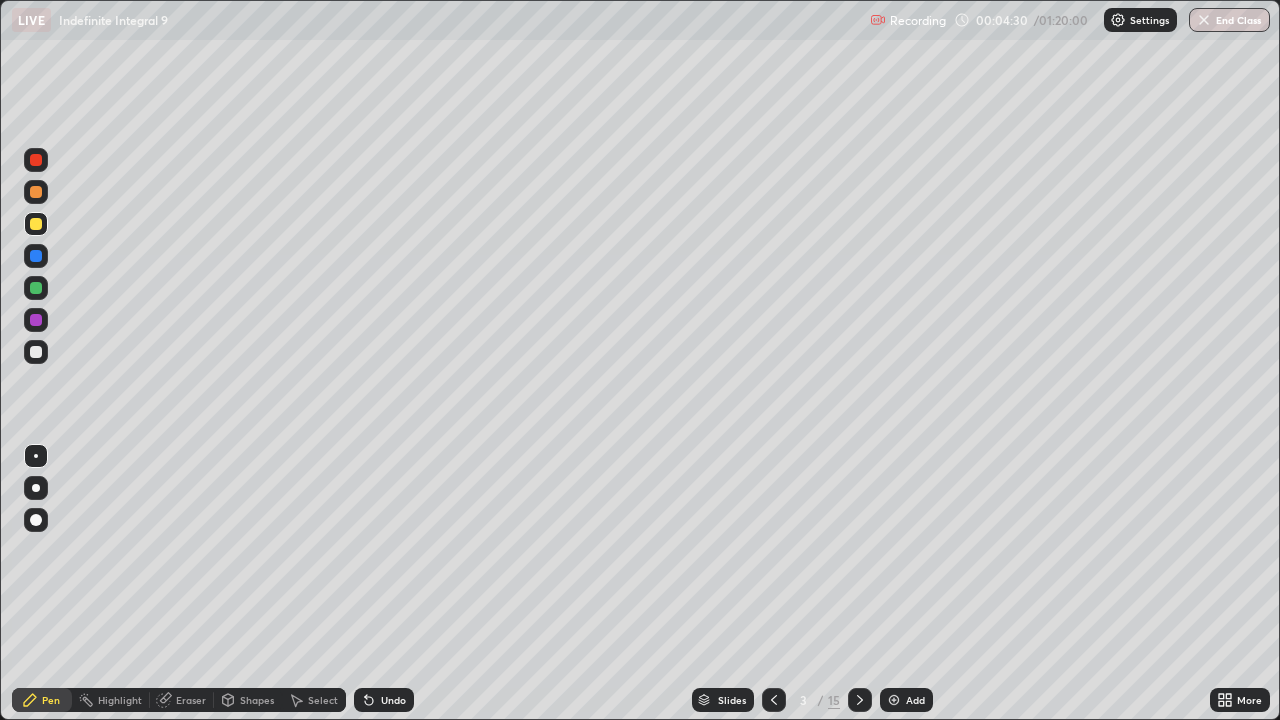 click on "Eraser" at bounding box center (191, 700) 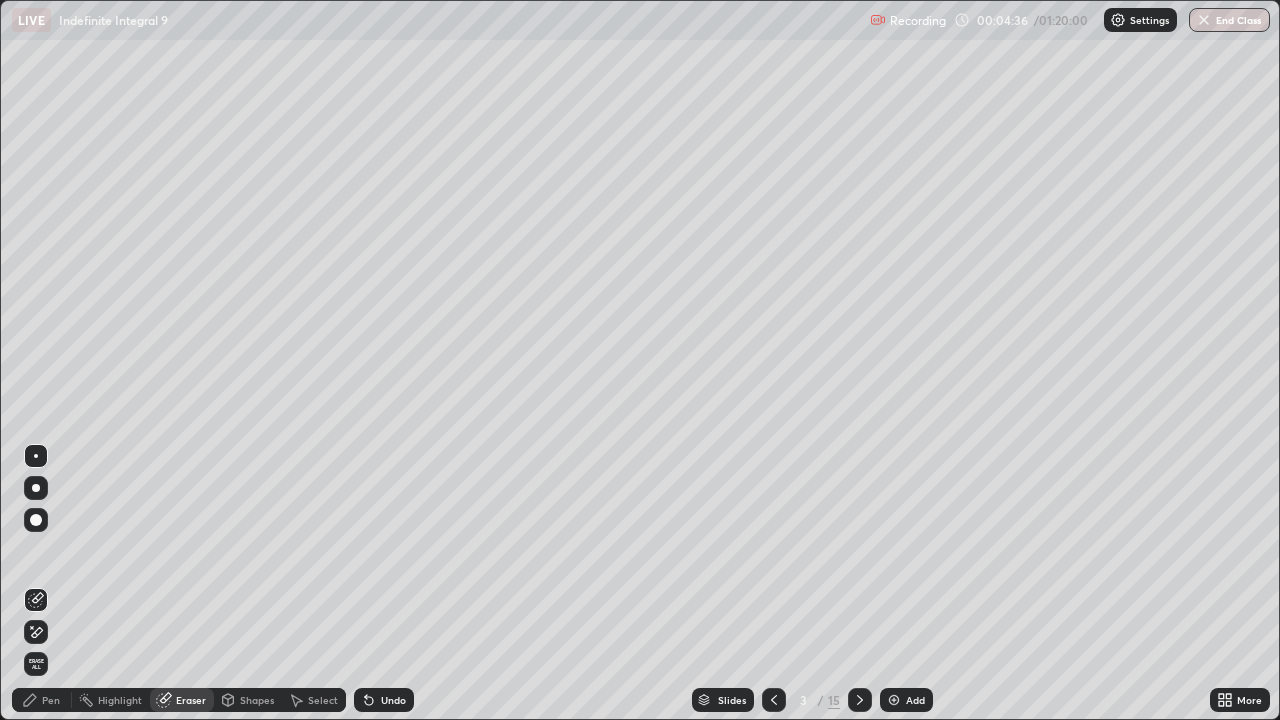 click 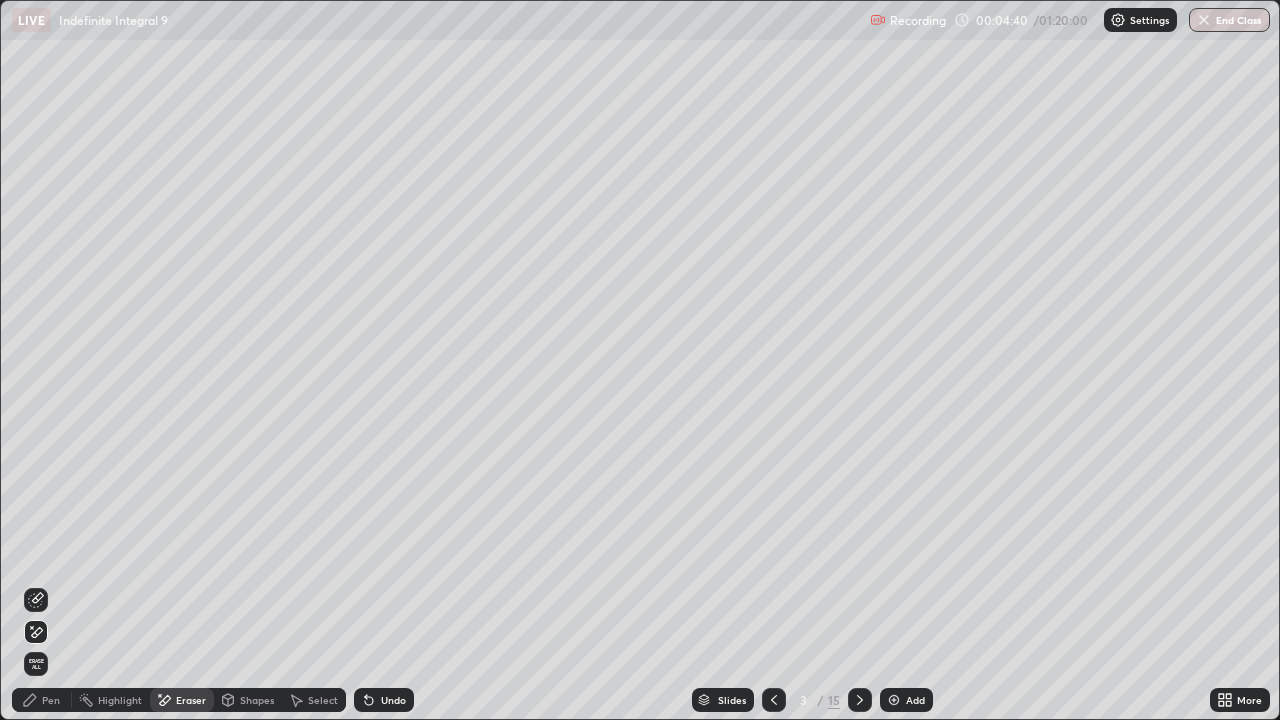 click on "Pen" at bounding box center (42, 700) 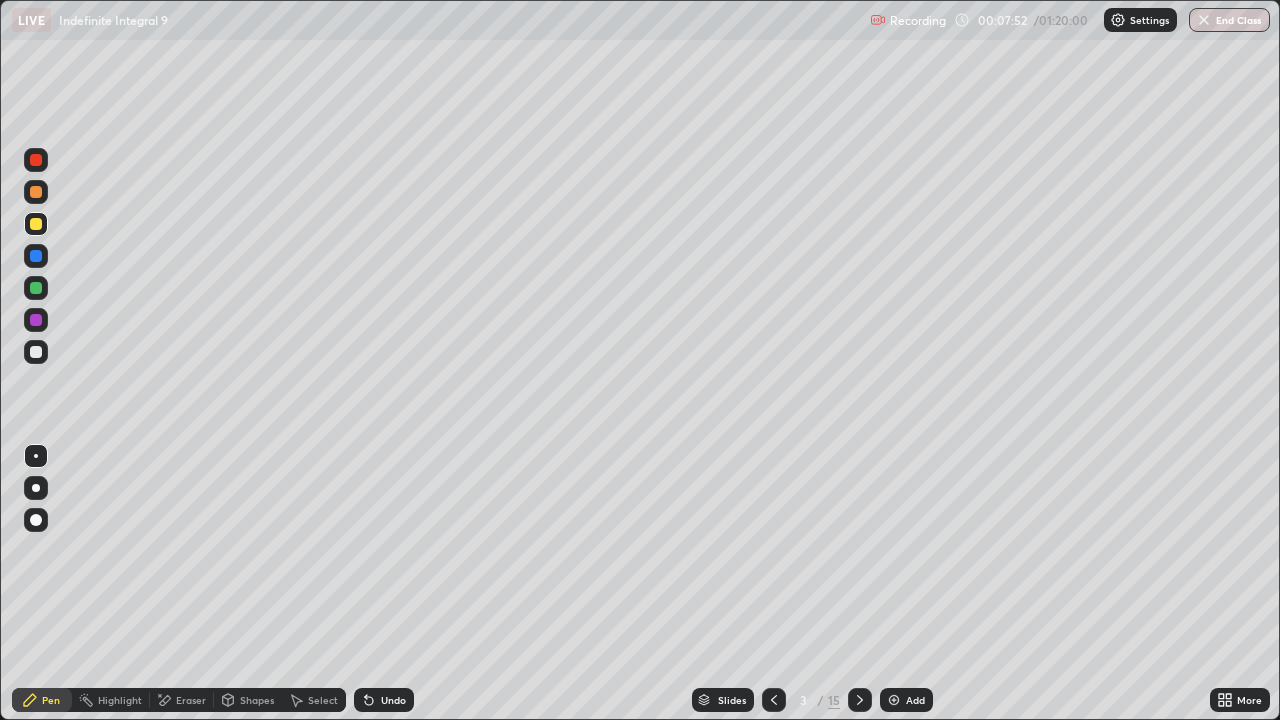 click on "Eraser" at bounding box center [191, 700] 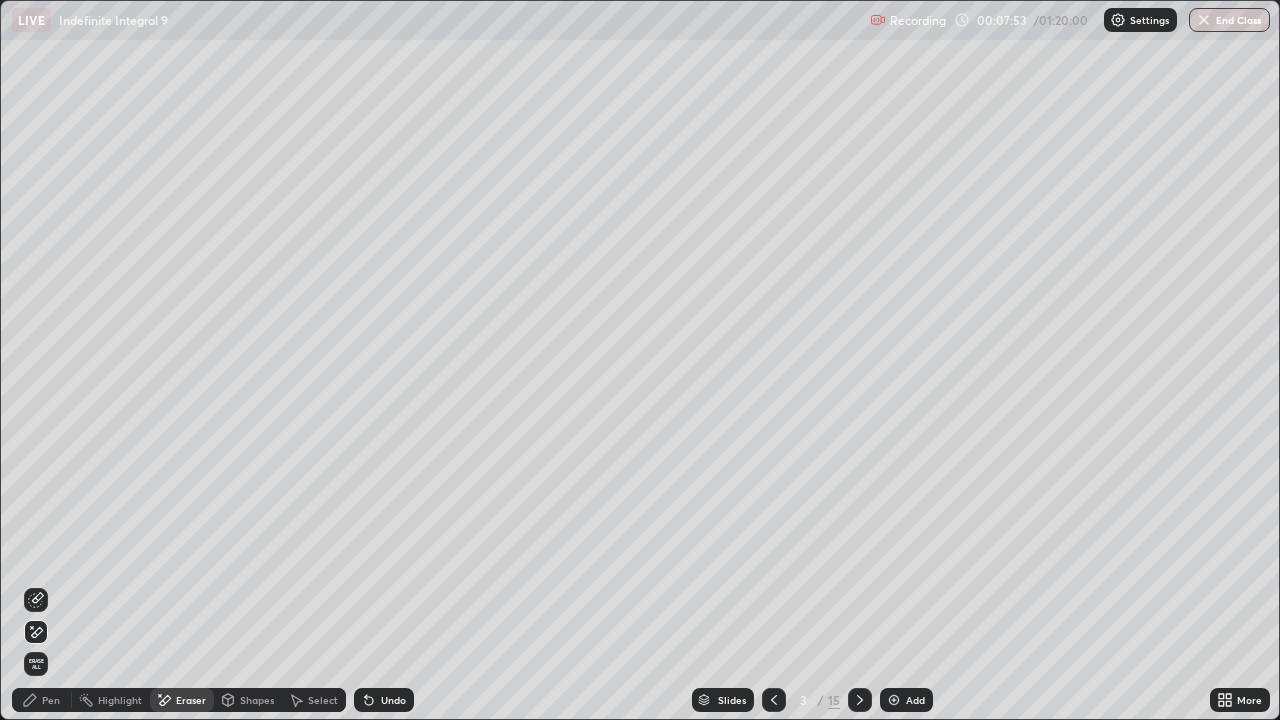 click 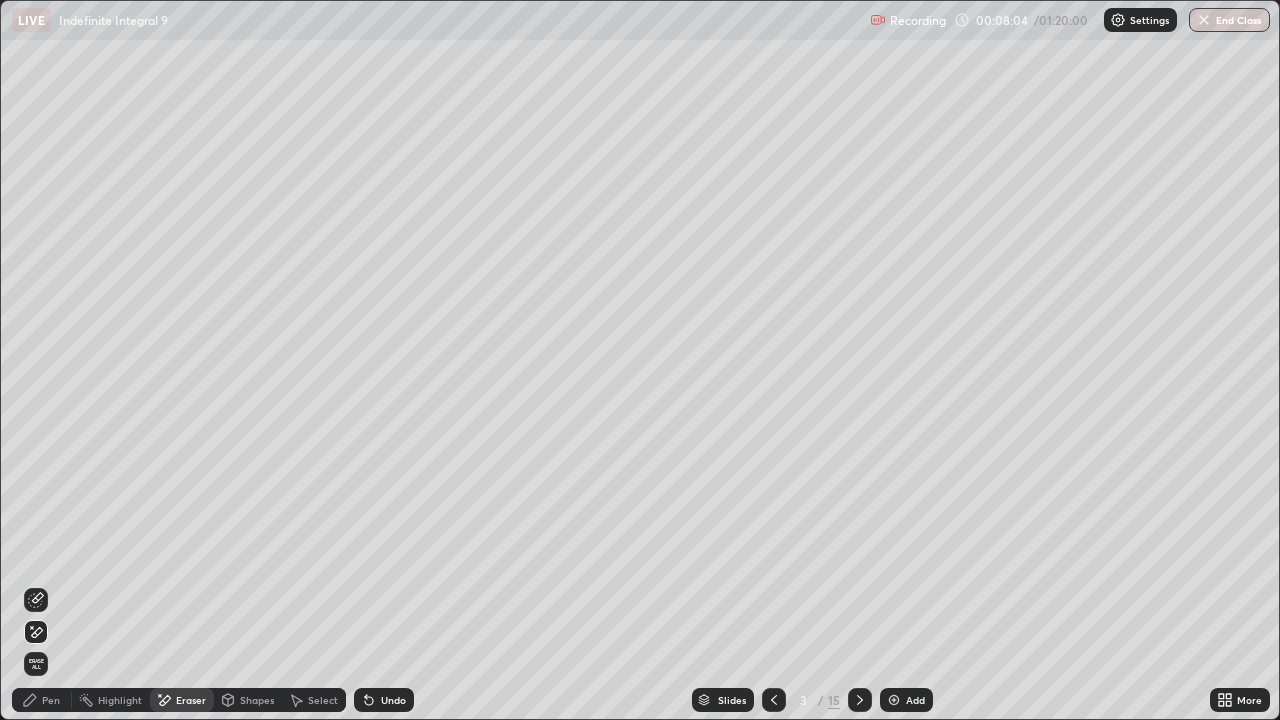 click on "Pen" at bounding box center [51, 700] 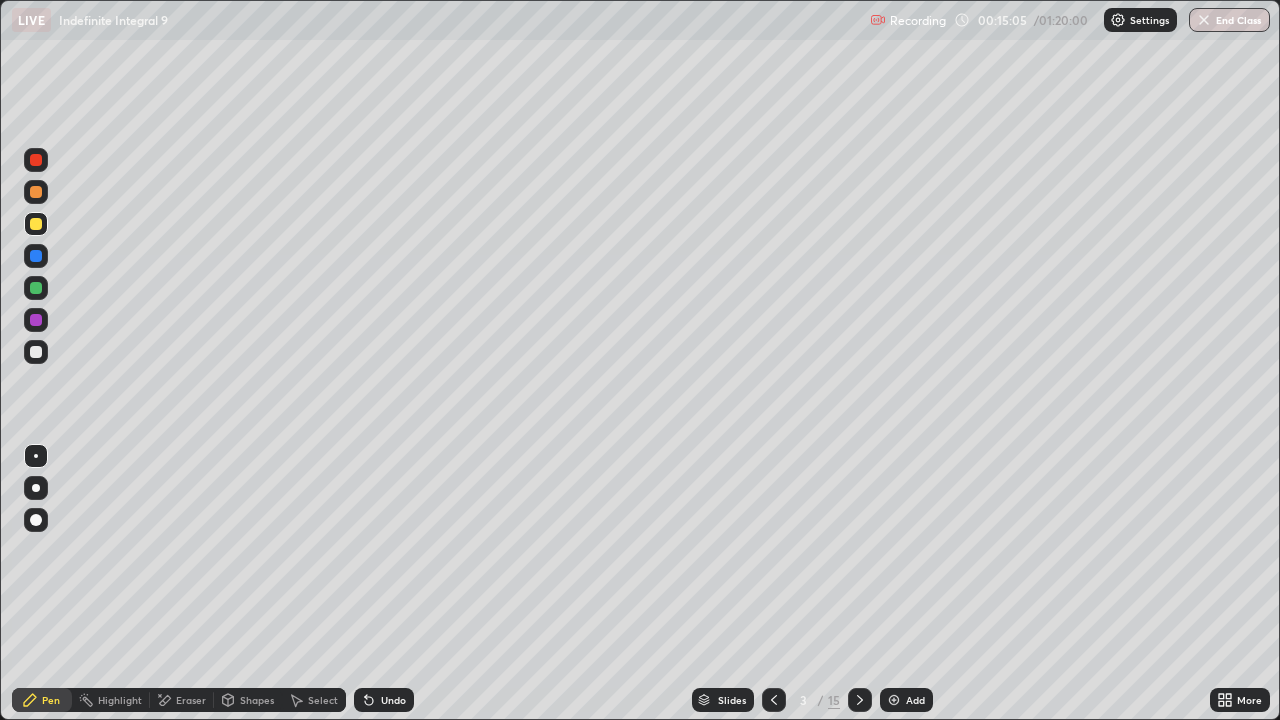 click on "Eraser" at bounding box center (191, 700) 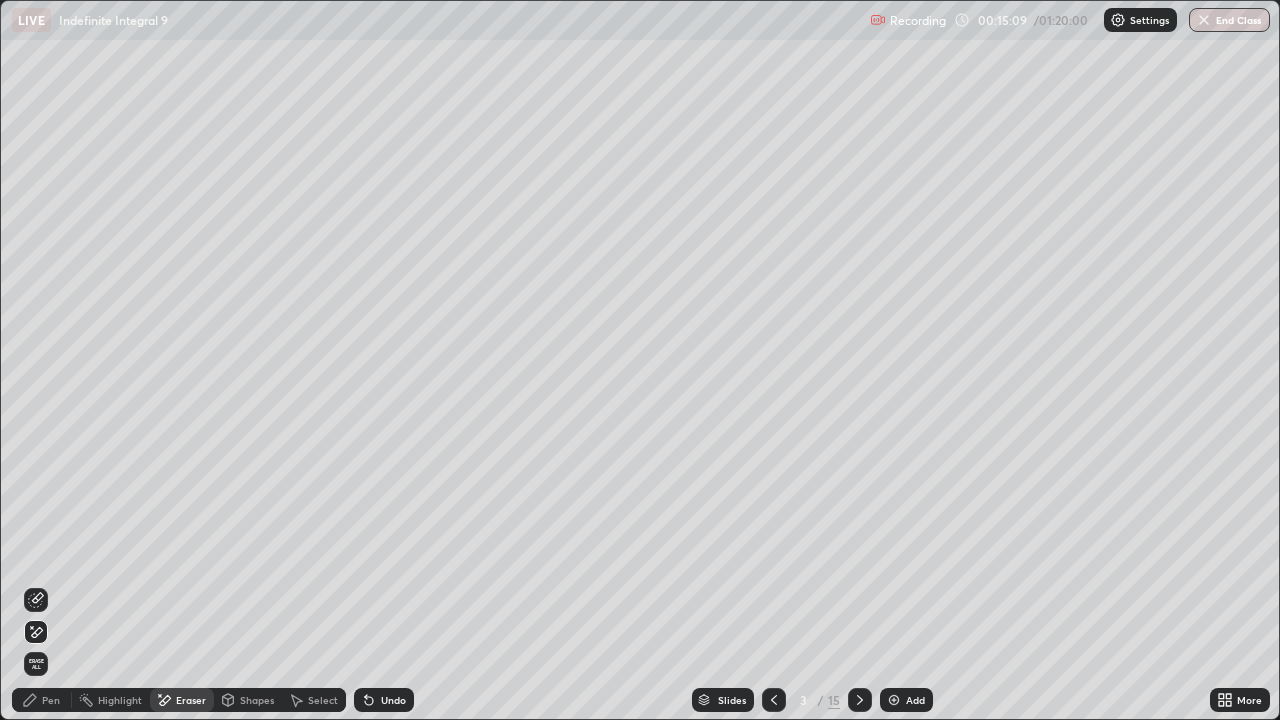 click on "Pen" at bounding box center (51, 700) 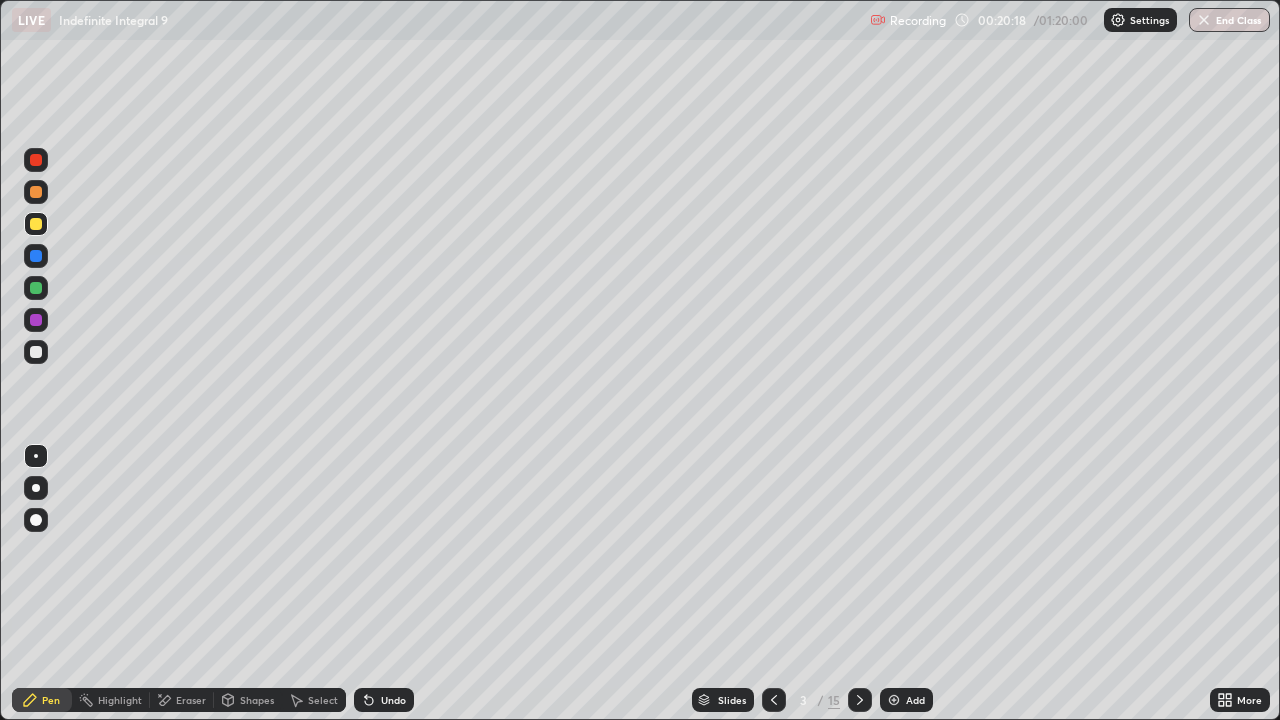 click 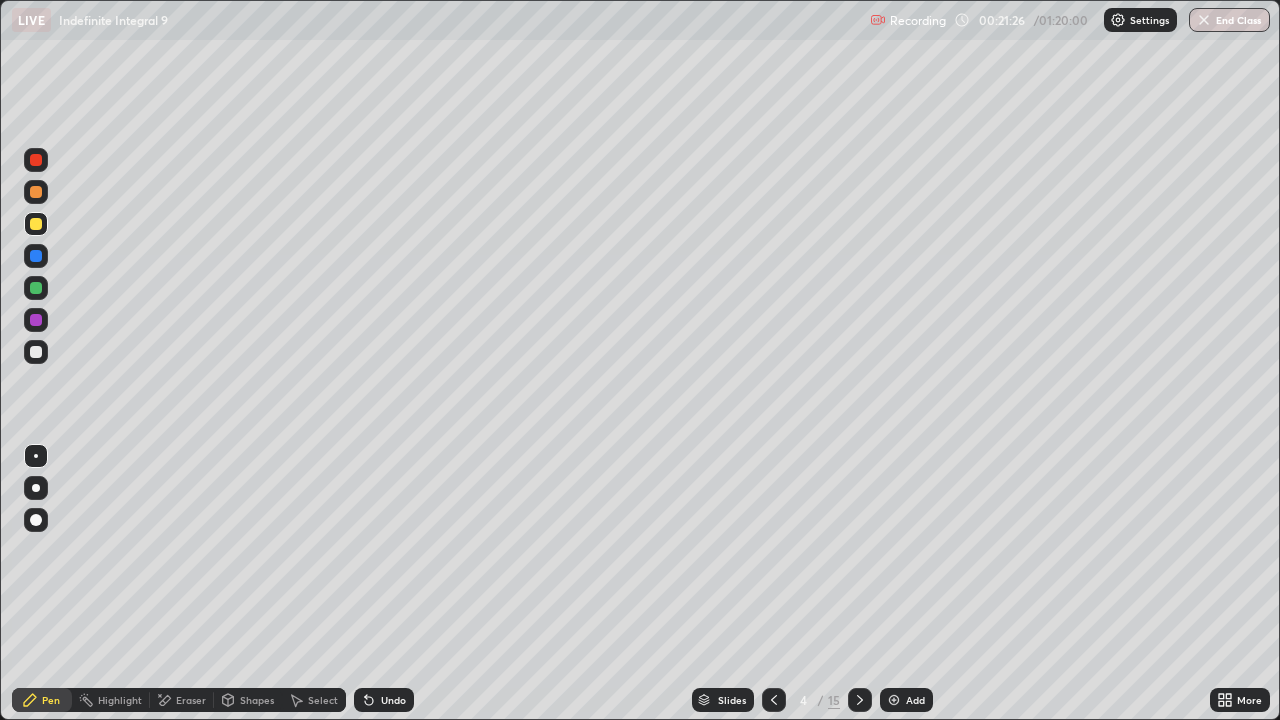 click at bounding box center (36, 352) 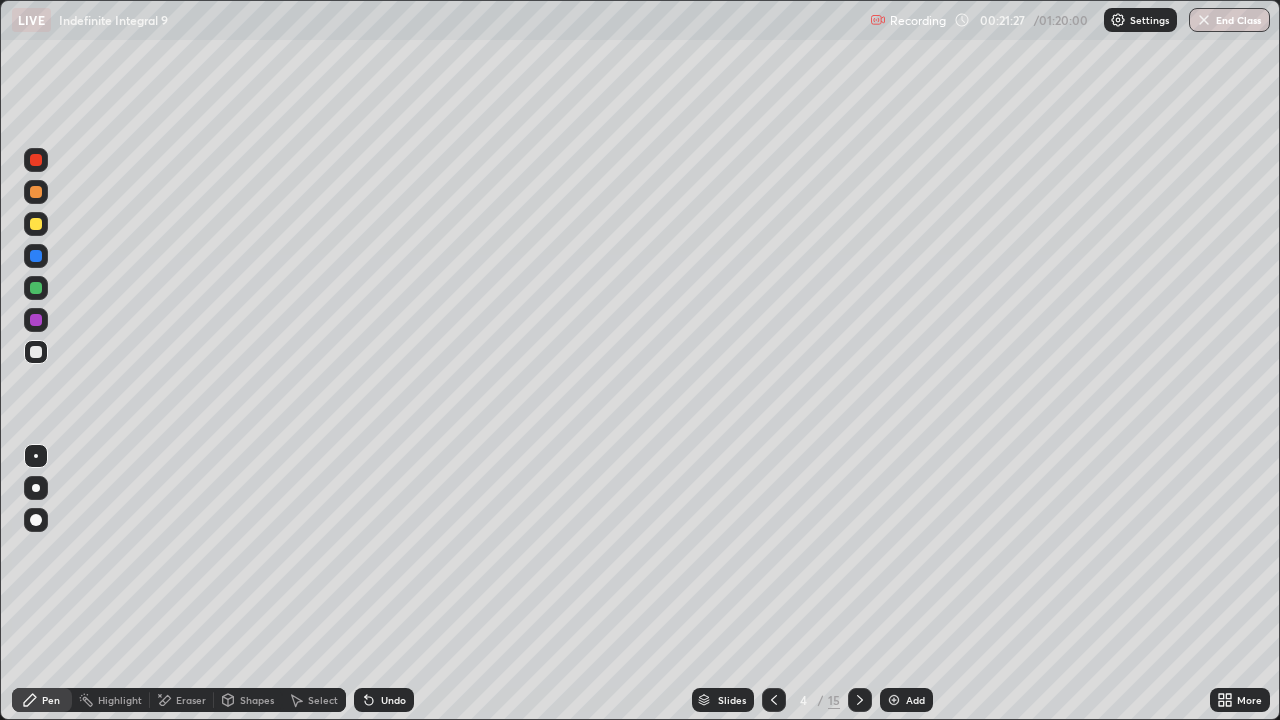 click at bounding box center [36, 224] 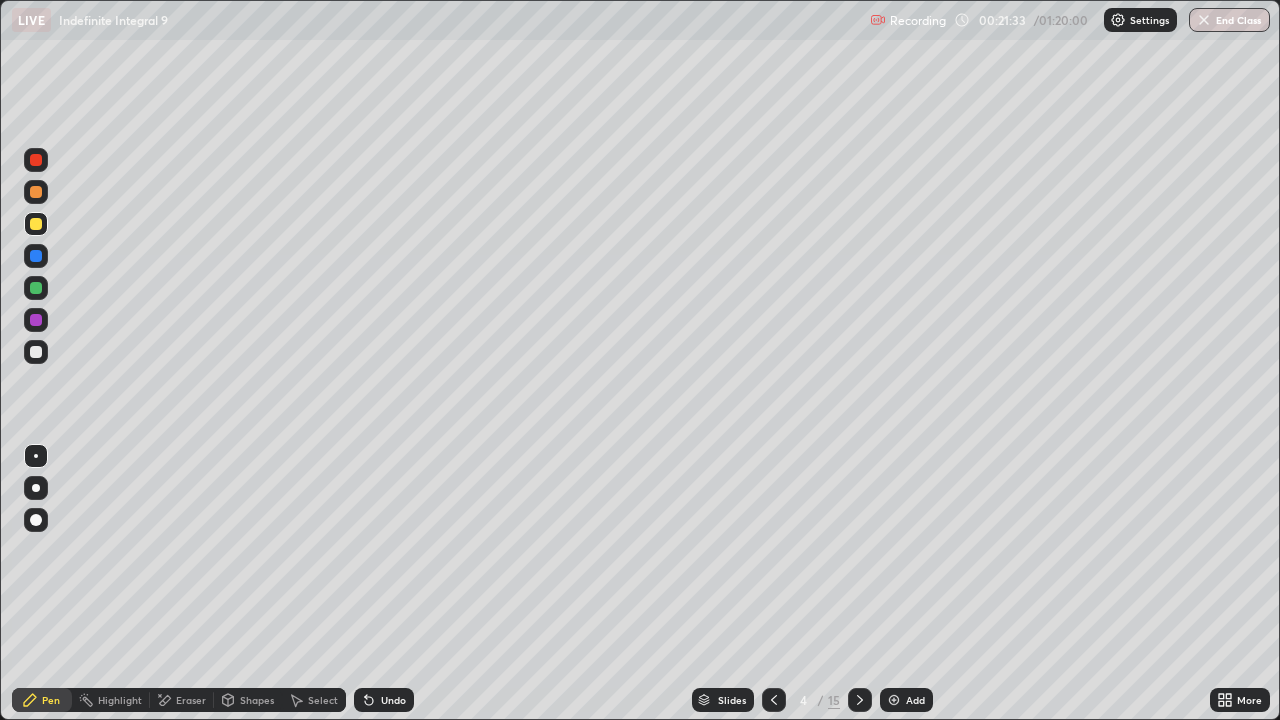 click on "Undo" at bounding box center (393, 700) 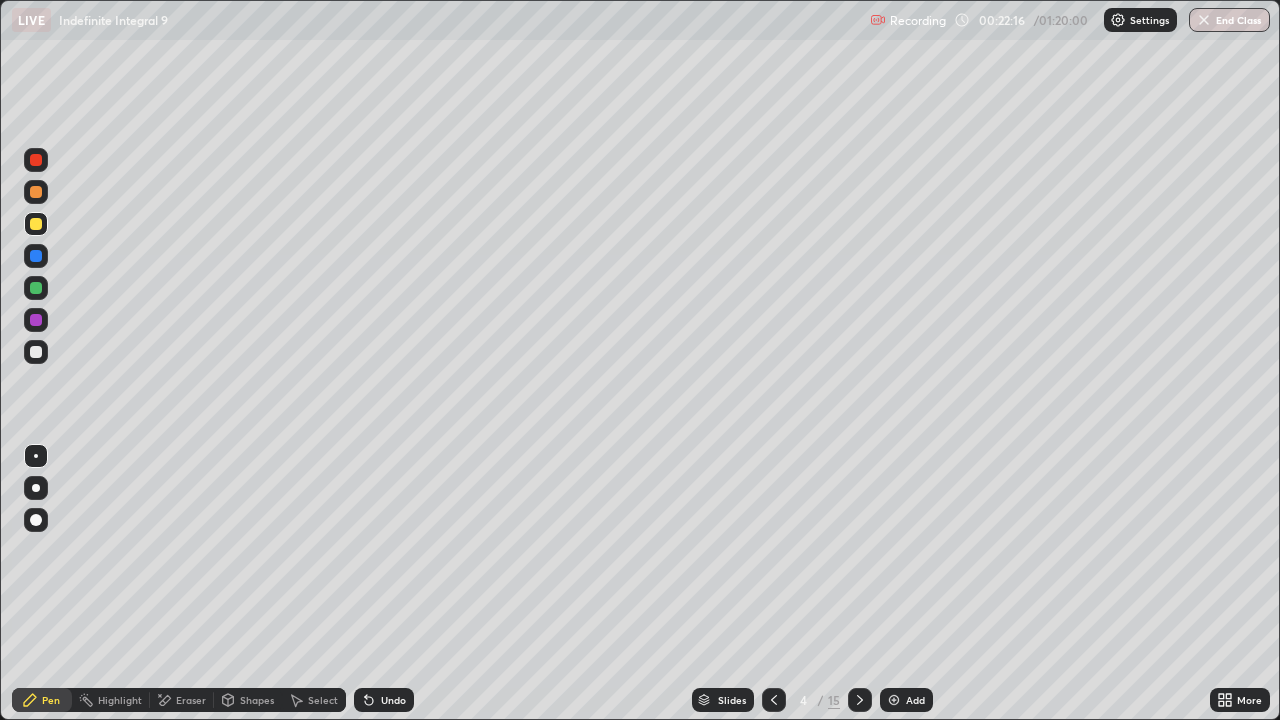 click at bounding box center [36, 192] 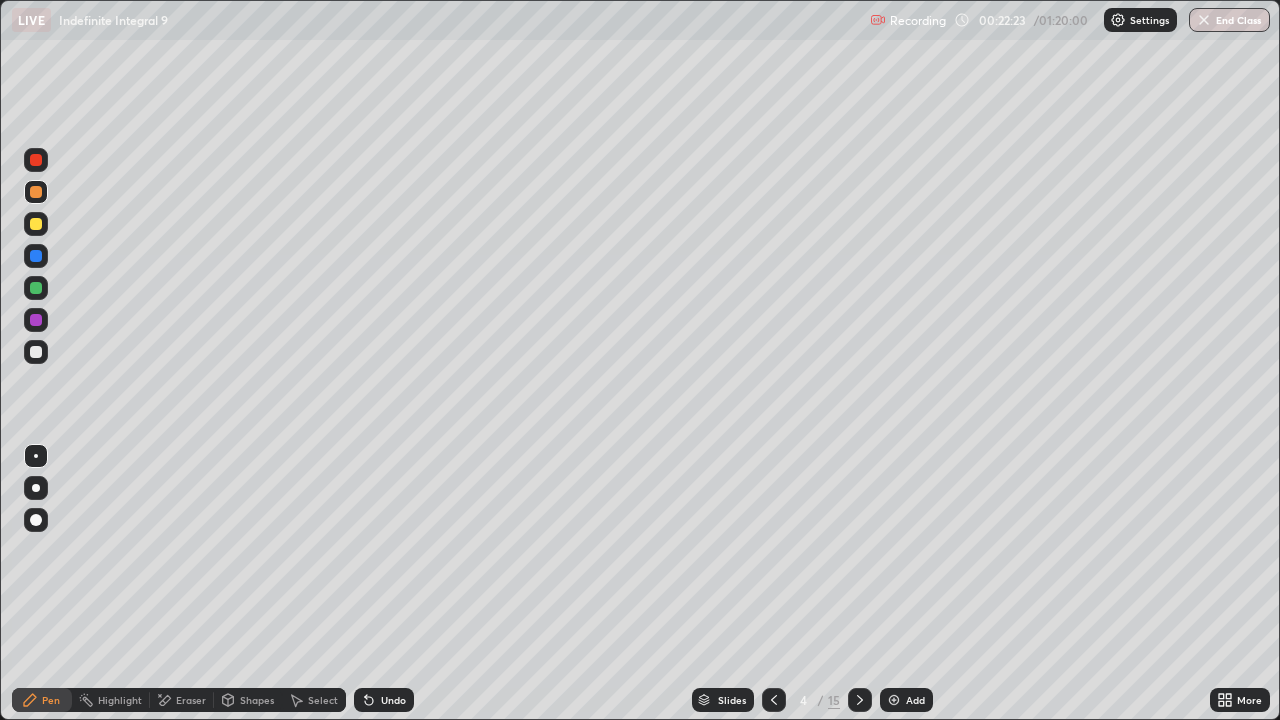 click at bounding box center (36, 192) 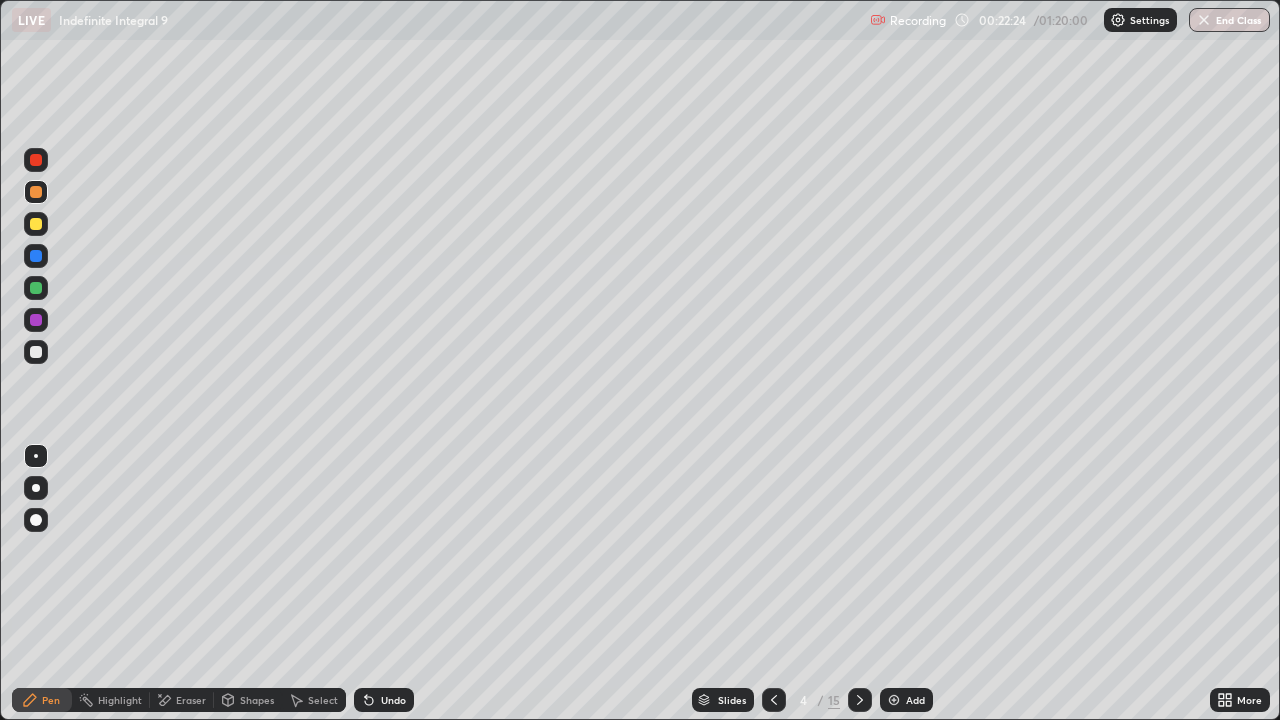 click at bounding box center [36, 224] 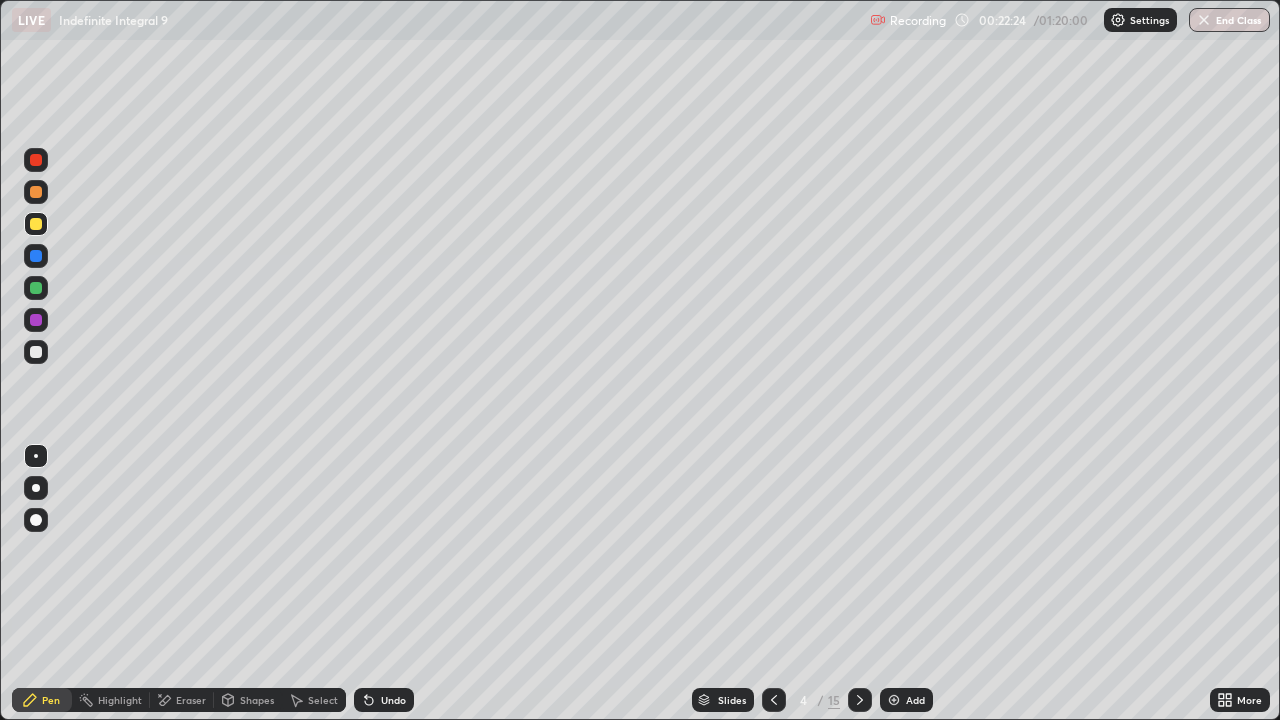 click at bounding box center [36, 192] 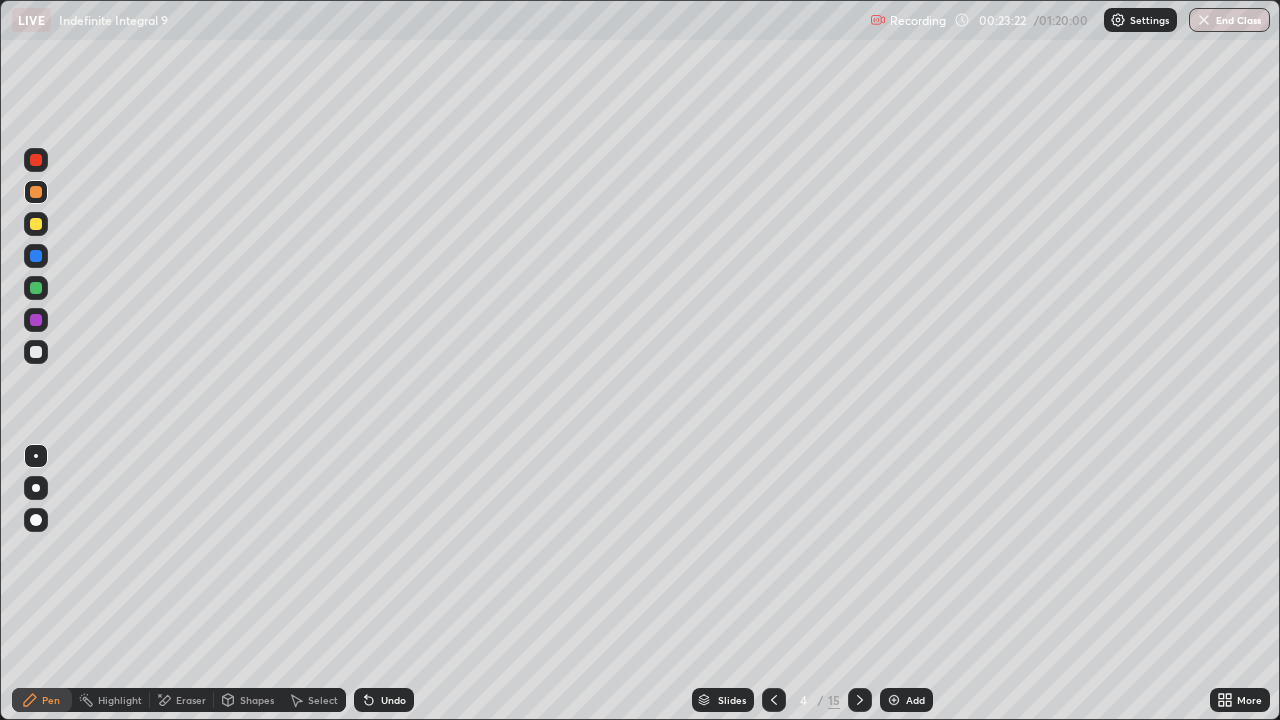 click on "Undo" at bounding box center [393, 700] 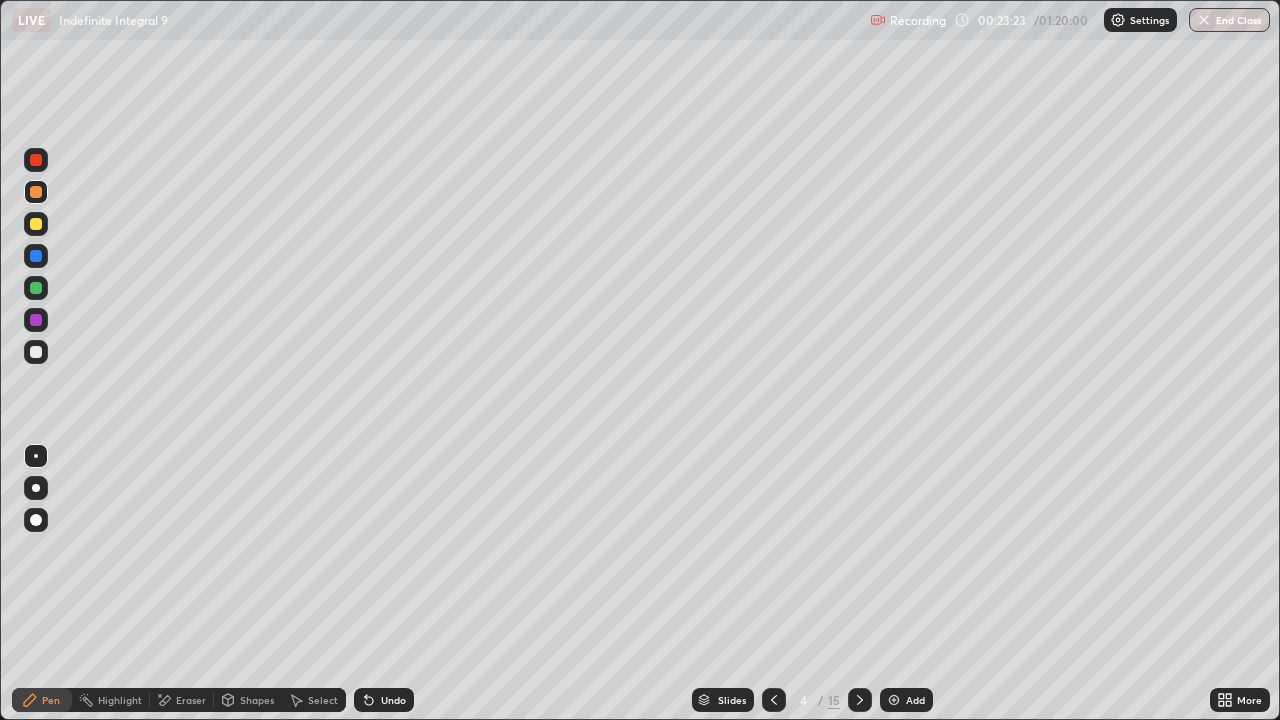 click on "Undo" at bounding box center [393, 700] 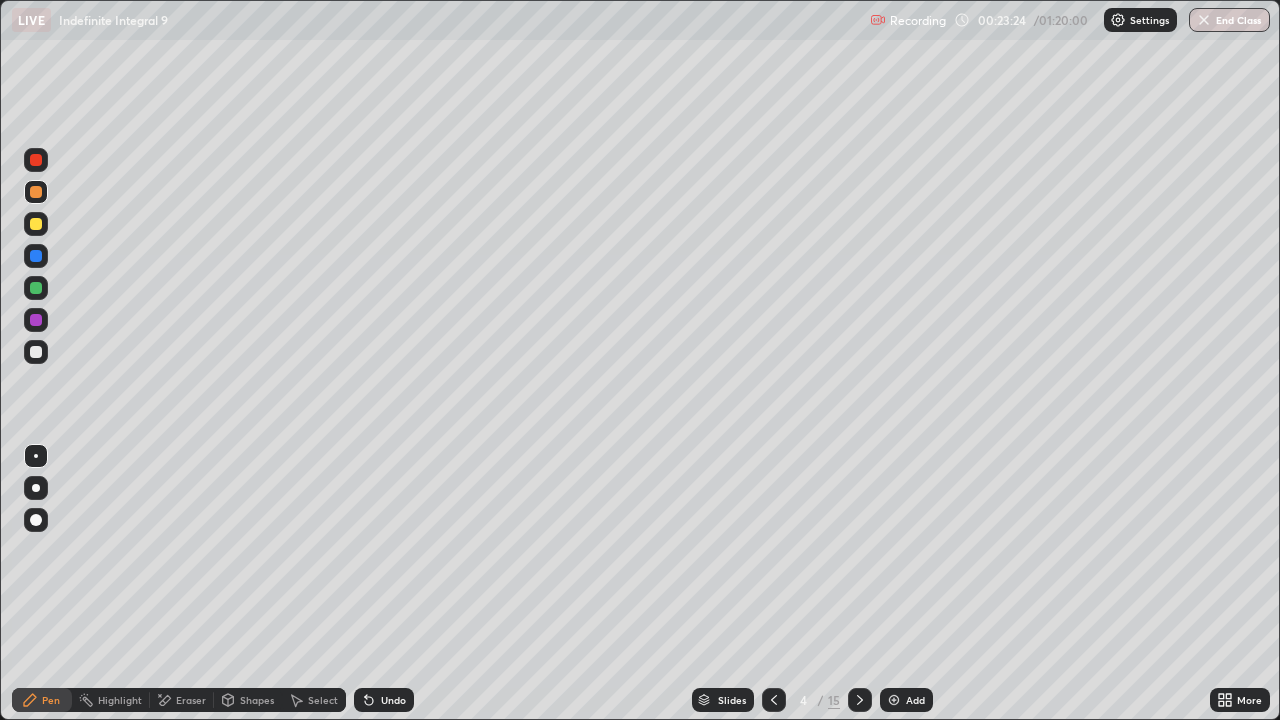 click on "Undo" at bounding box center [393, 700] 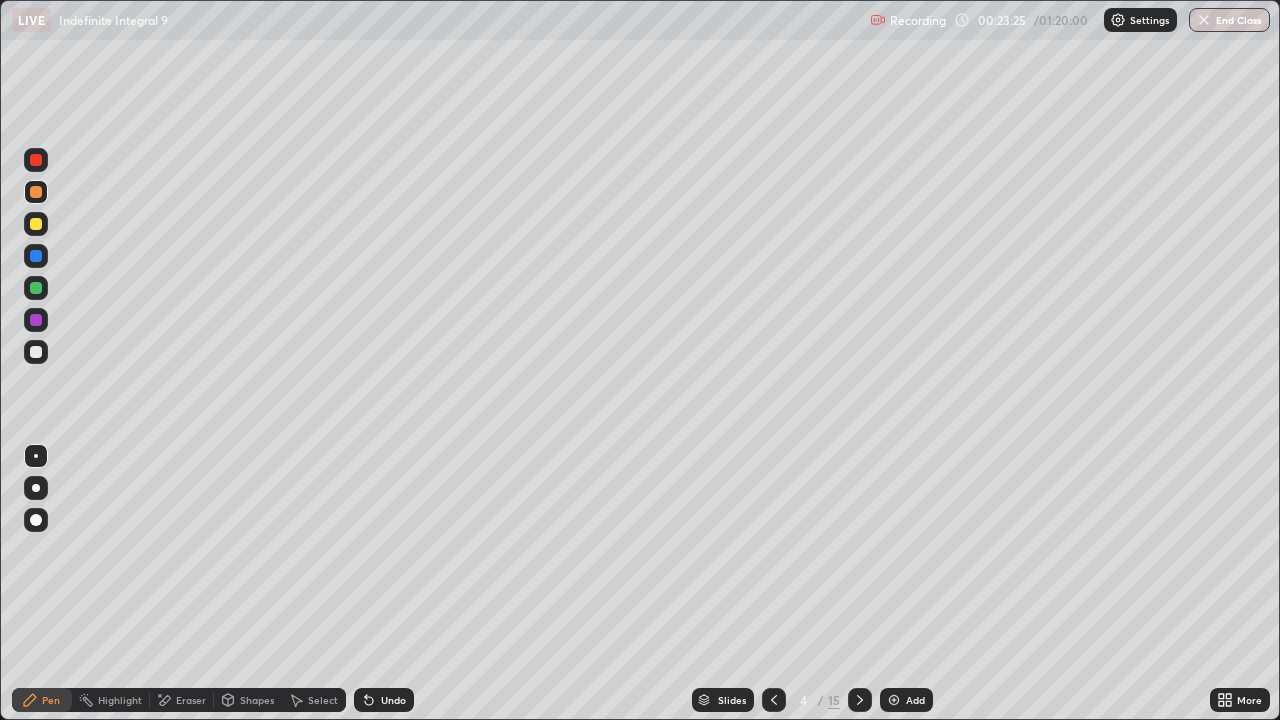 click on "Undo" at bounding box center (393, 700) 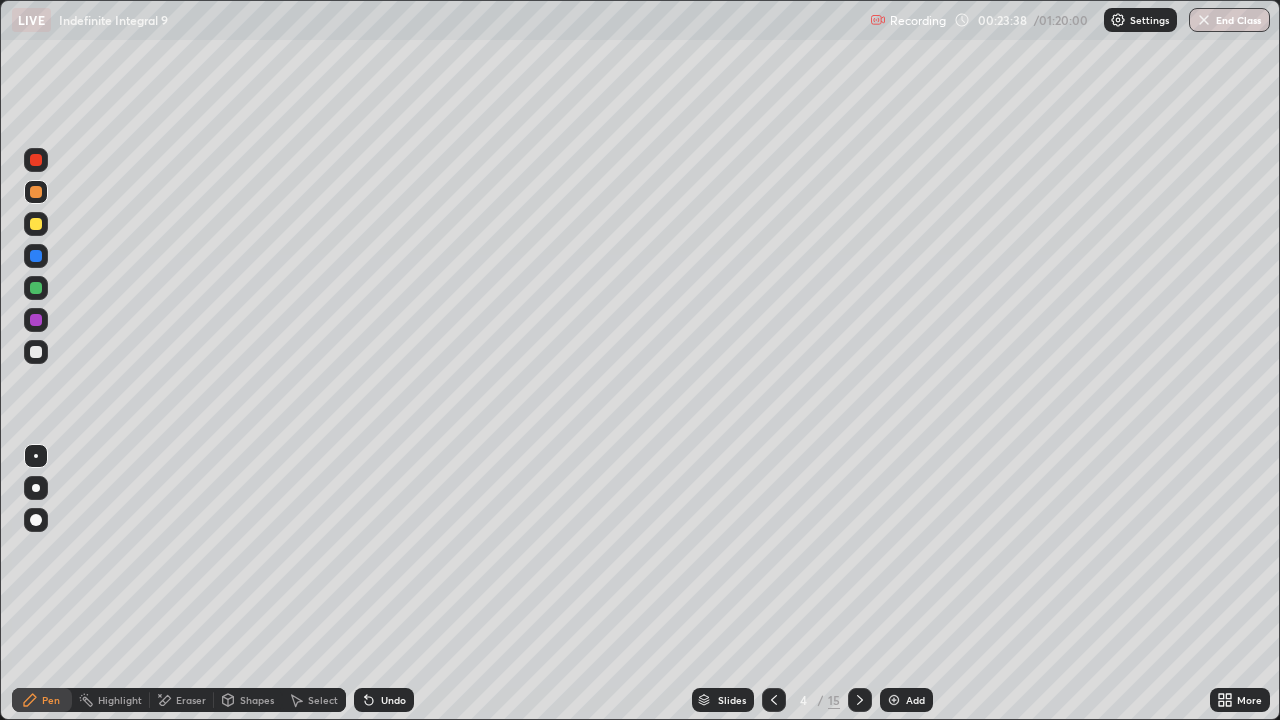 click at bounding box center (36, 288) 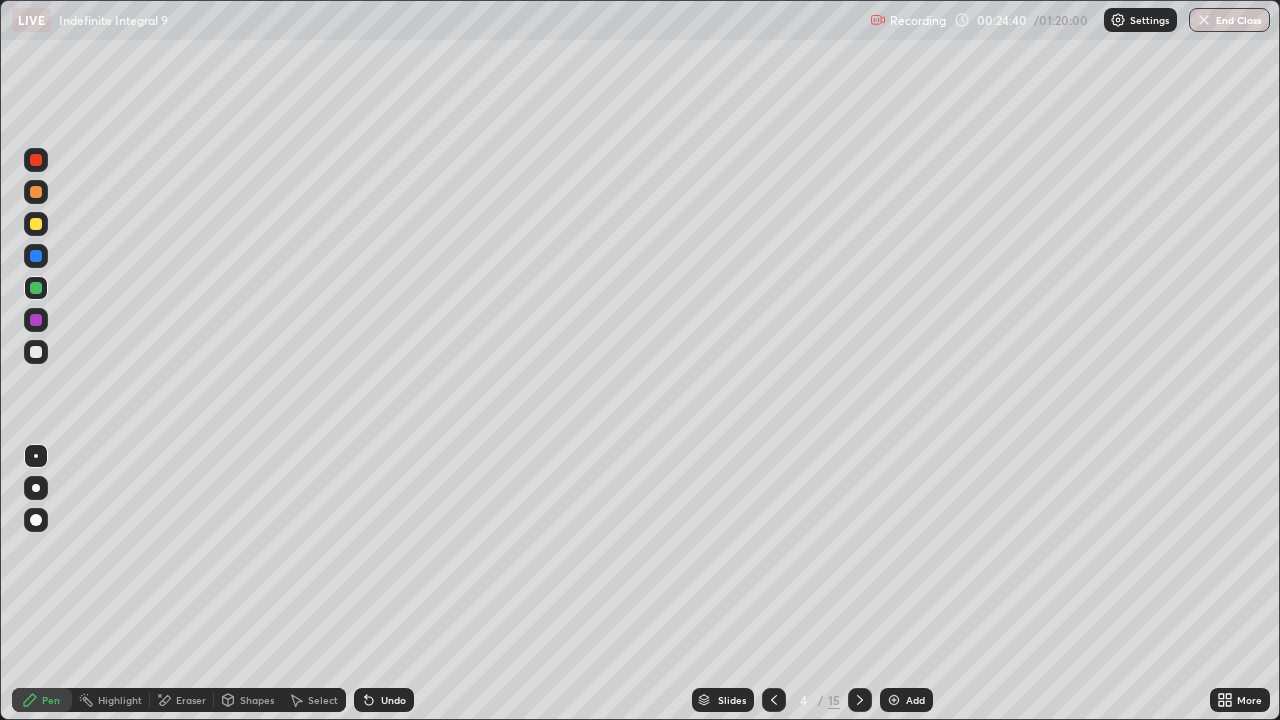 click at bounding box center [36, 352] 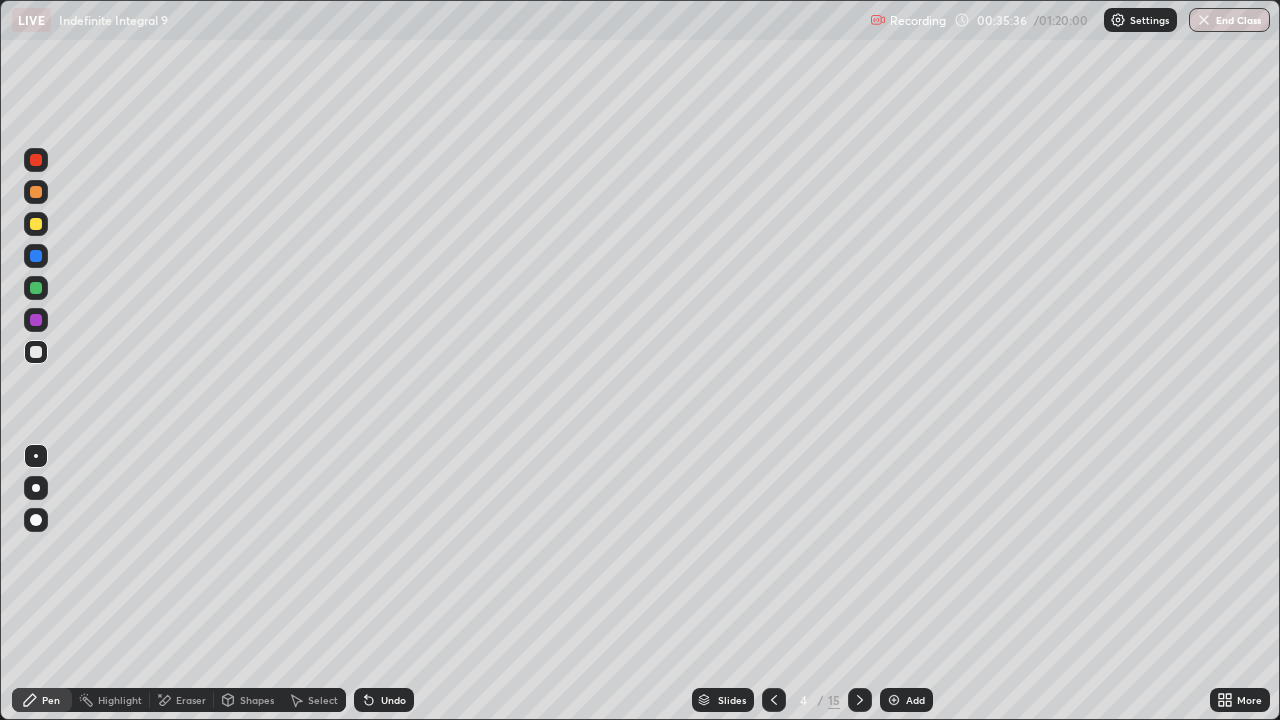 click 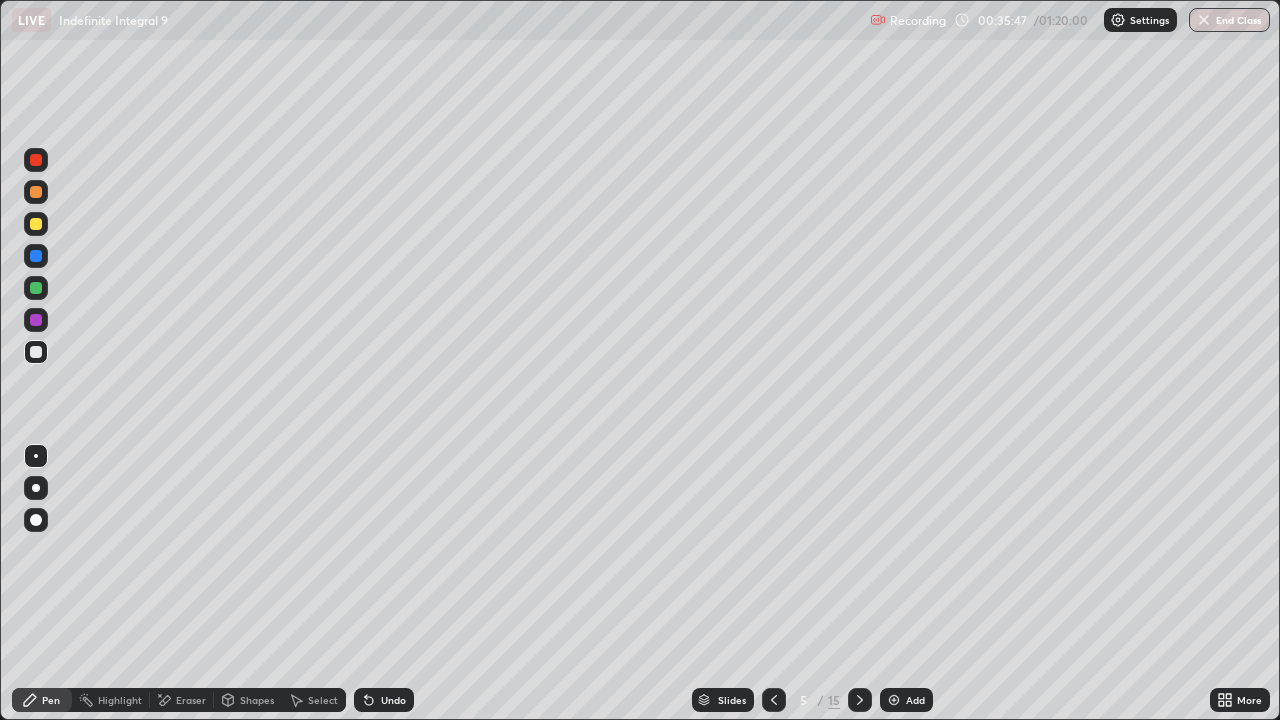 click at bounding box center (36, 224) 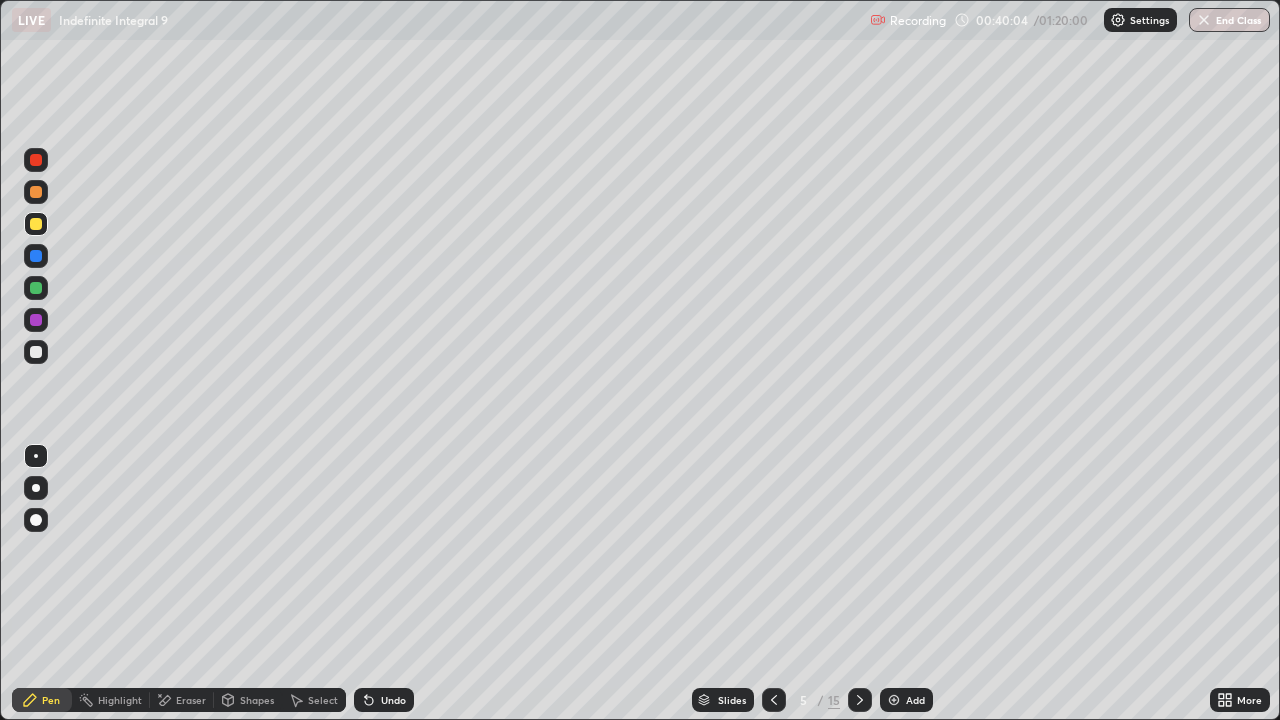 click on "Undo" at bounding box center (393, 700) 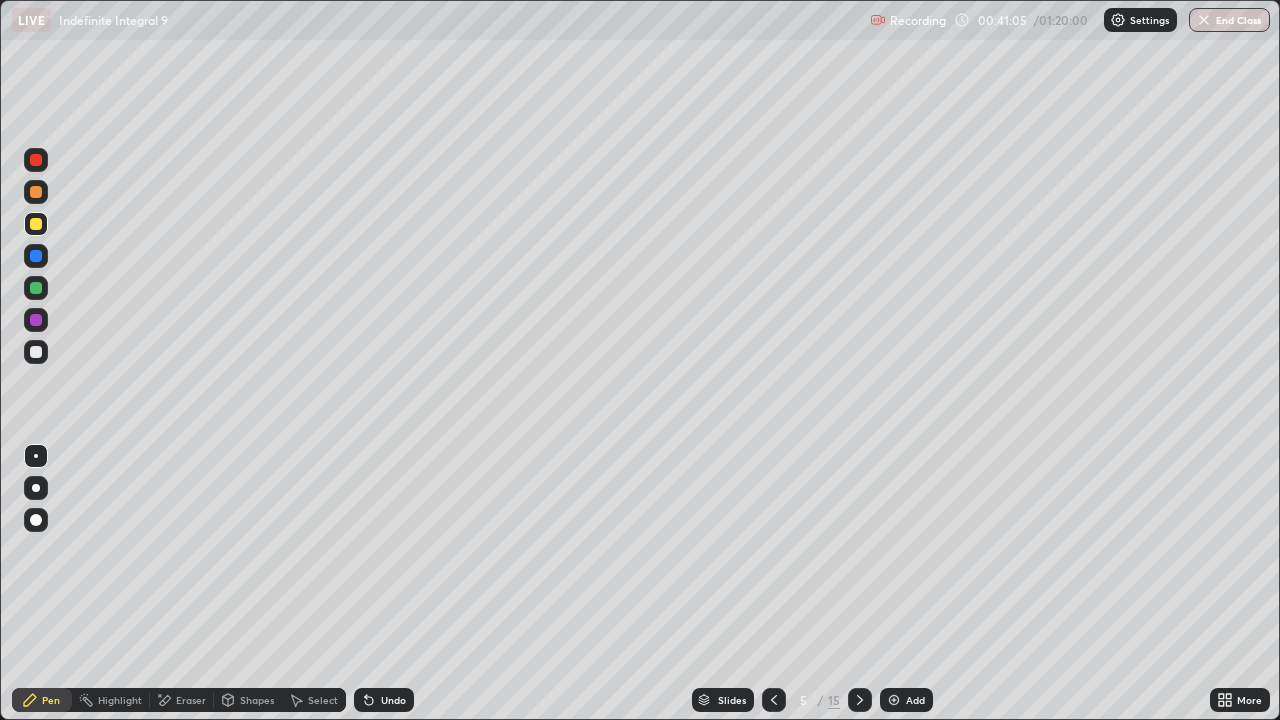 click on "Undo" at bounding box center (393, 700) 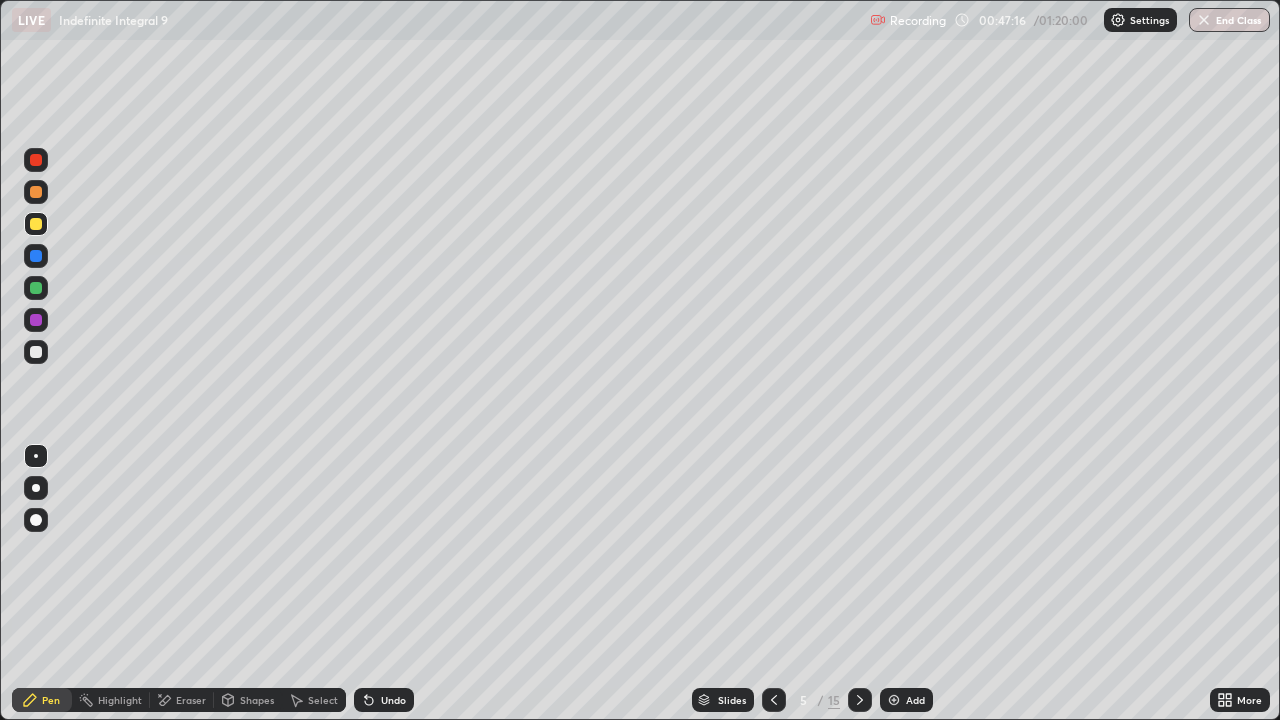 click 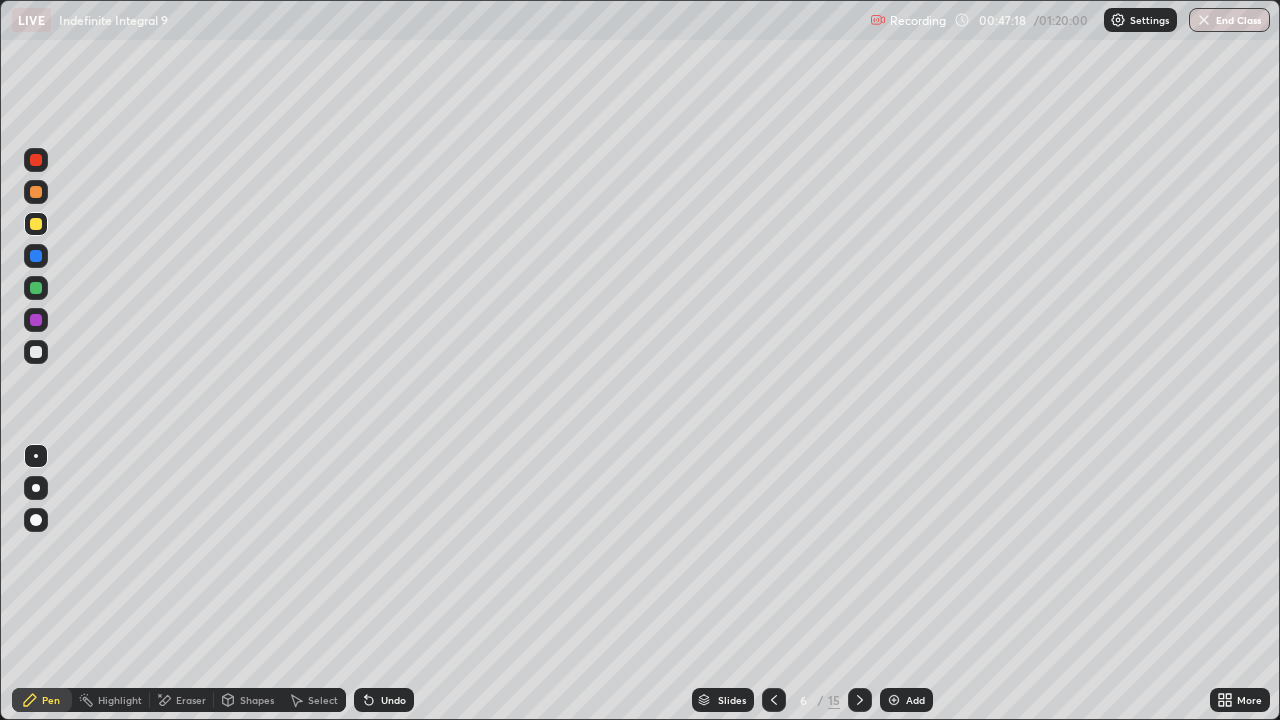 click on "Shapes" at bounding box center (257, 700) 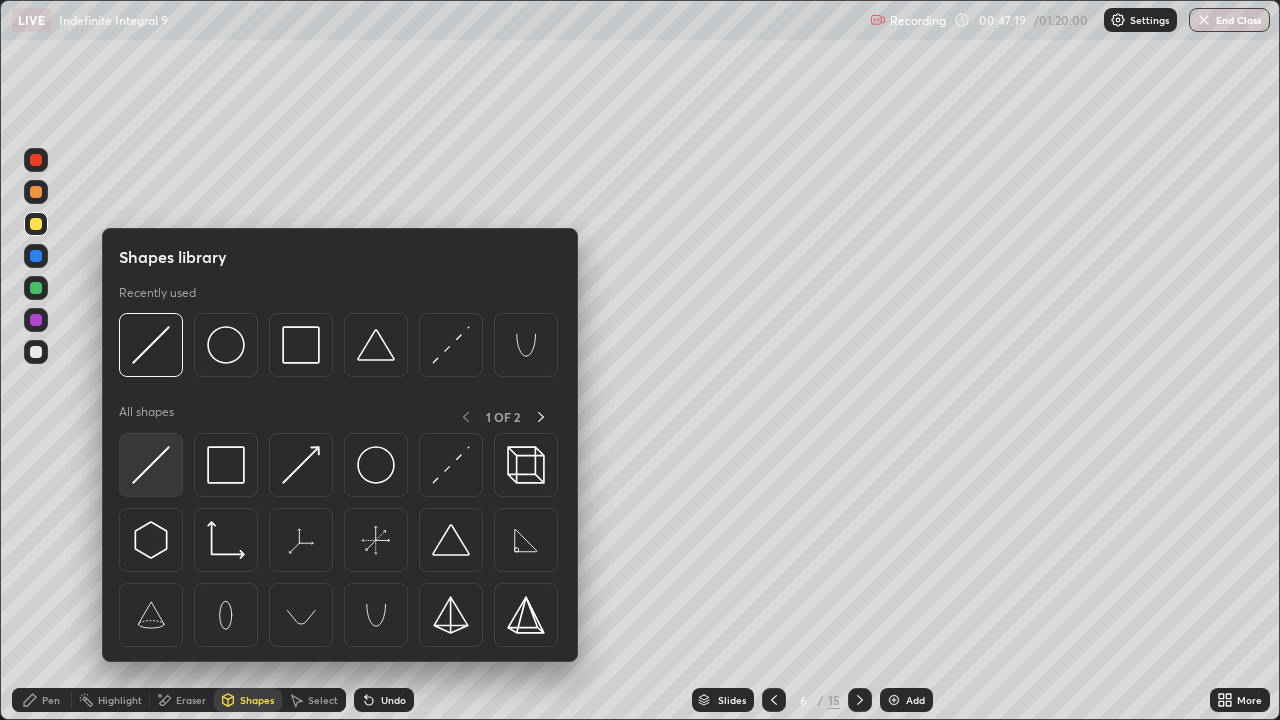 click at bounding box center [151, 465] 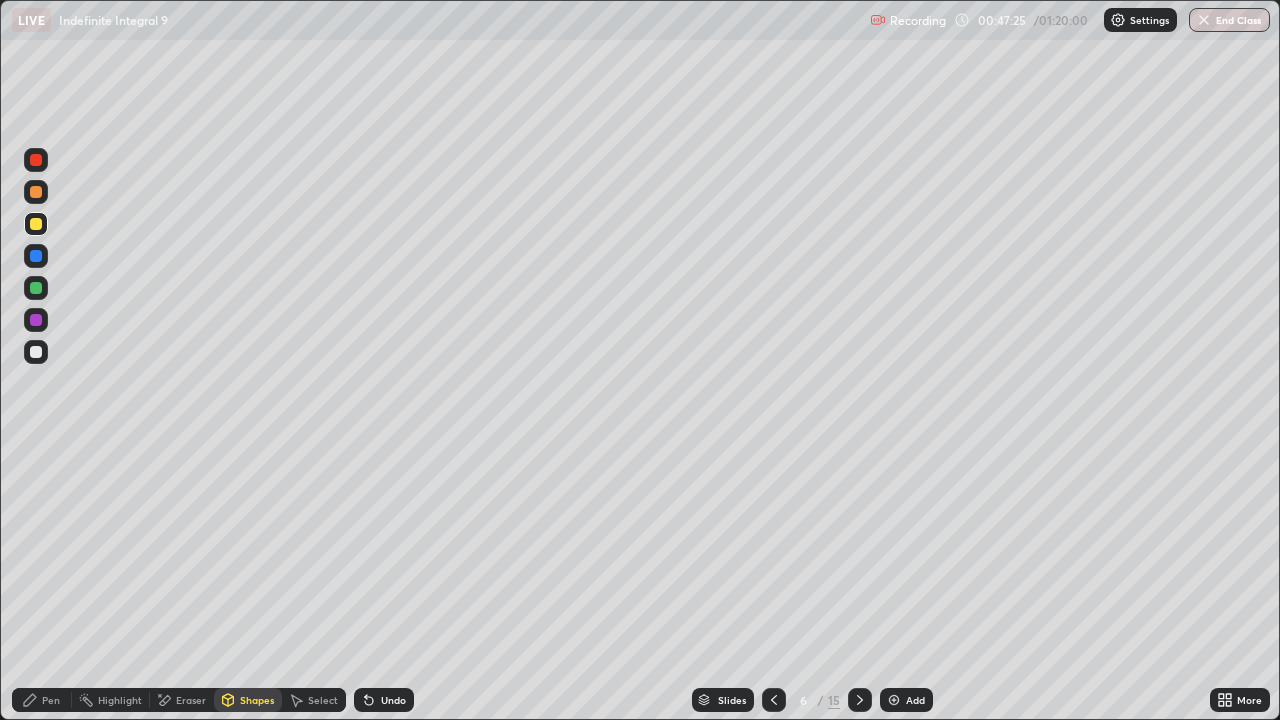 click on "Pen" at bounding box center (42, 700) 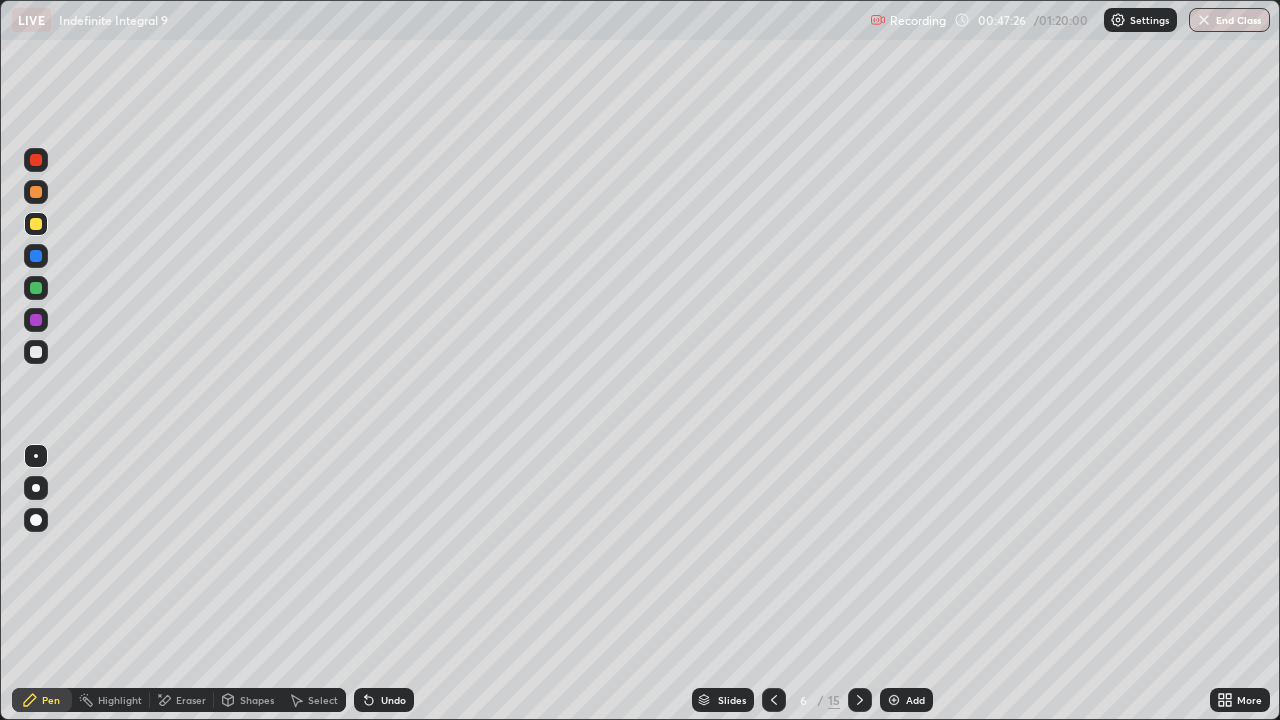 click at bounding box center [36, 224] 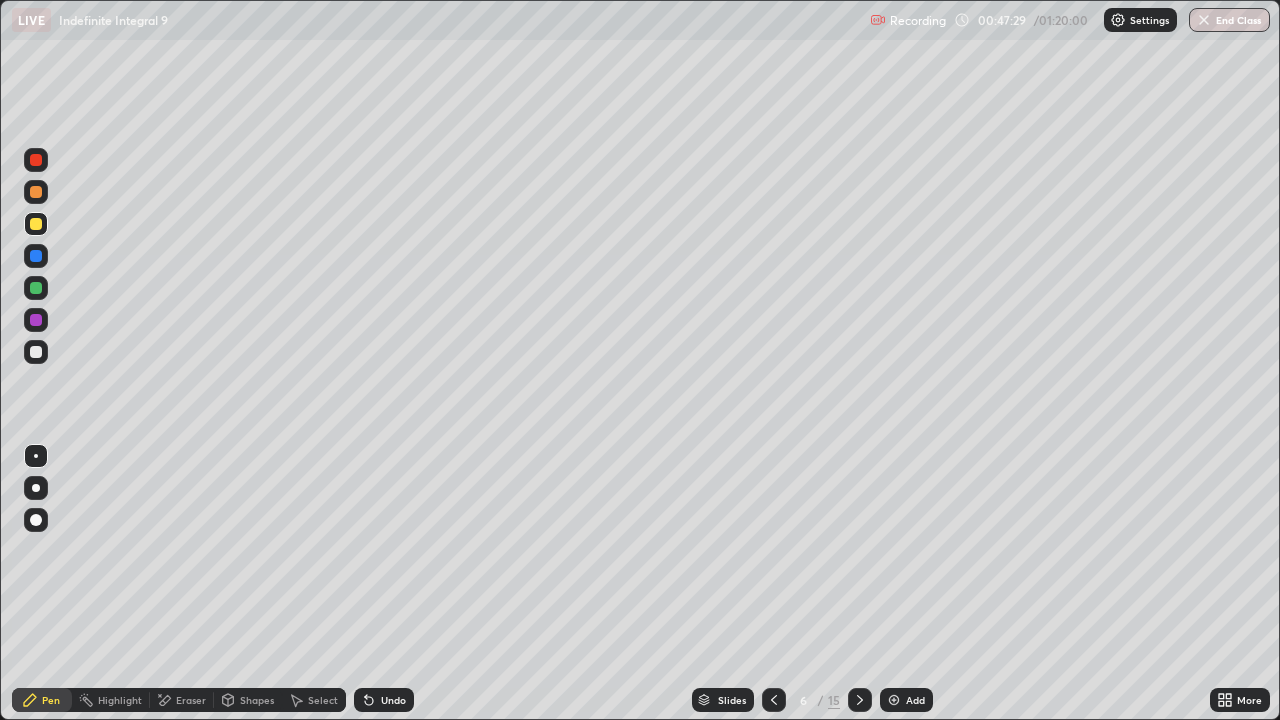 click on "Undo" at bounding box center (393, 700) 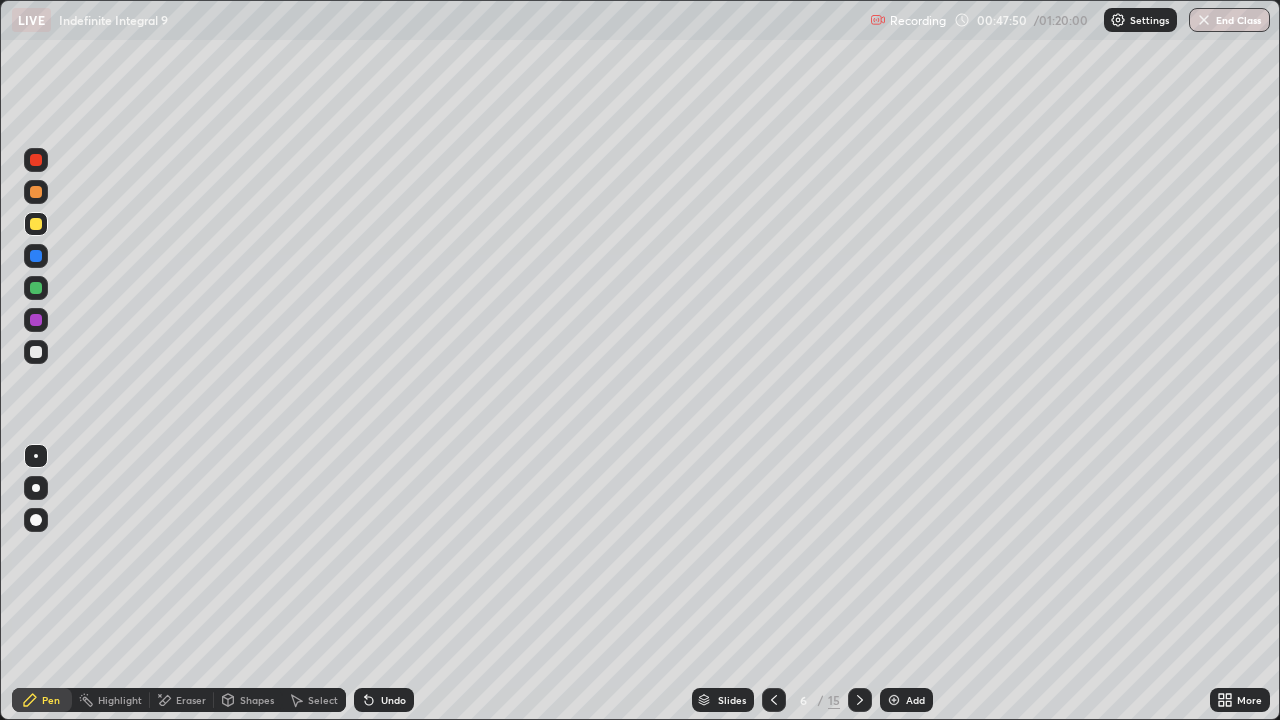click on "Undo" at bounding box center (393, 700) 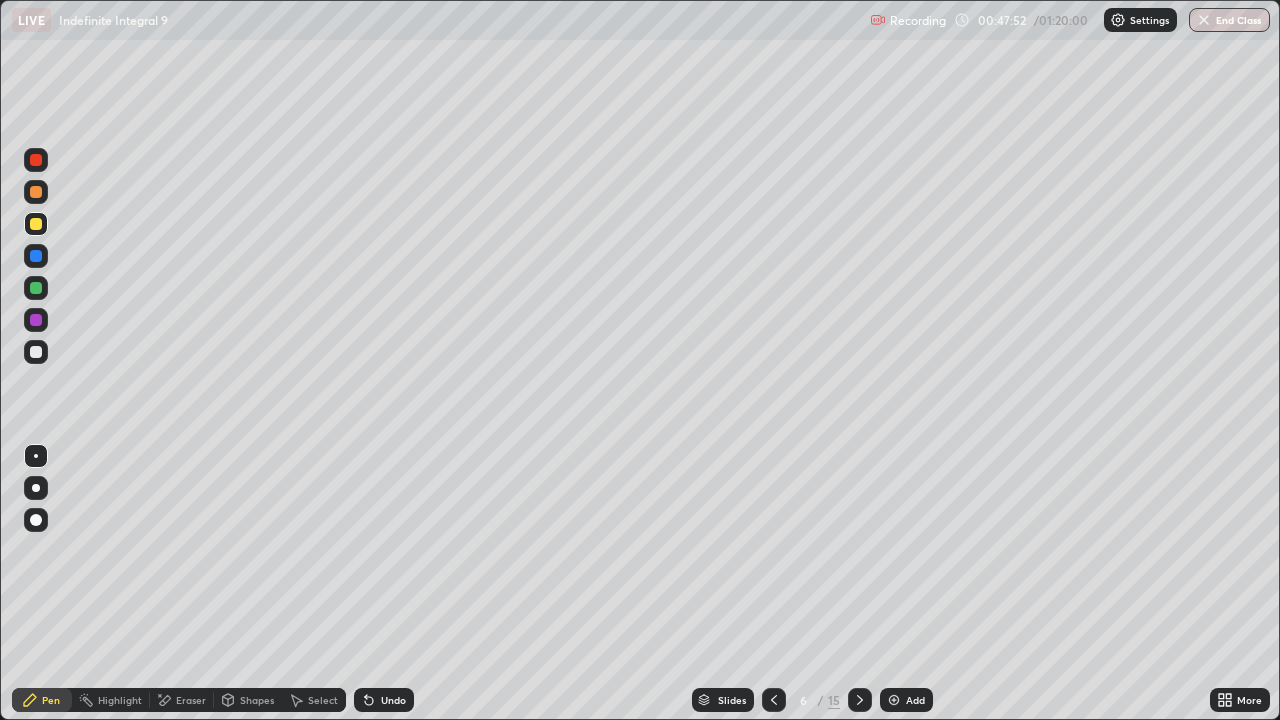 click on "Undo" at bounding box center (384, 700) 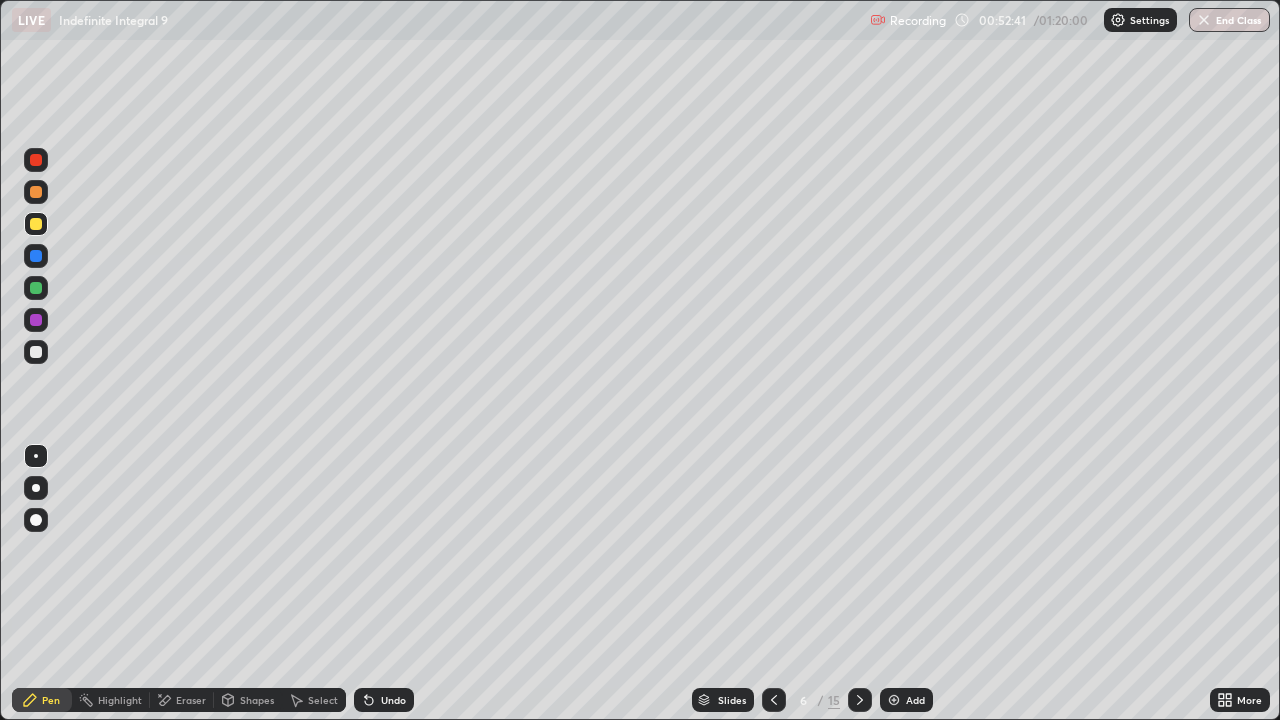 click at bounding box center (36, 352) 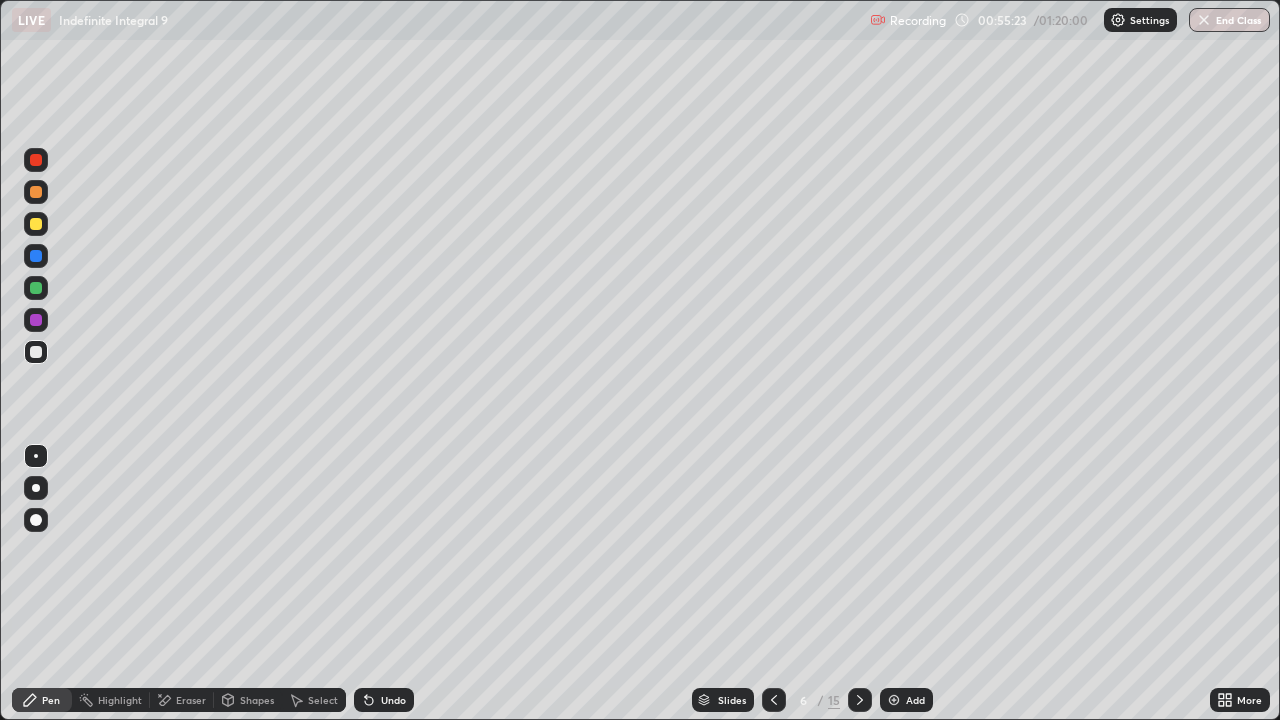 click on "Undo" at bounding box center (393, 700) 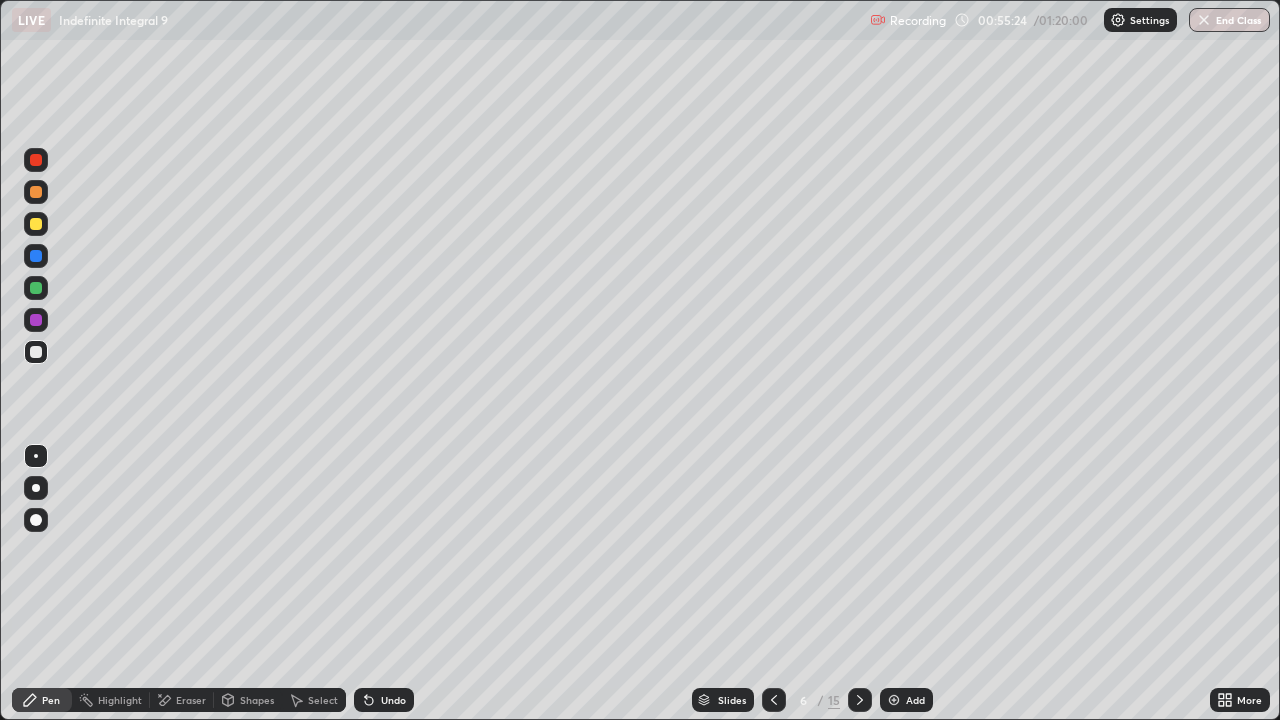 click on "Undo" at bounding box center [384, 700] 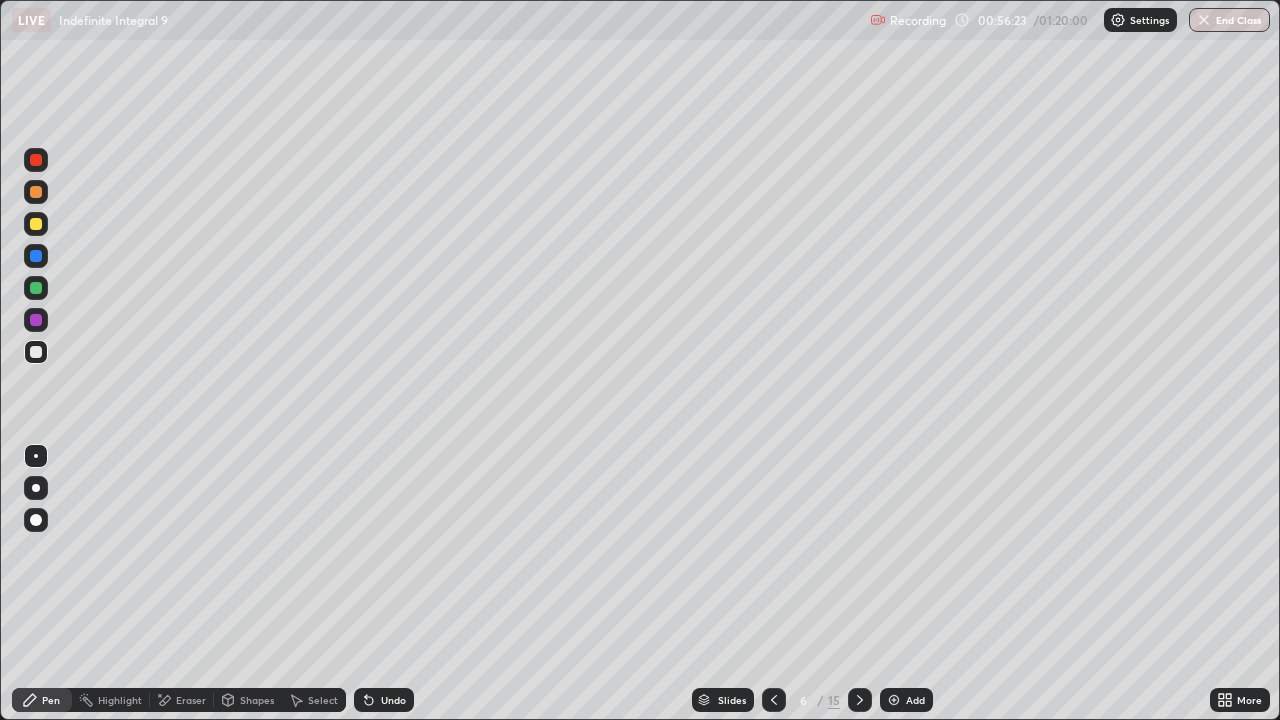 click at bounding box center [774, 700] 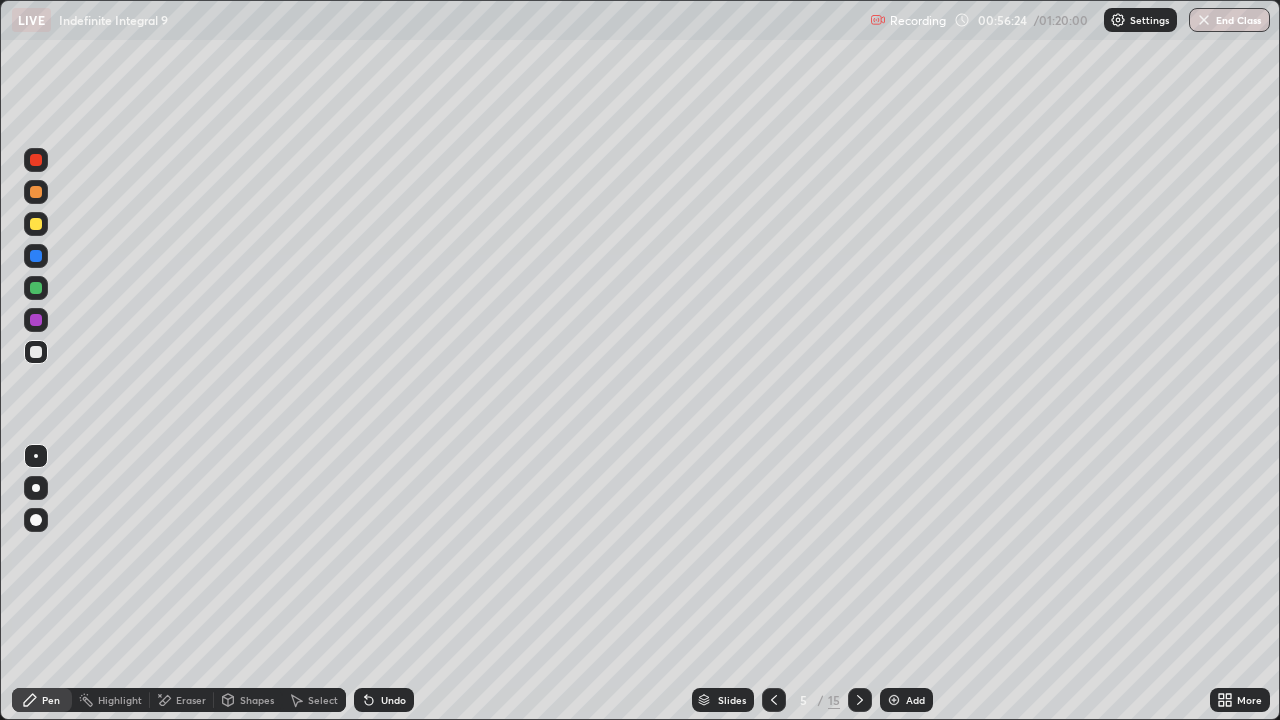 click at bounding box center [774, 700] 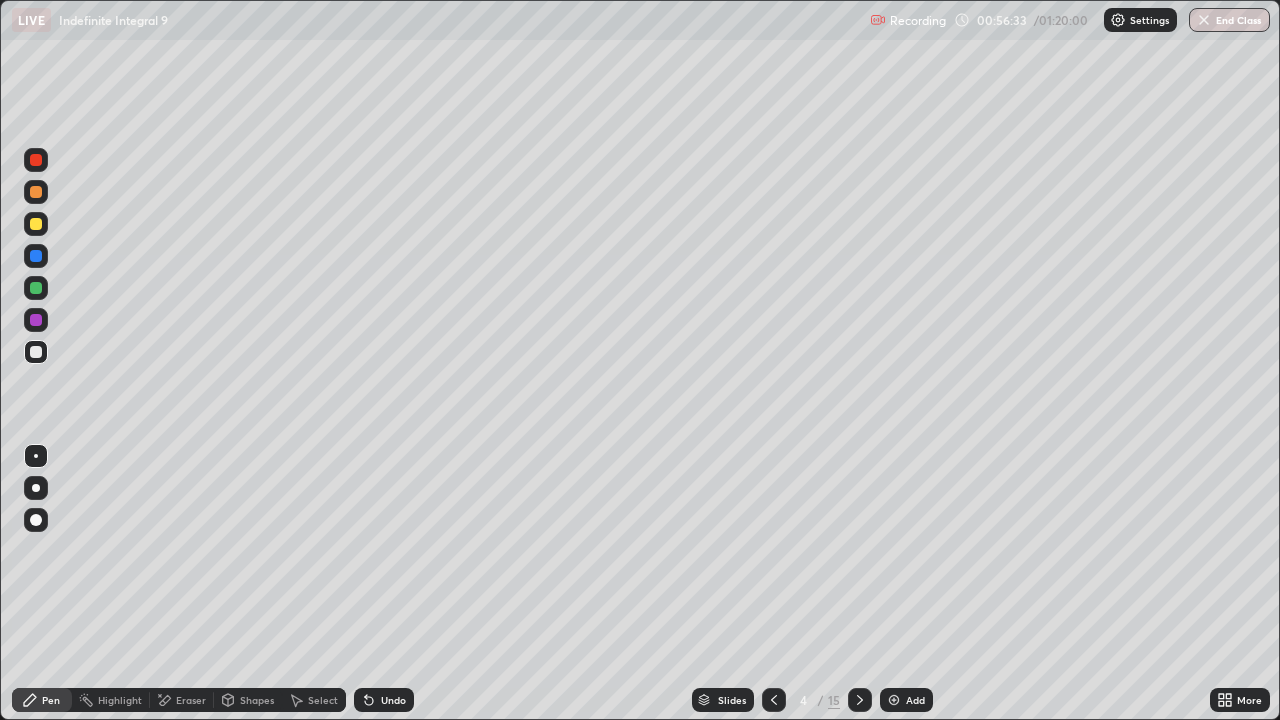 click on "Setting up your live class" at bounding box center [640, 360] 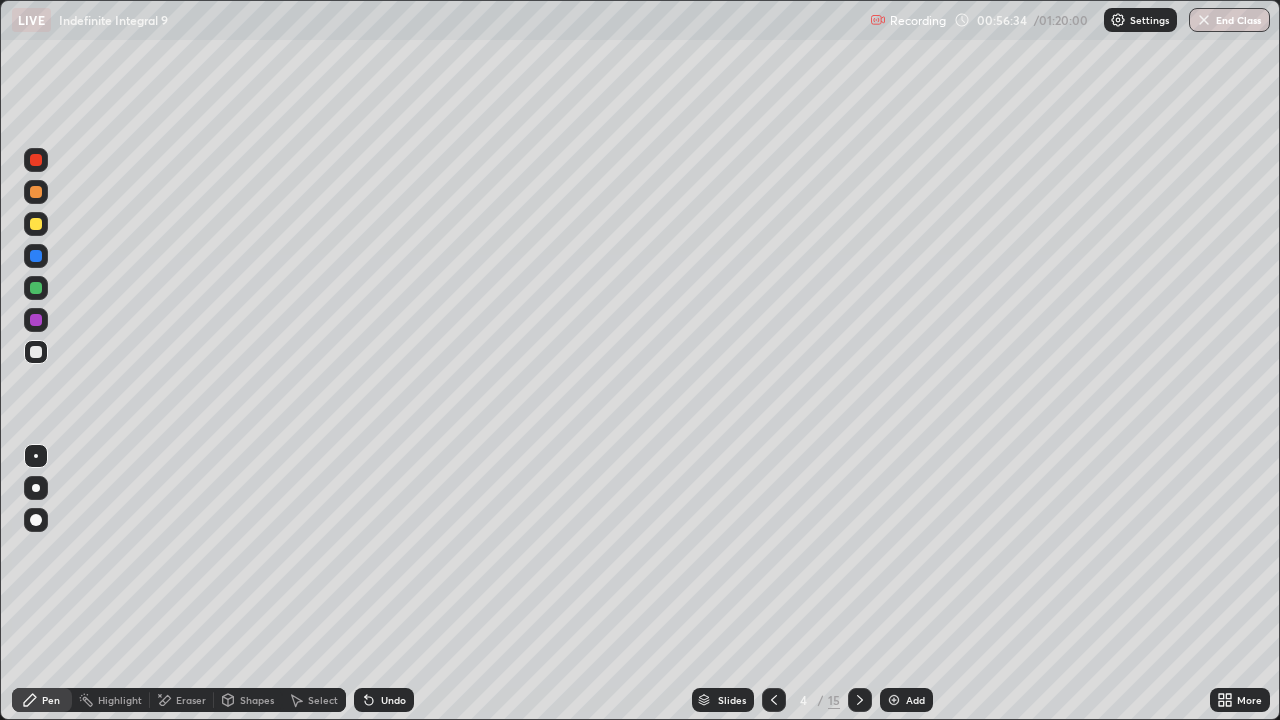 click on "Setting up your live class" at bounding box center (640, 360) 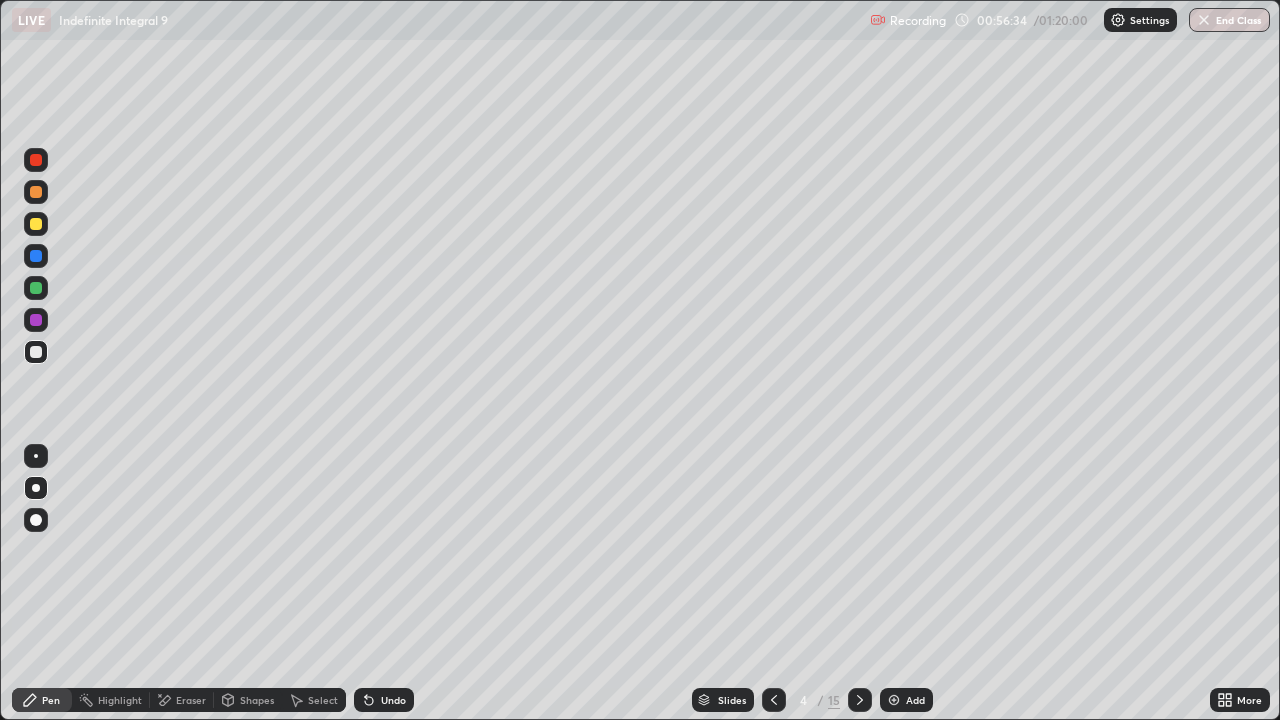click at bounding box center [36, 456] 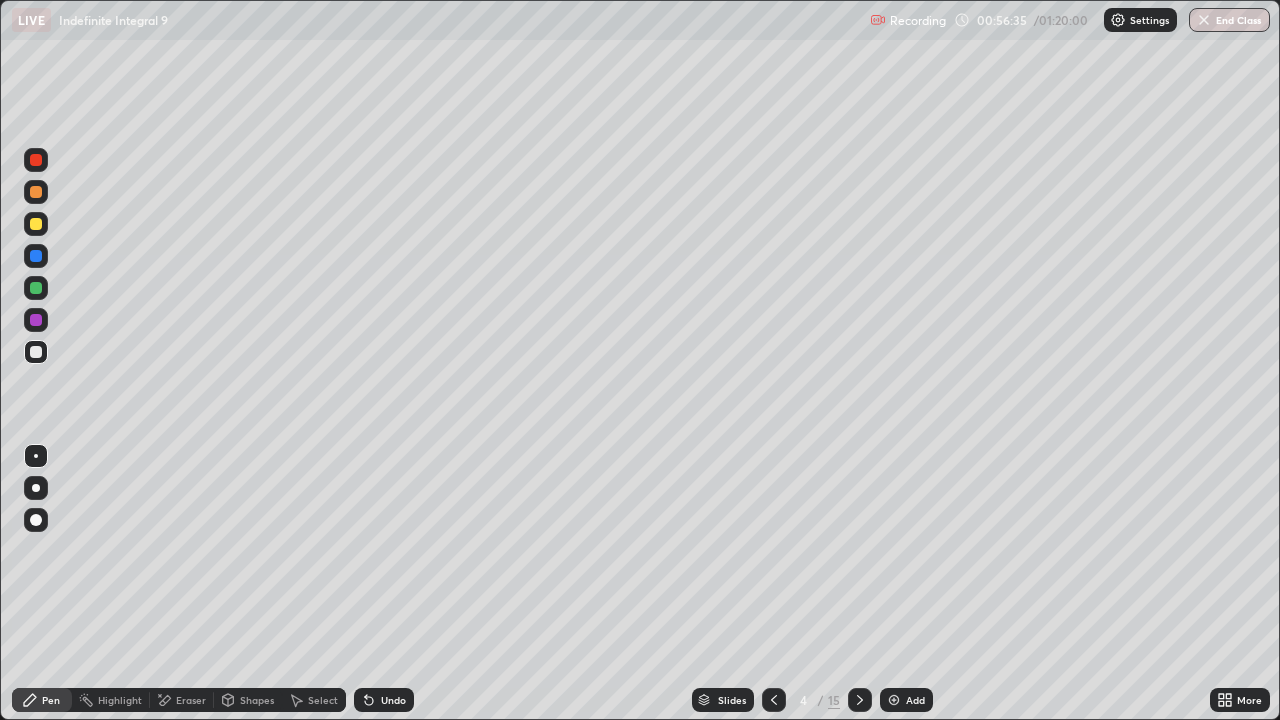 click at bounding box center (36, 456) 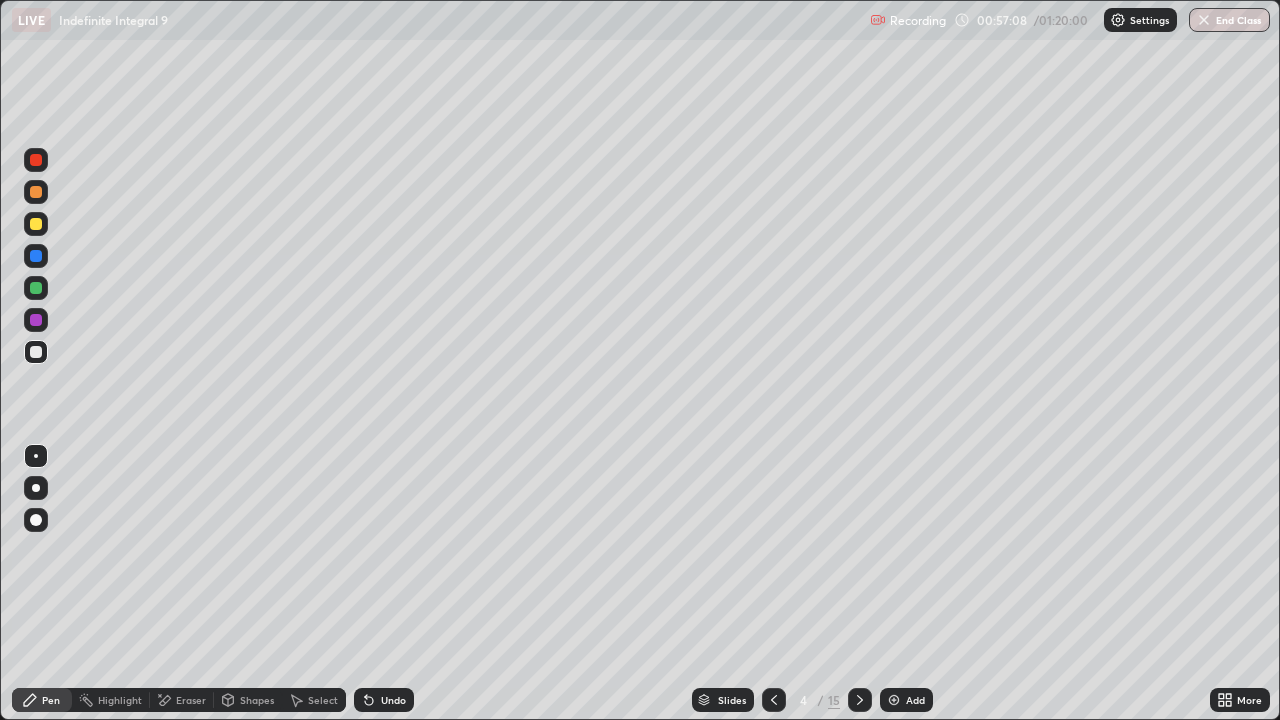 click 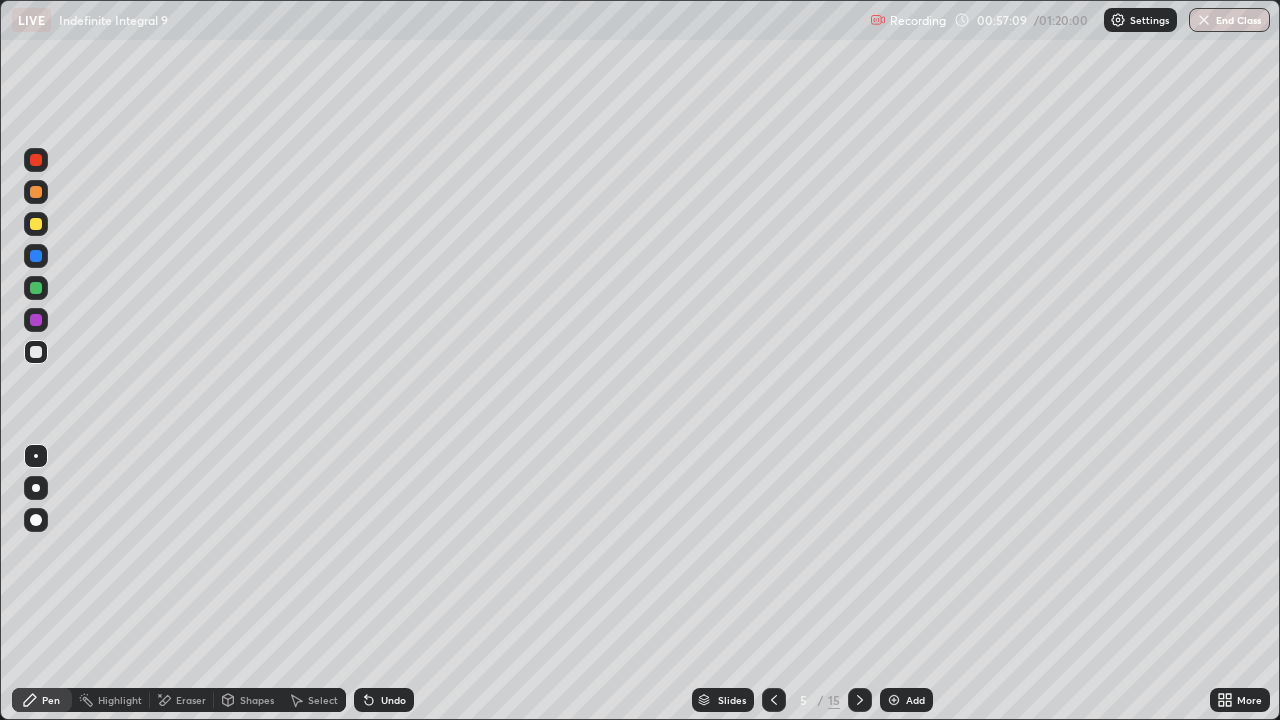 click 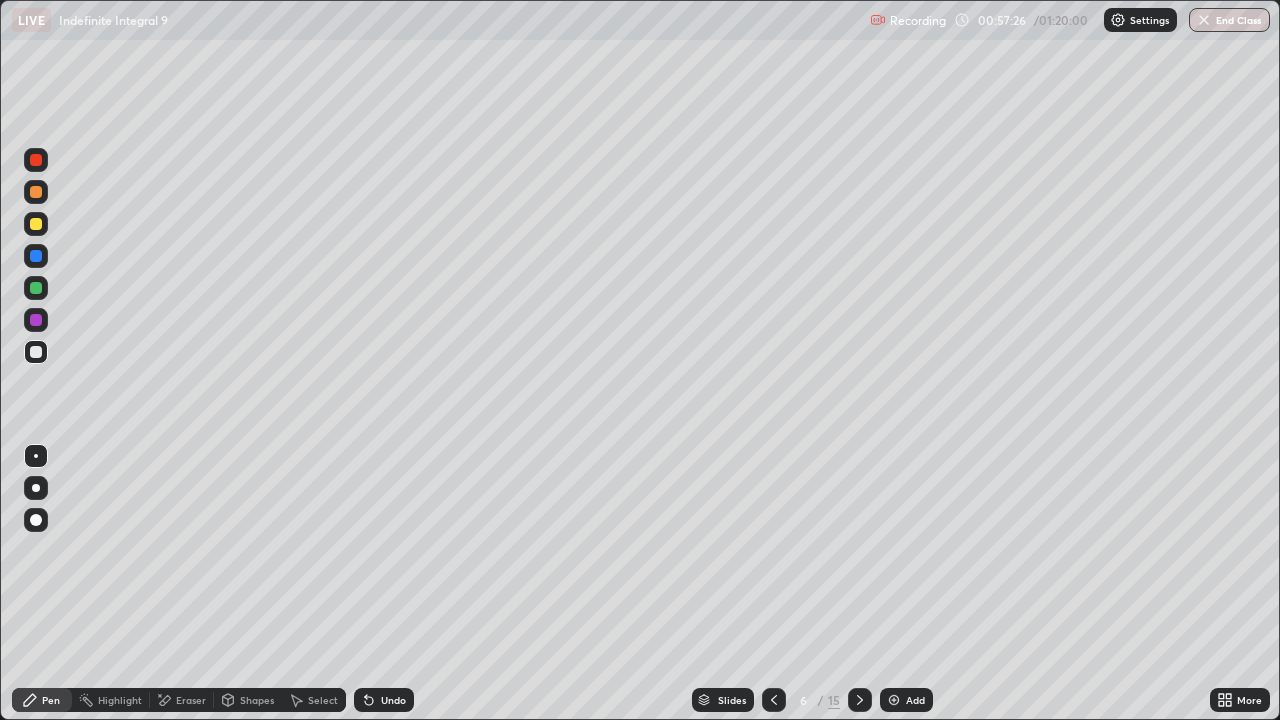 click on "Undo" at bounding box center [393, 700] 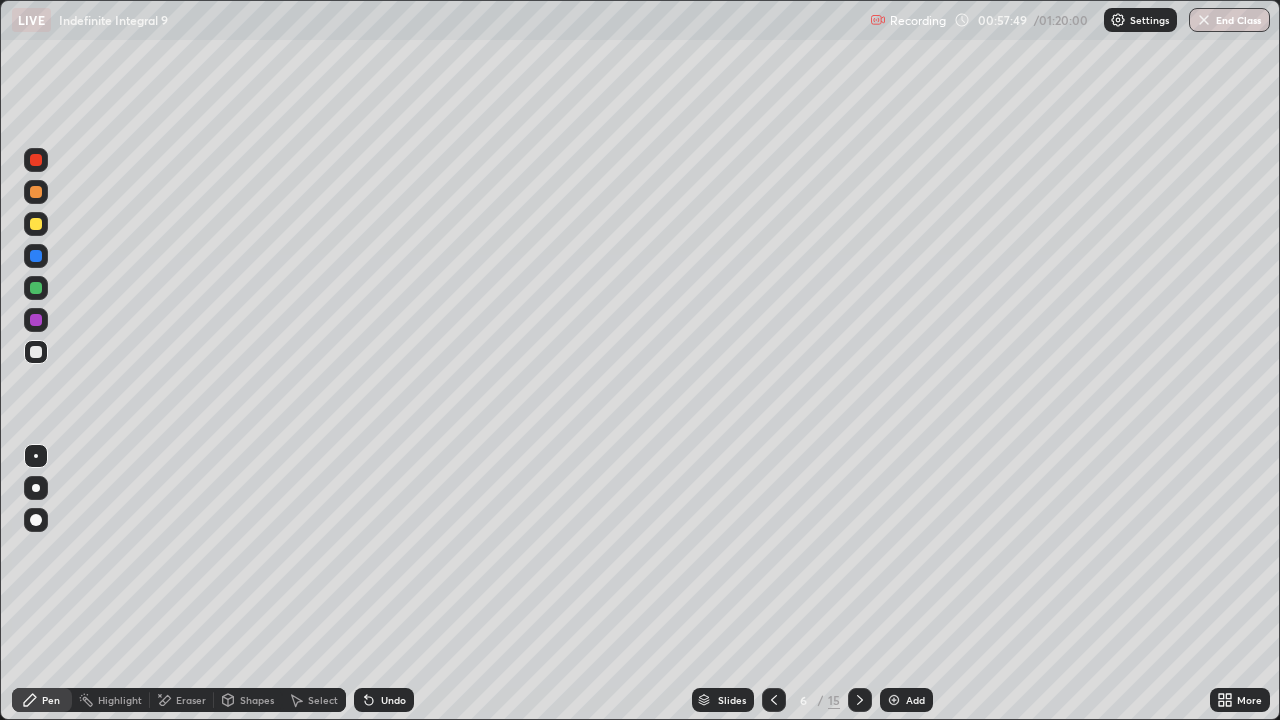 click at bounding box center [36, 288] 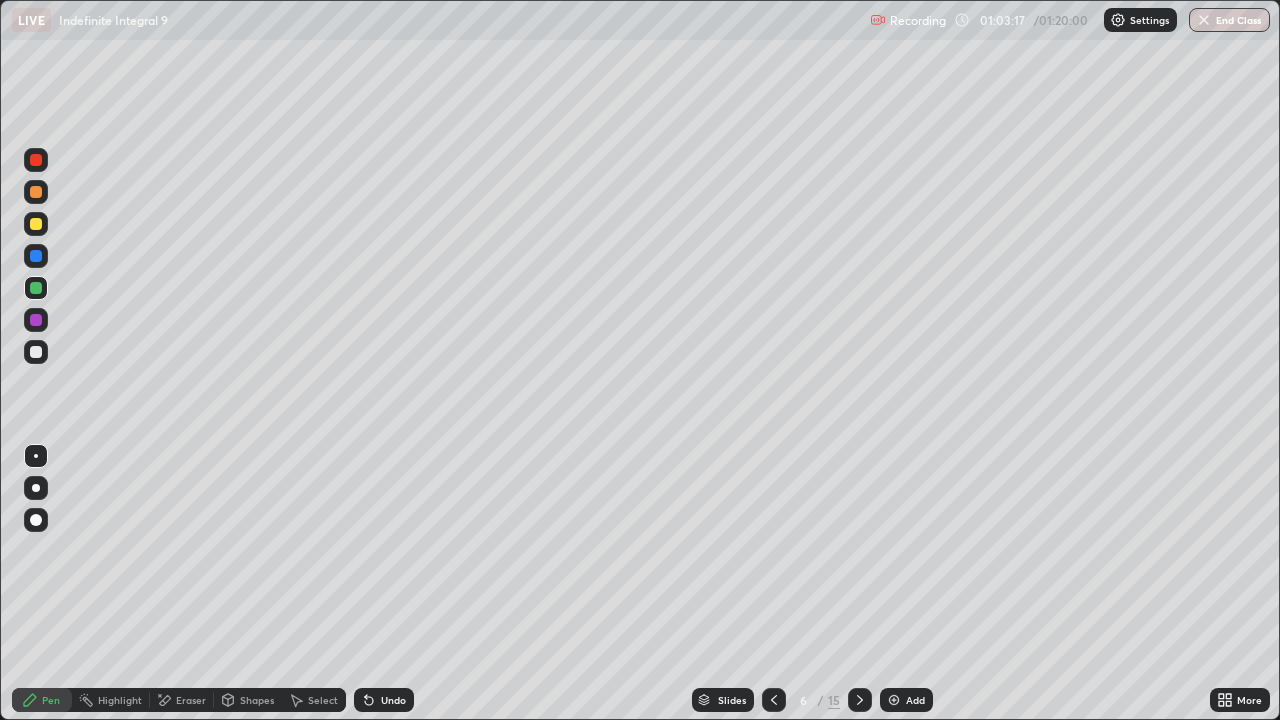 click 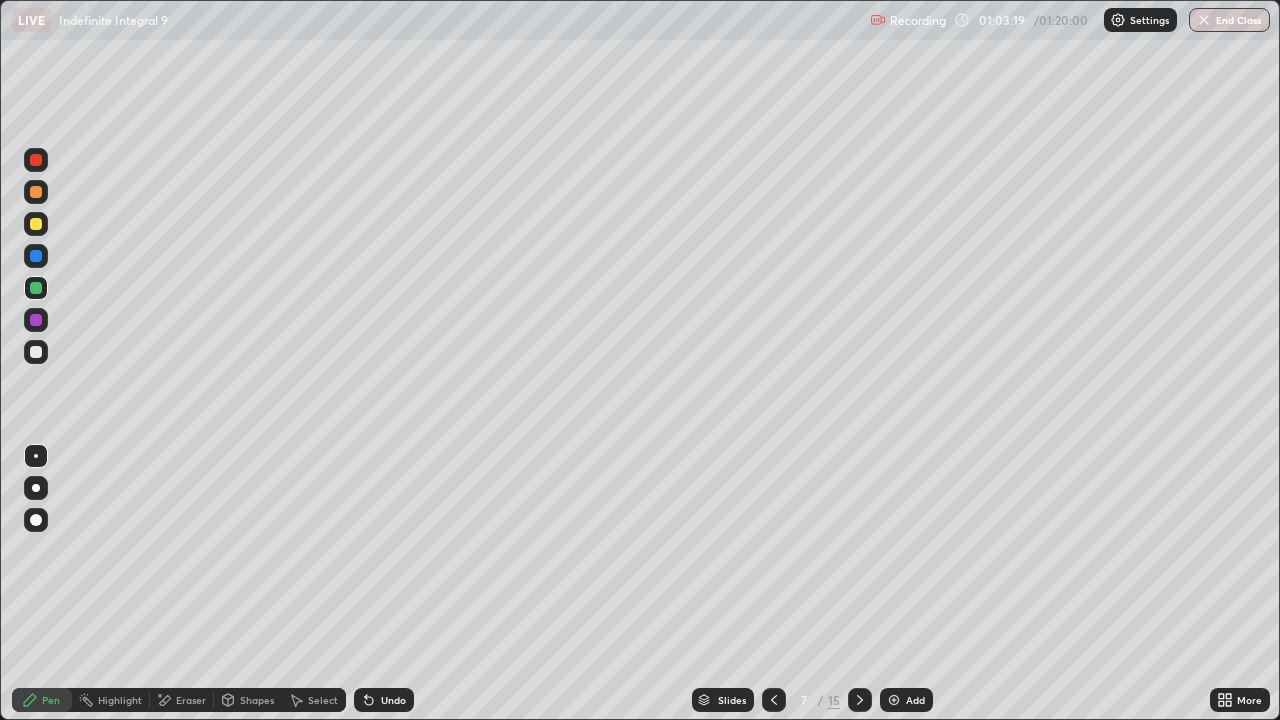click at bounding box center (36, 224) 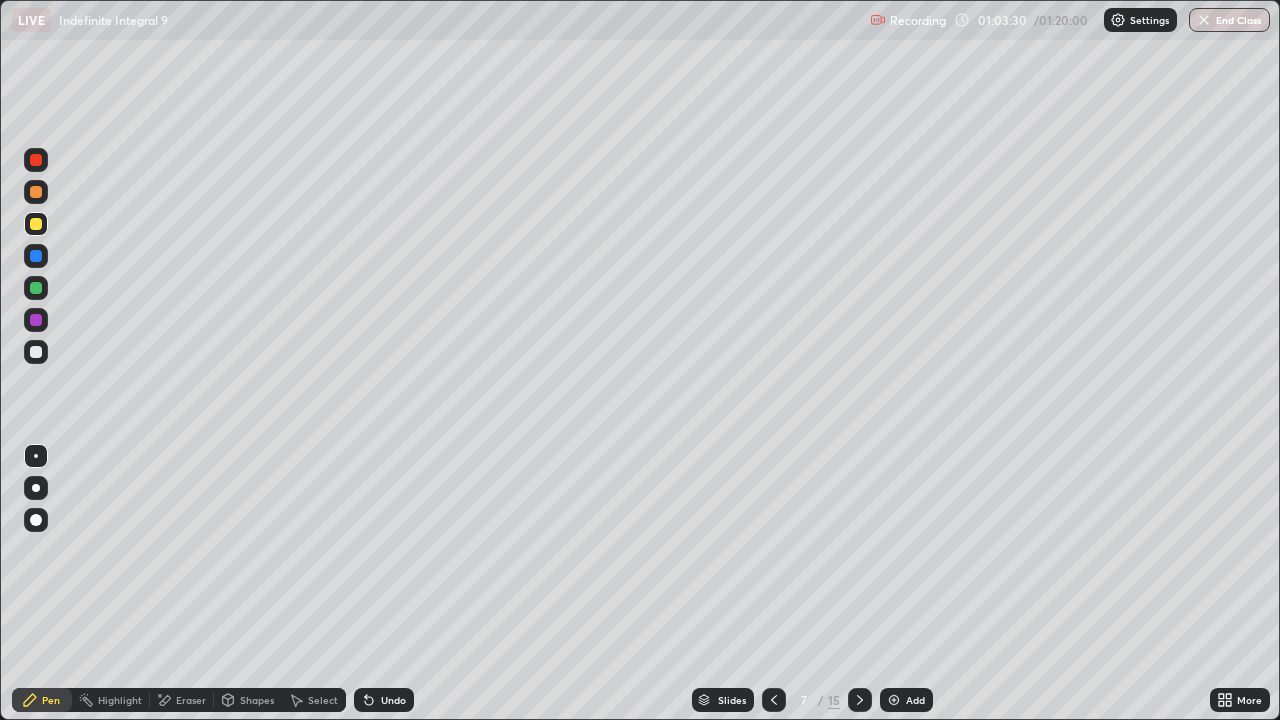 click on "Erase all" at bounding box center (36, 360) 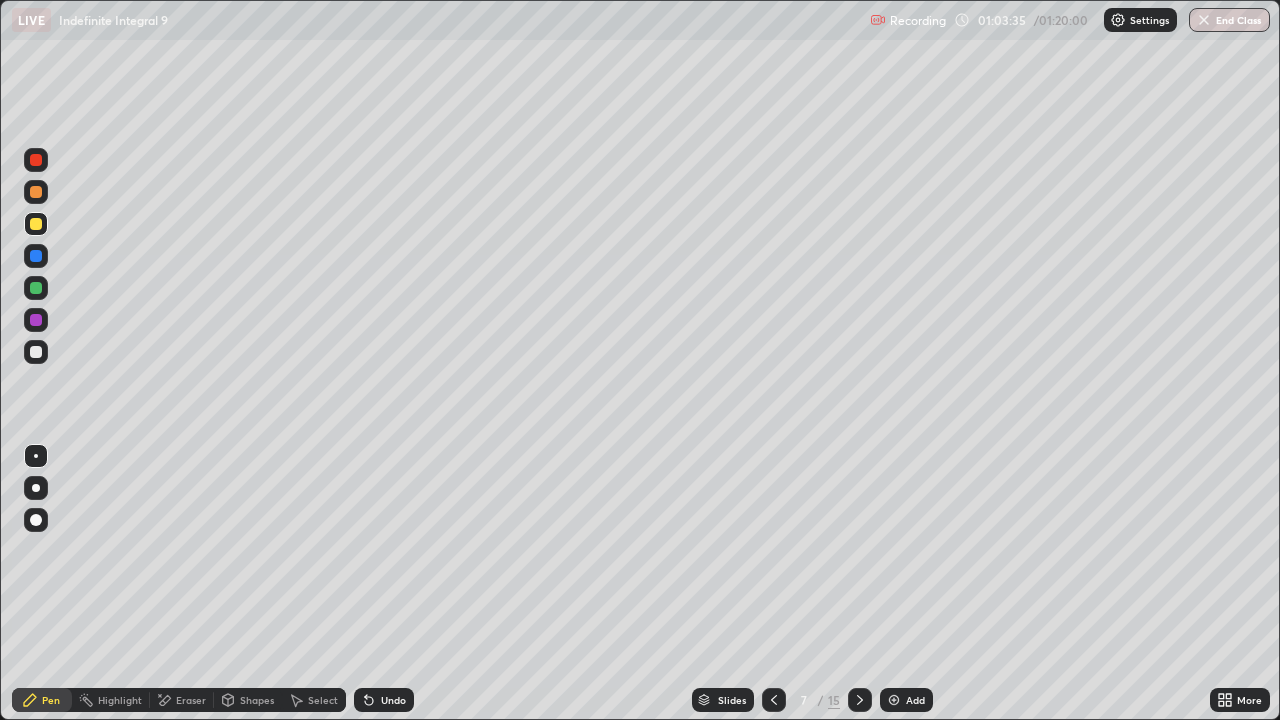 click on "Erase all" at bounding box center (36, 360) 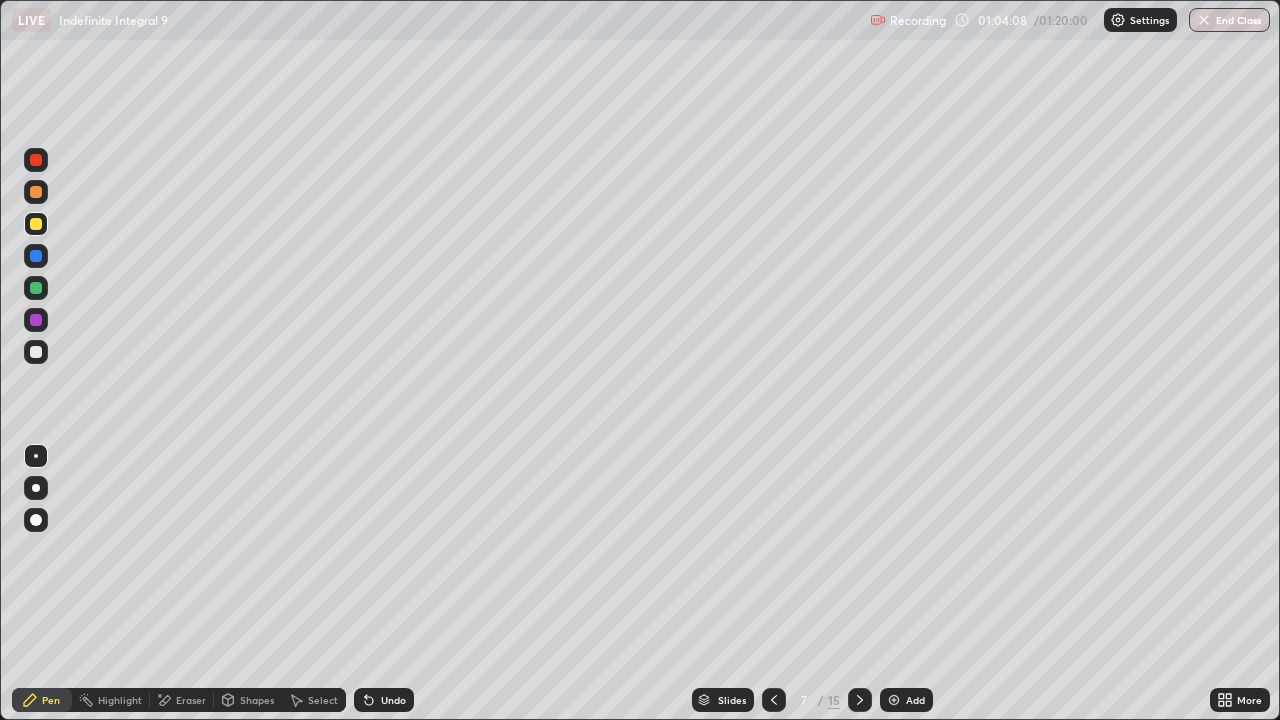 click at bounding box center (36, 224) 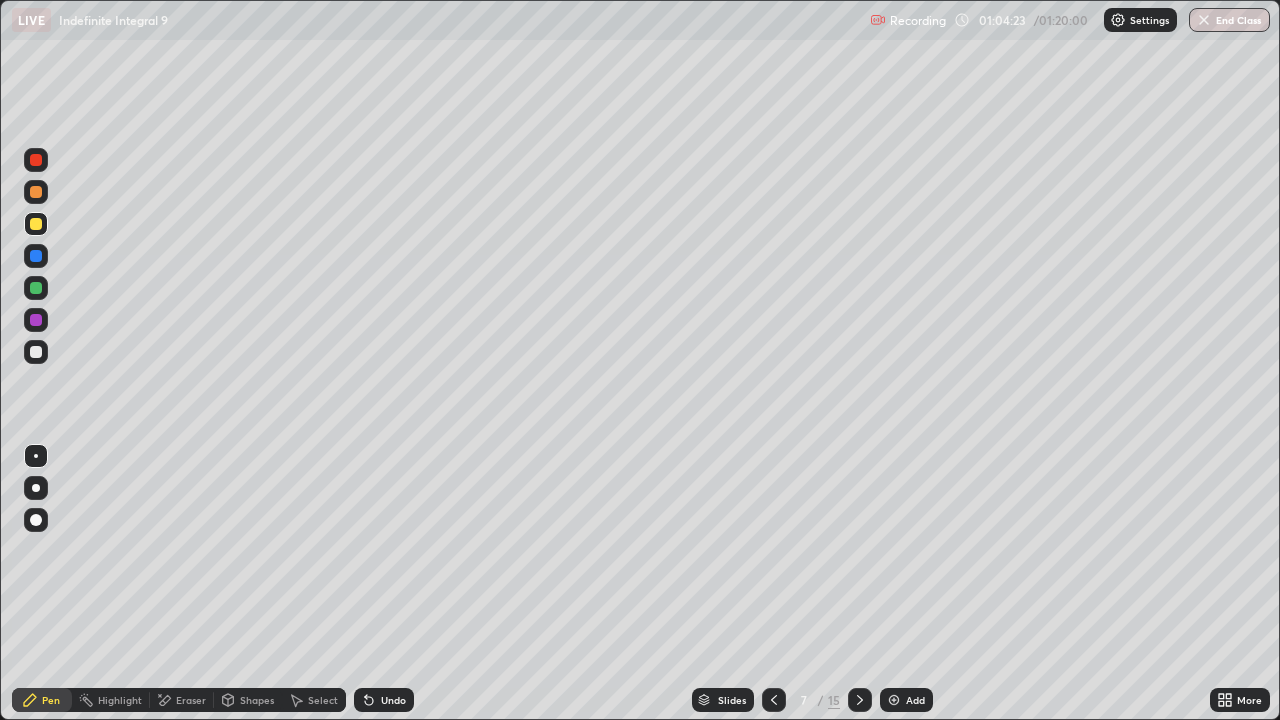 click at bounding box center [36, 288] 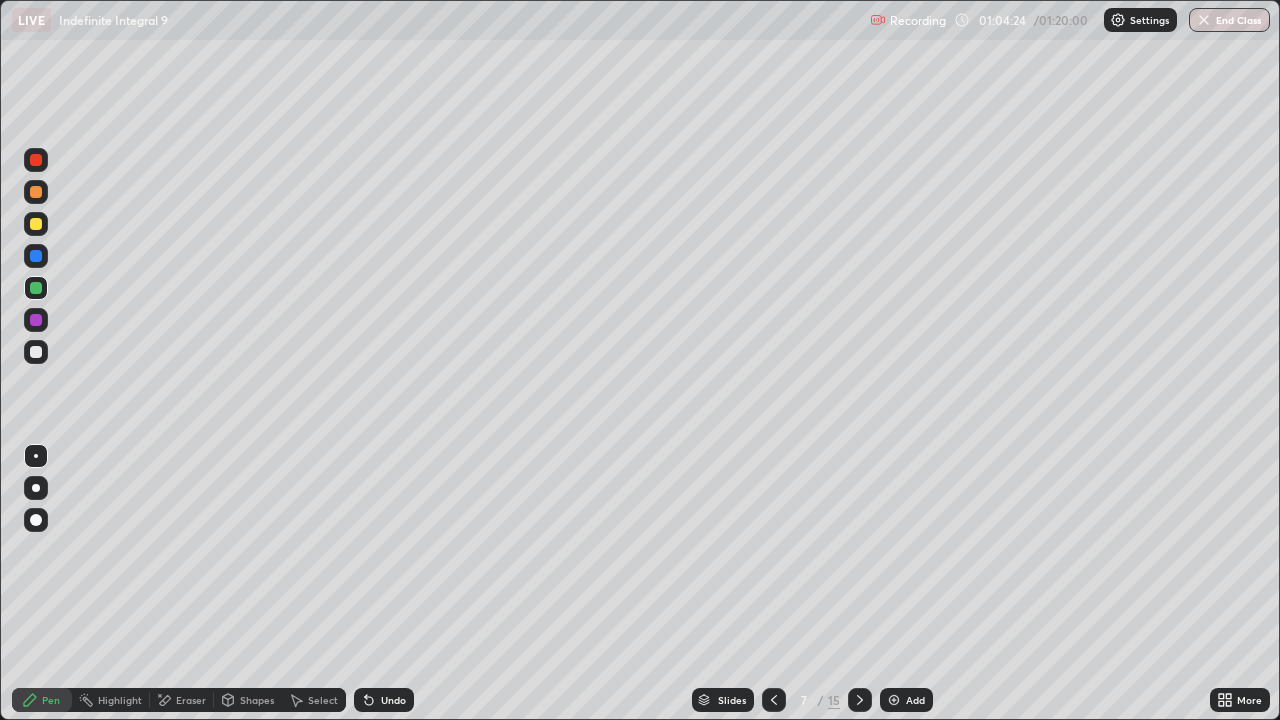 click at bounding box center [36, 224] 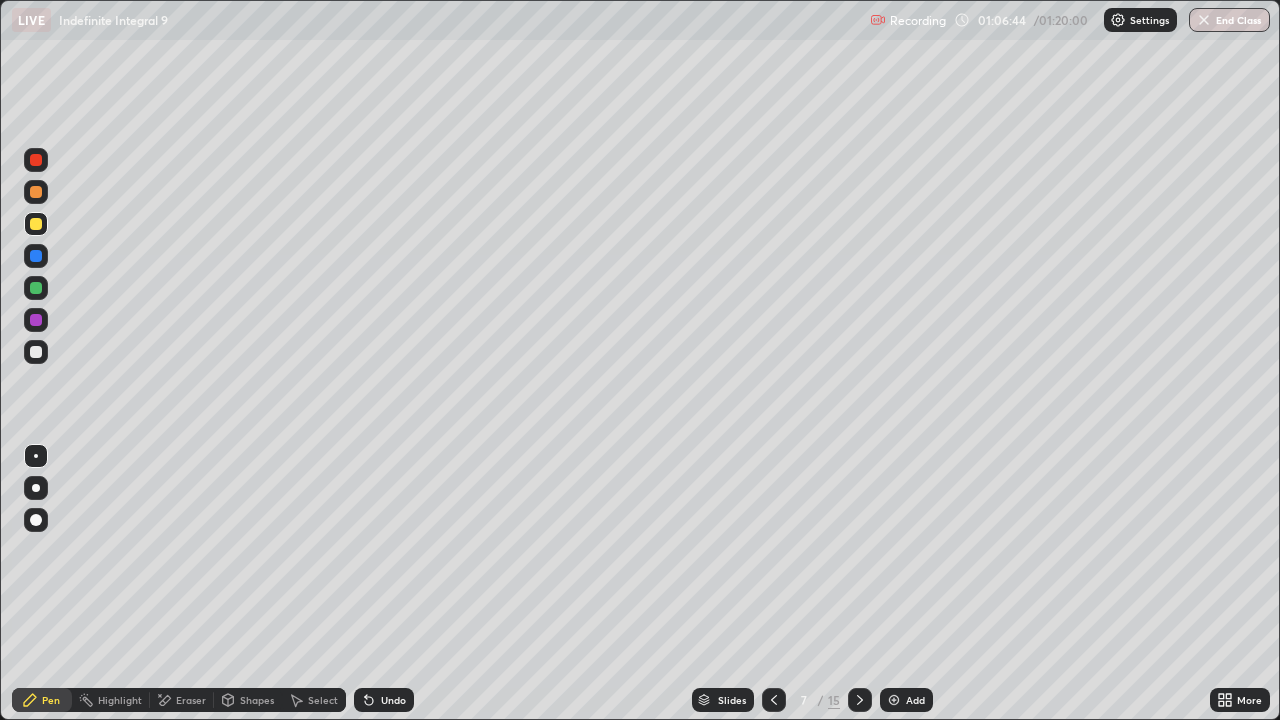click on "Eraser" at bounding box center (182, 700) 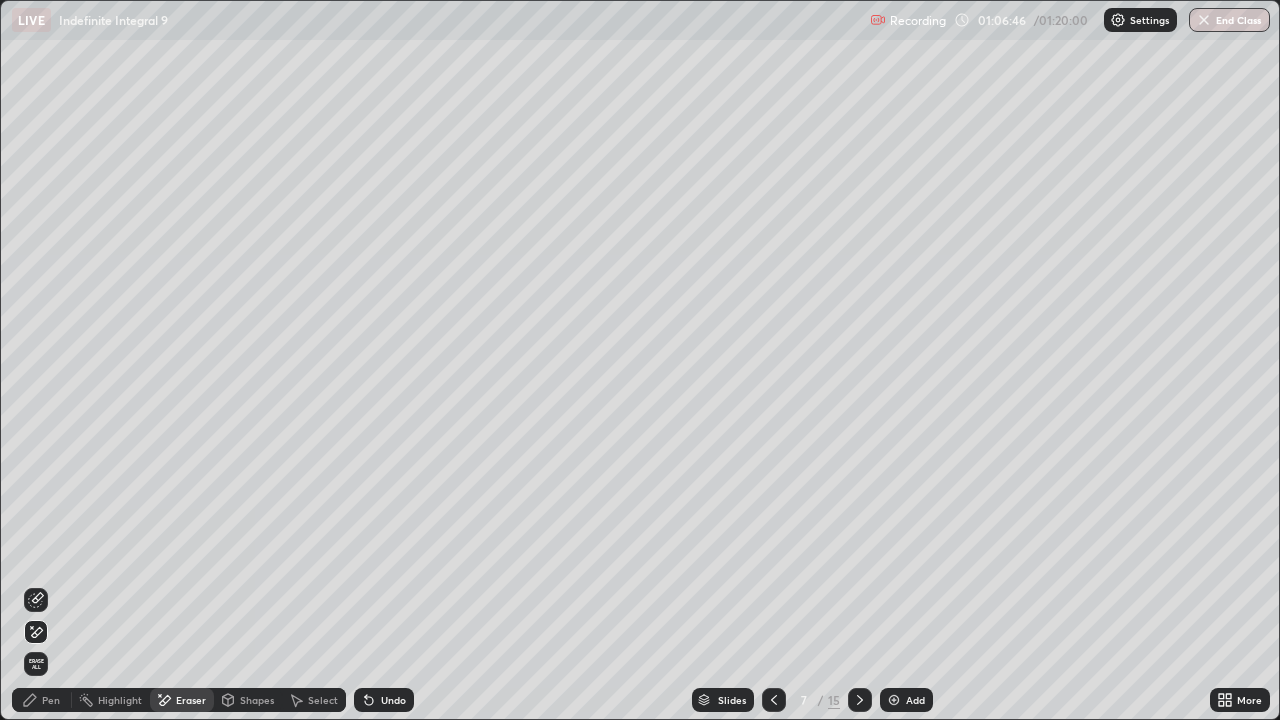 click on "Pen" at bounding box center [51, 700] 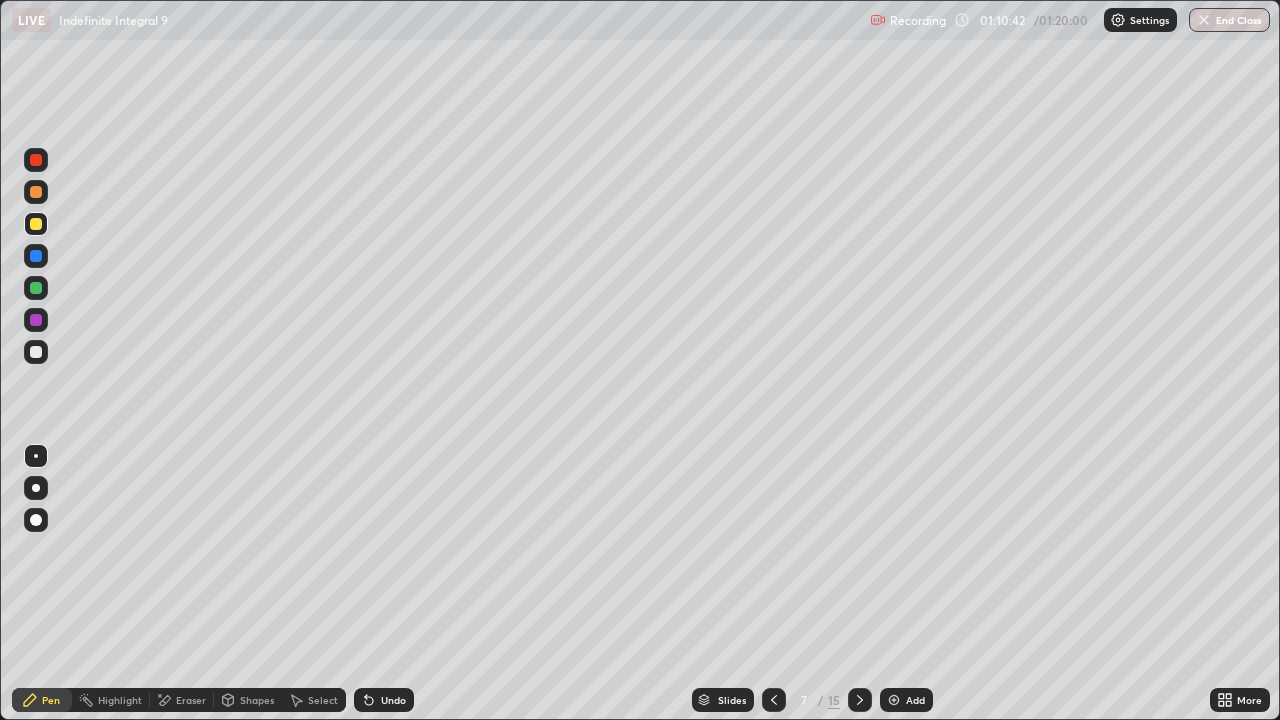 click on "Shapes" at bounding box center [248, 700] 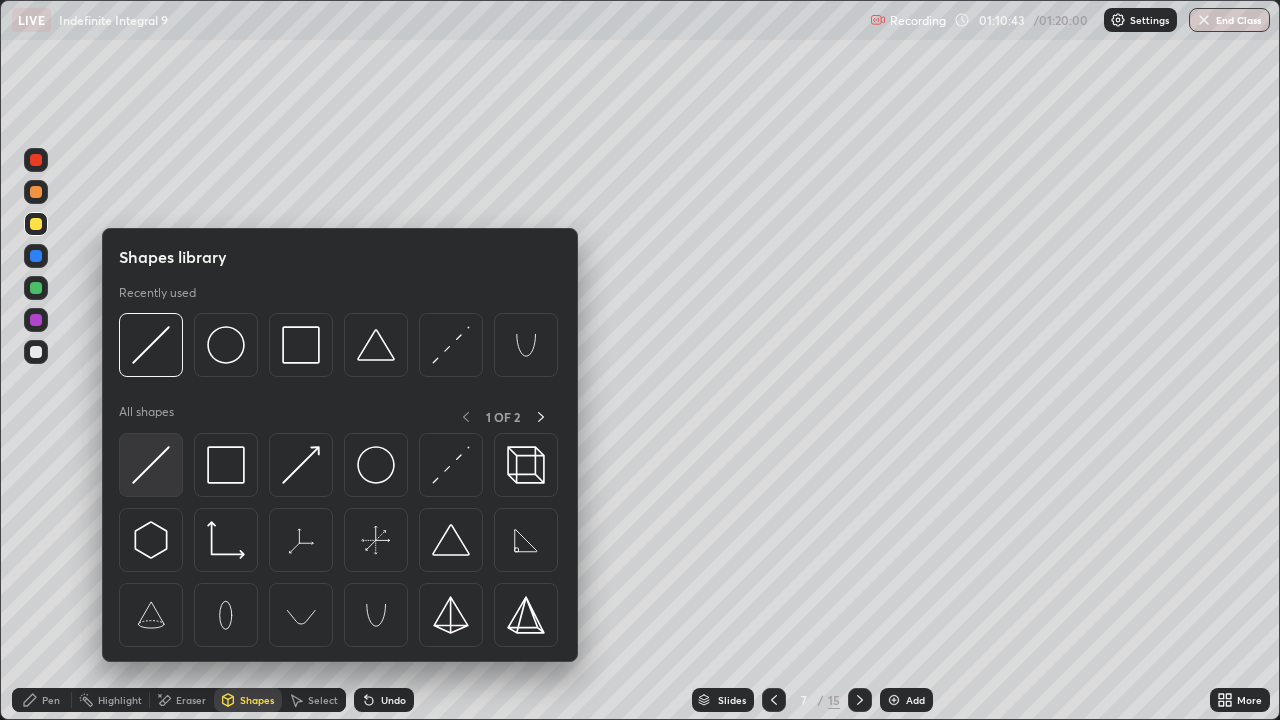 click at bounding box center [151, 465] 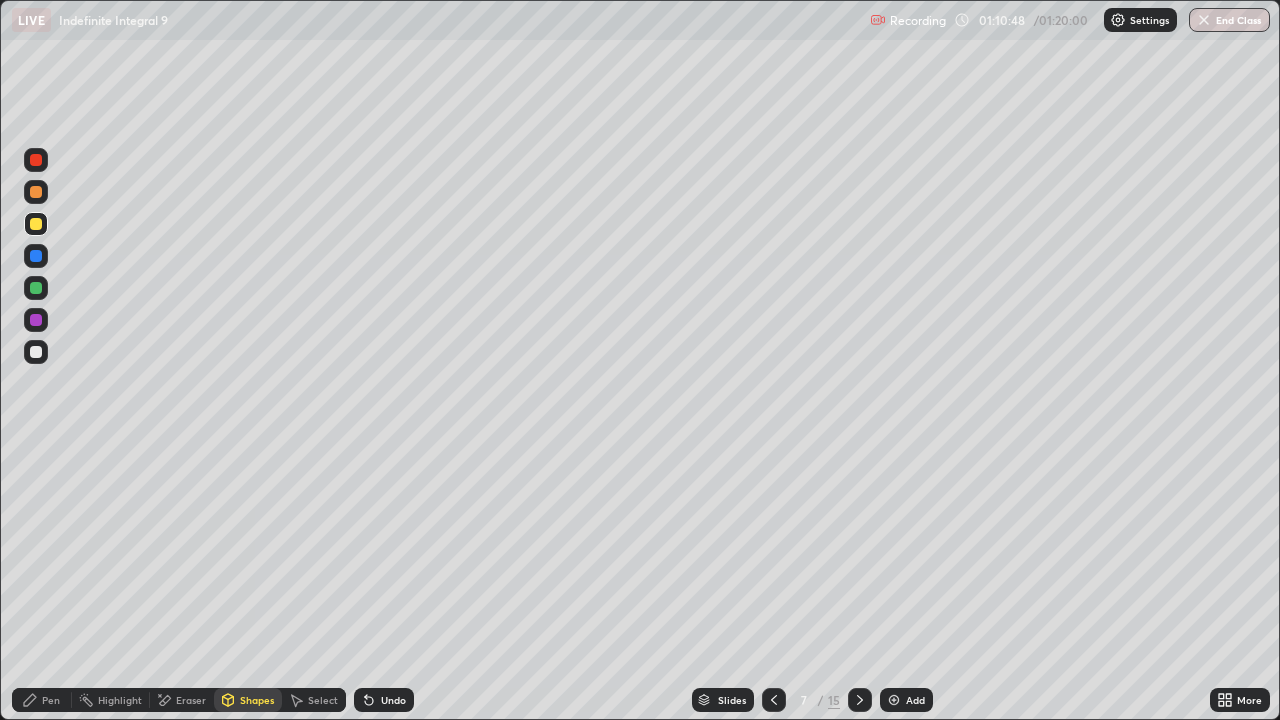 click at bounding box center [36, 352] 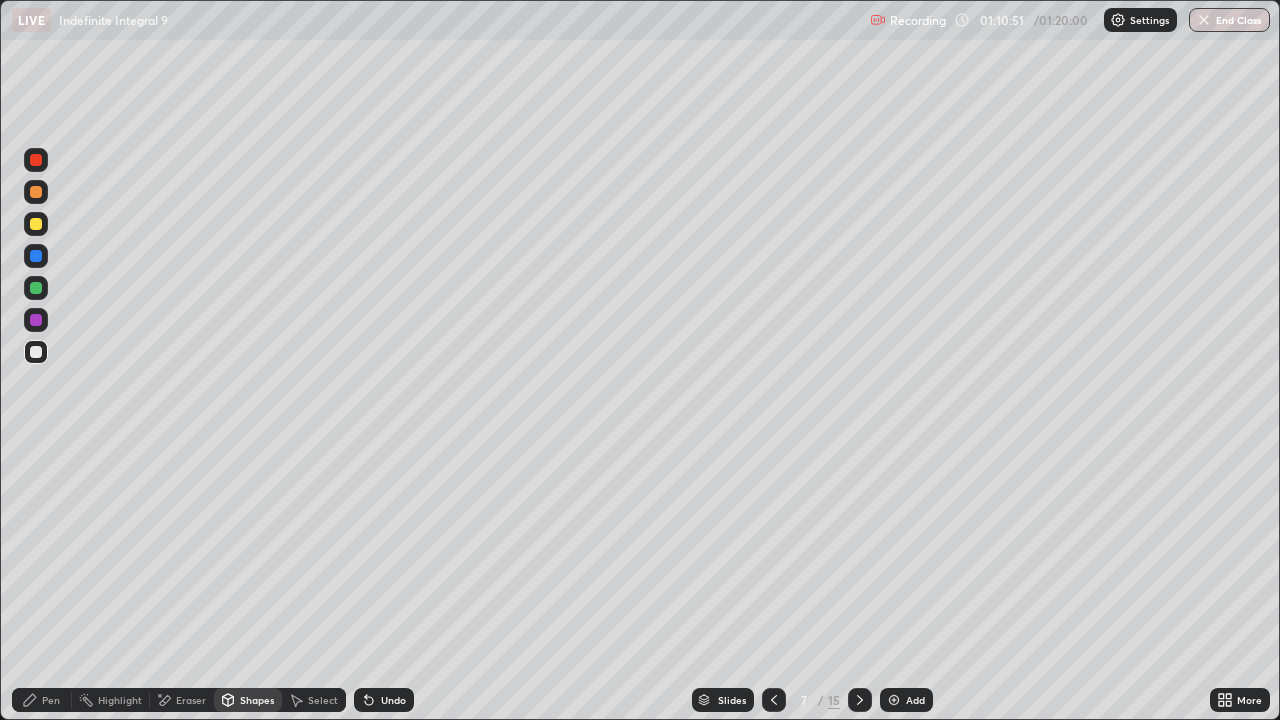 click on "Pen" at bounding box center [51, 700] 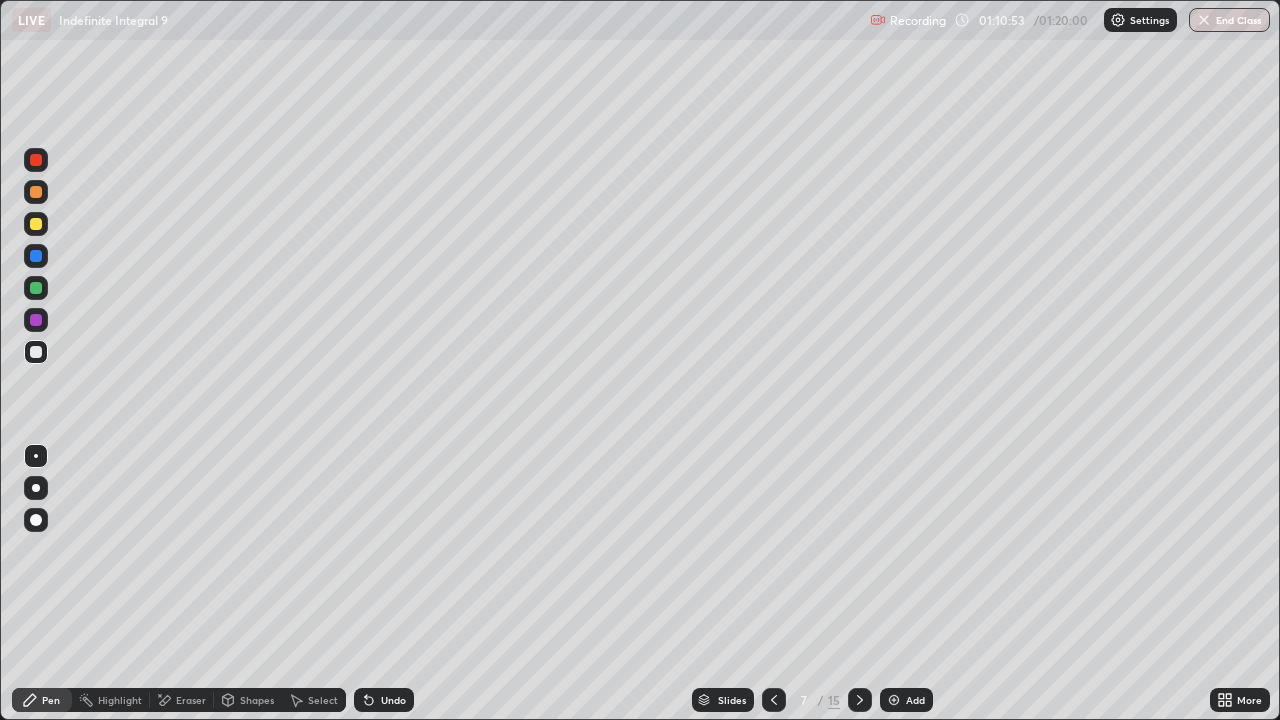 click at bounding box center (36, 288) 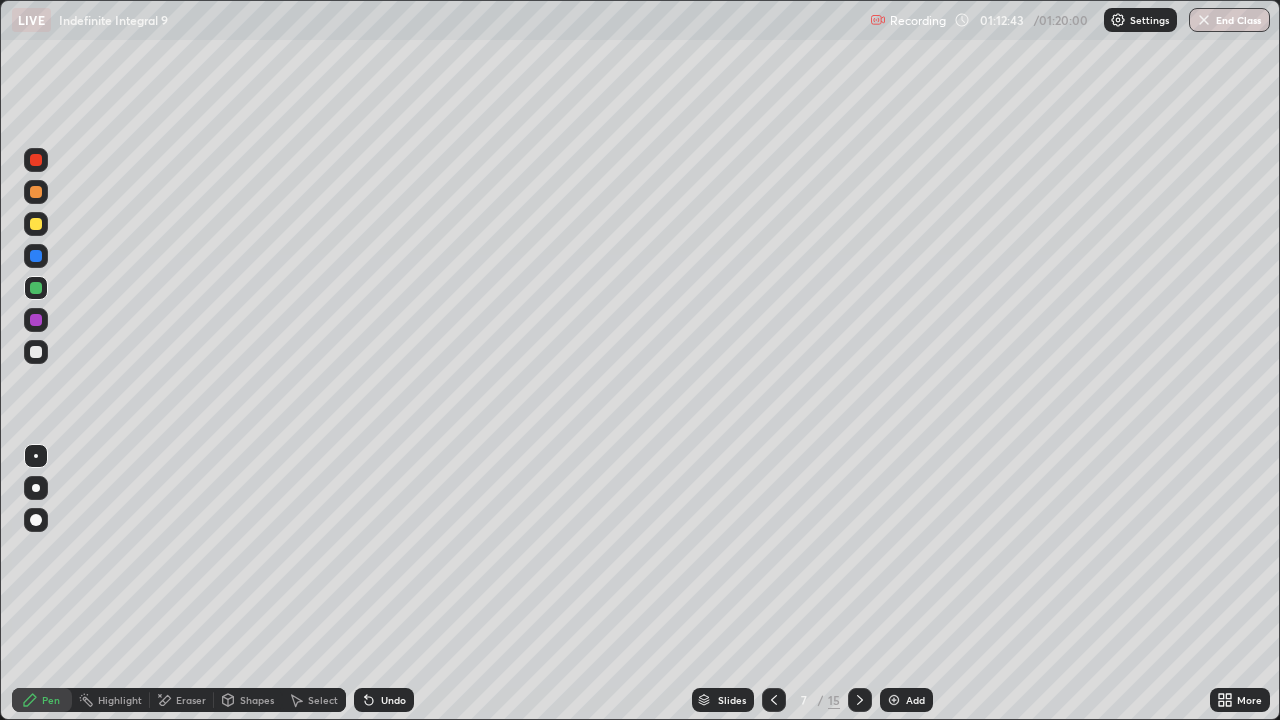 click at bounding box center (860, 700) 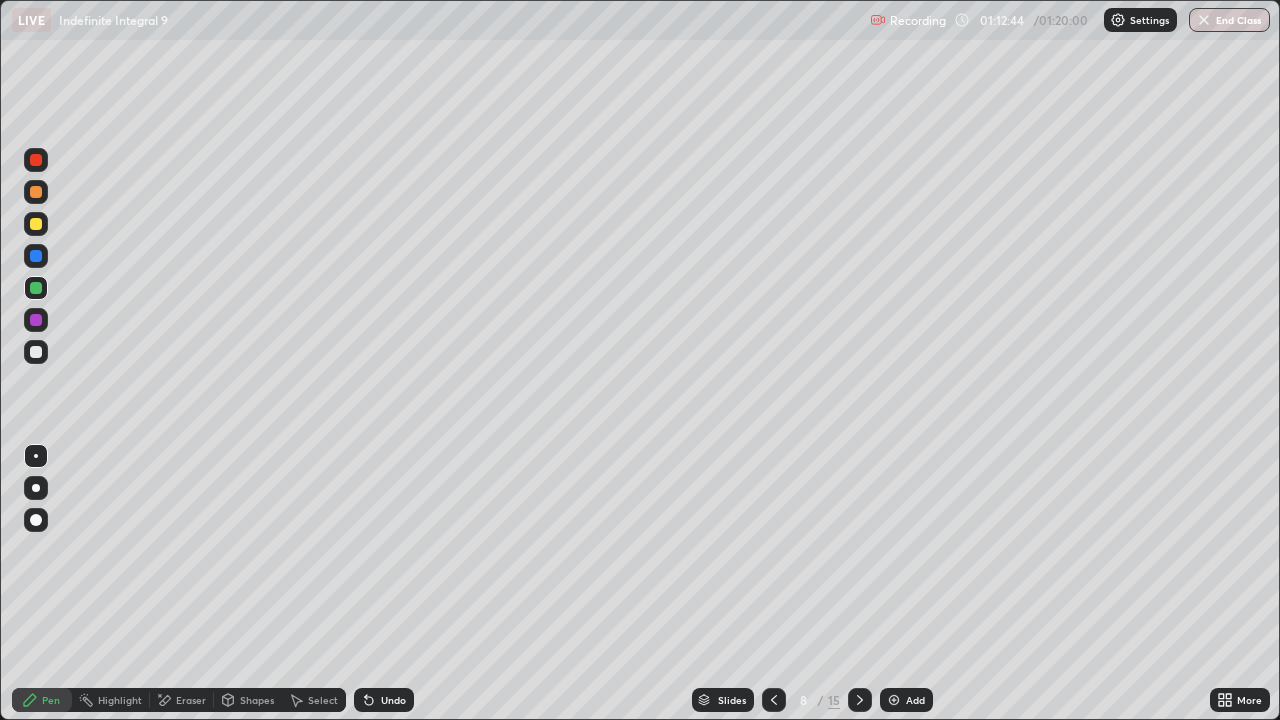 click at bounding box center [36, 224] 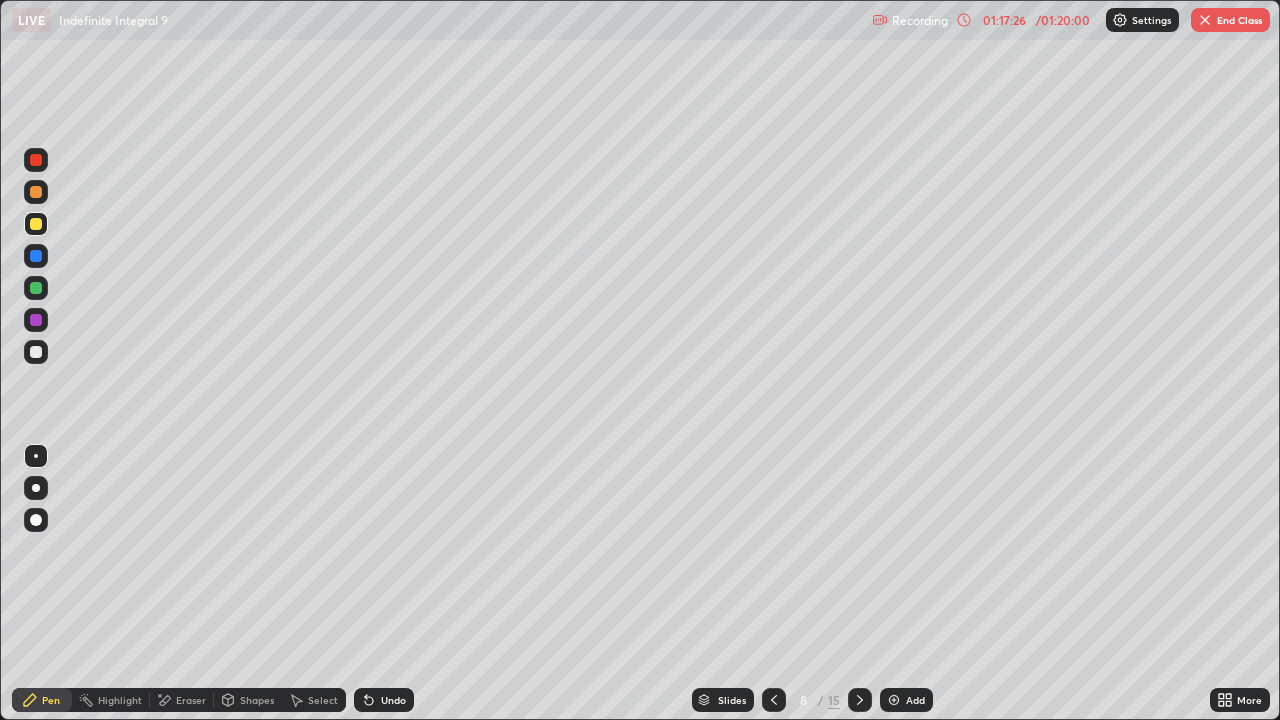 click on "End Class" at bounding box center [1230, 20] 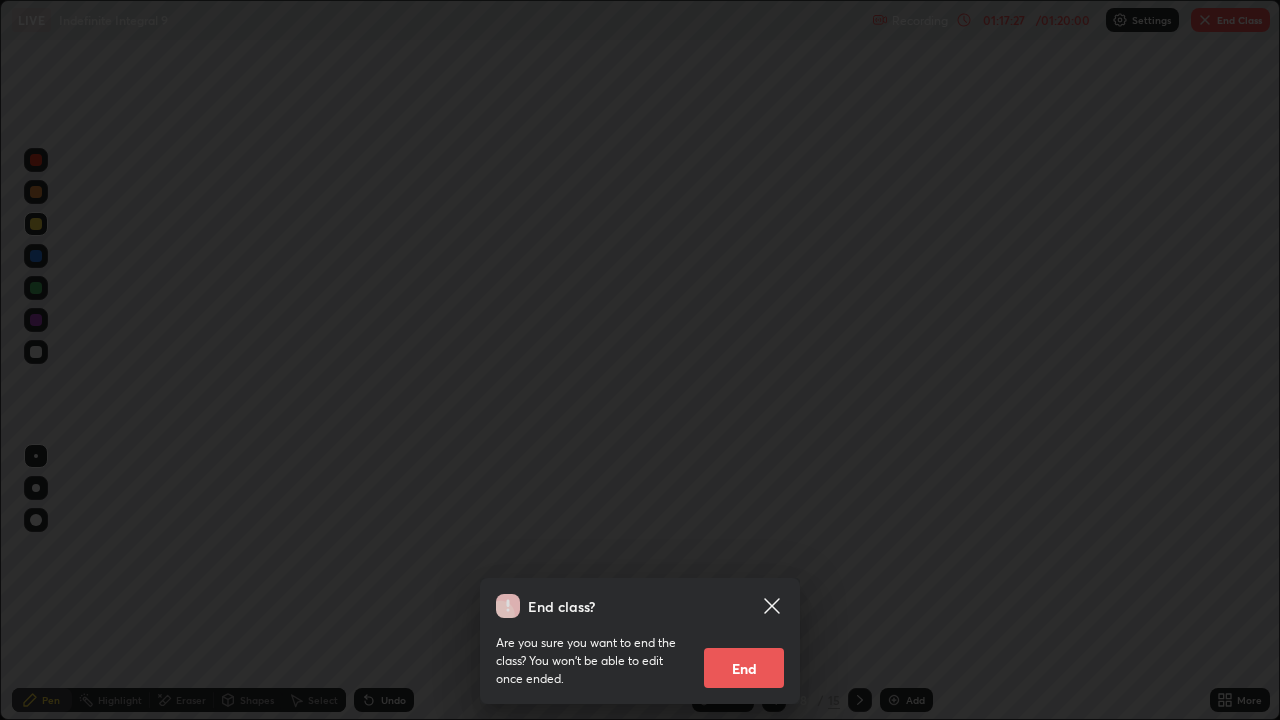 click on "End" at bounding box center (744, 668) 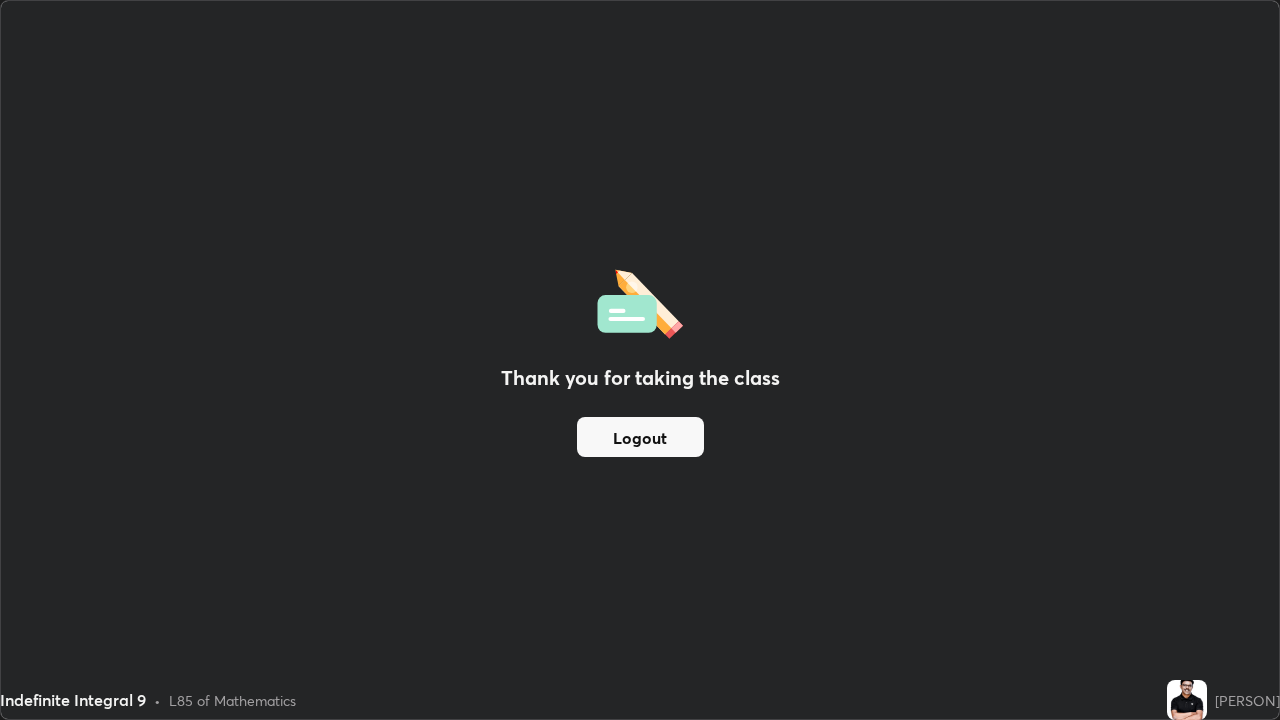 click on "Logout" at bounding box center [640, 437] 